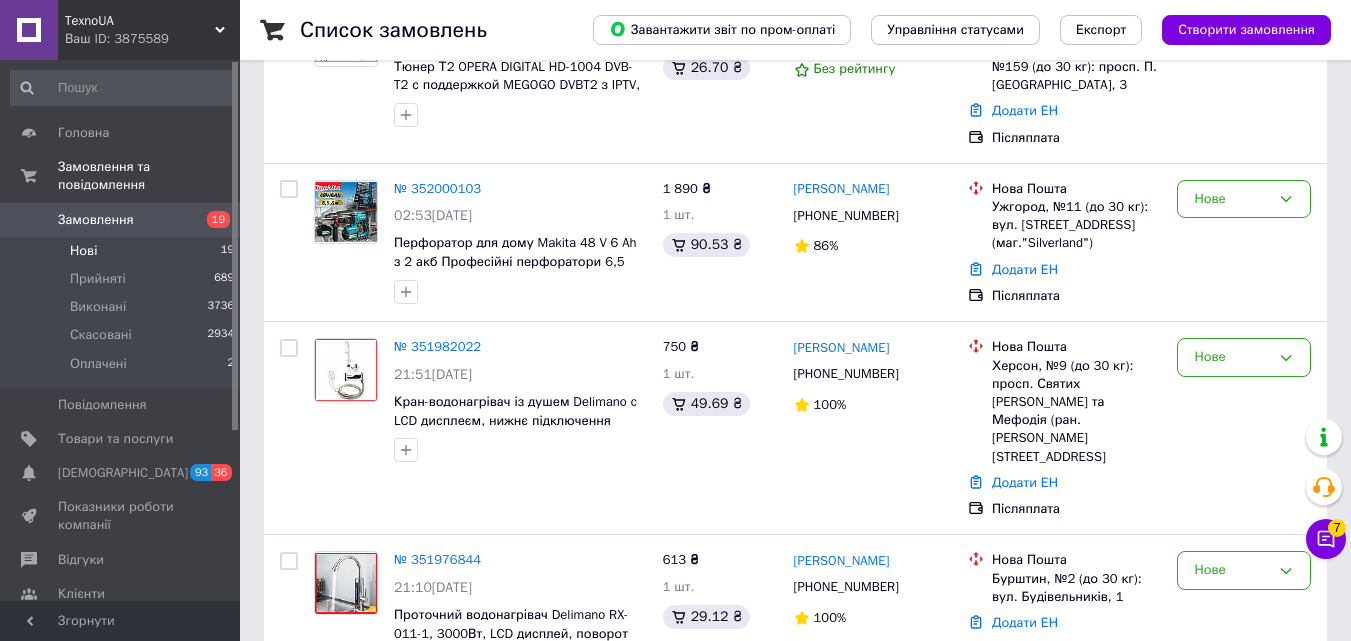 scroll, scrollTop: 200, scrollLeft: 0, axis: vertical 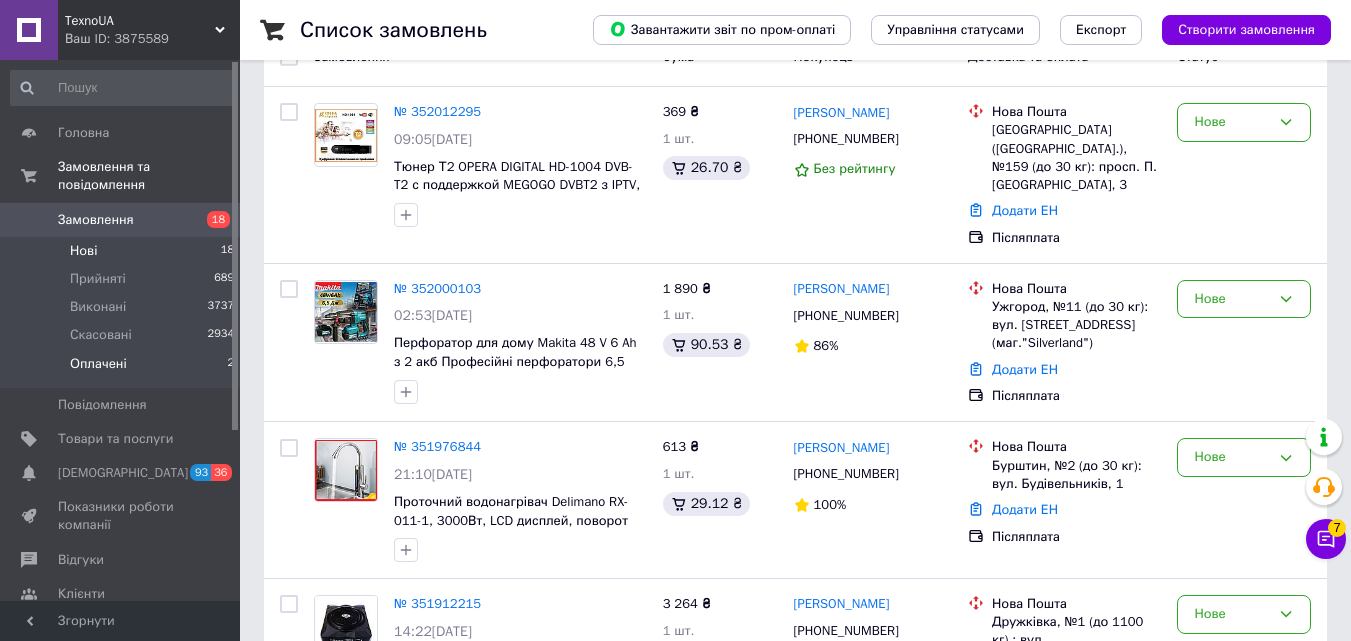 click on "Оплачені 2" at bounding box center [123, 369] 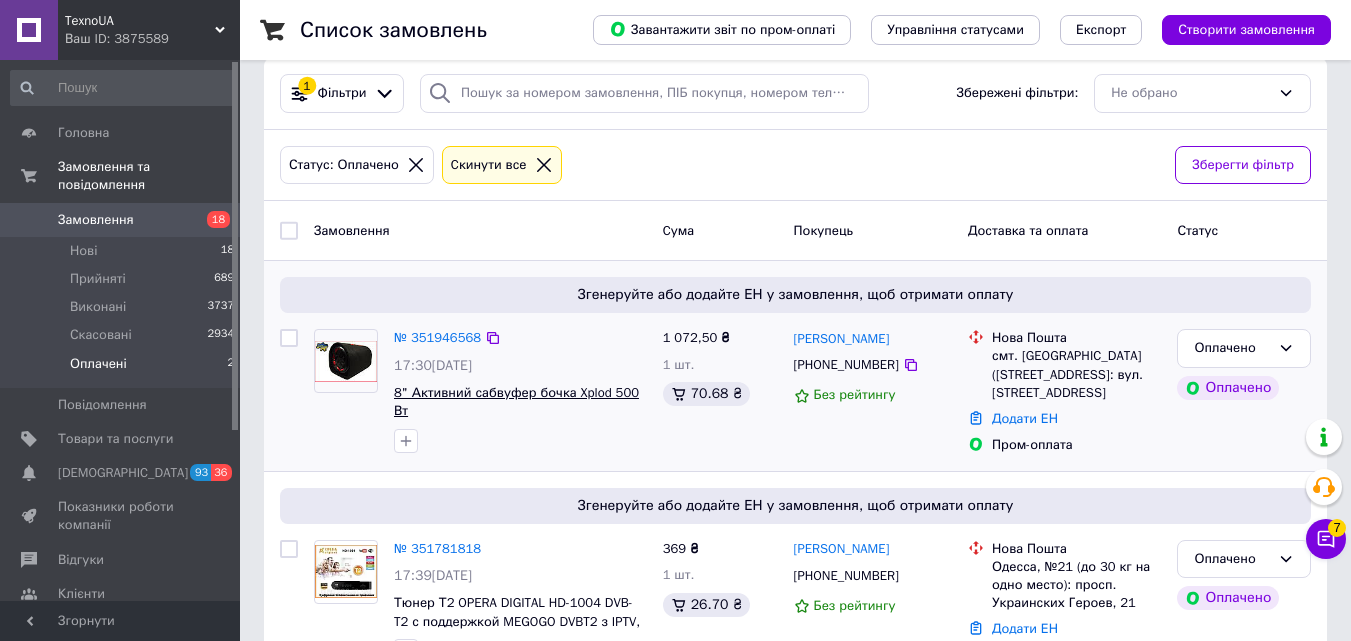 scroll, scrollTop: 0, scrollLeft: 0, axis: both 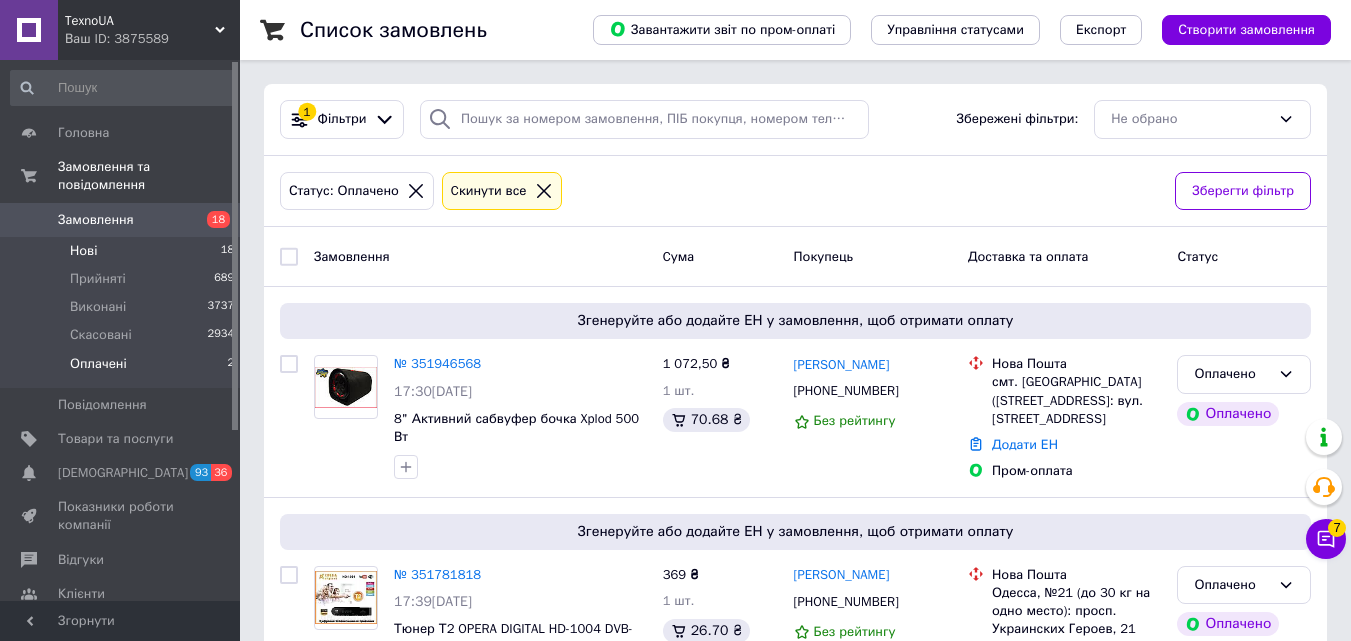 click on "Нові 18" at bounding box center (123, 251) 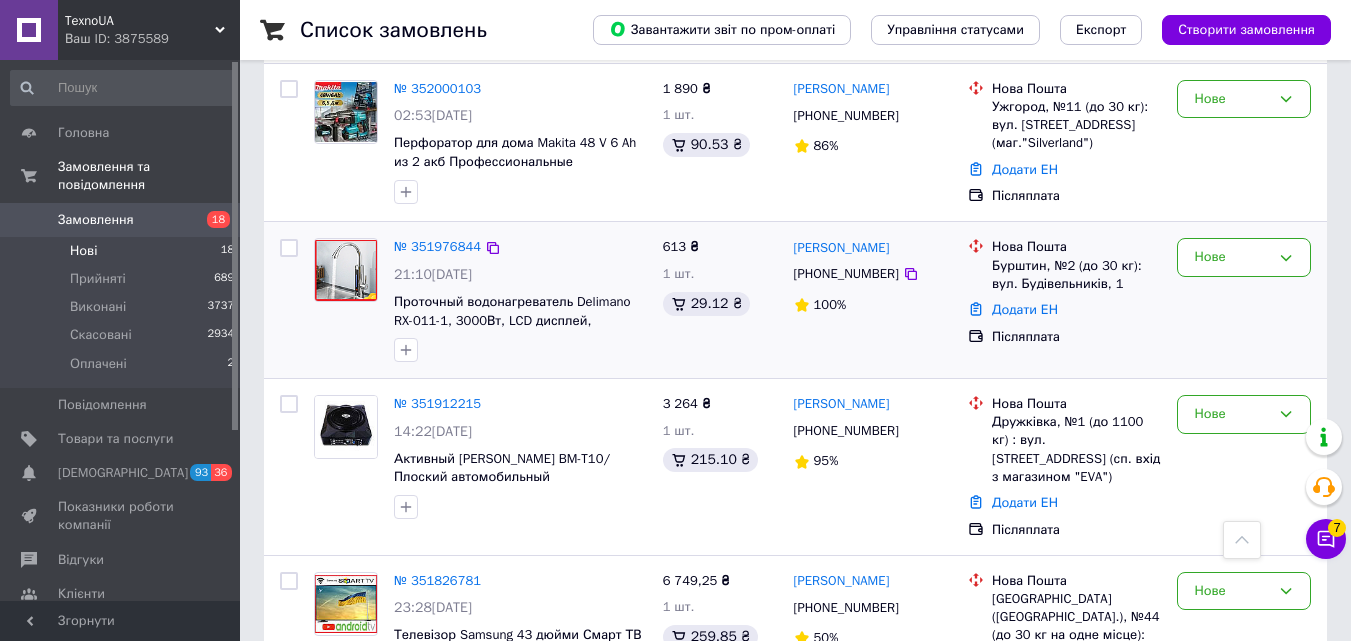 scroll, scrollTop: 200, scrollLeft: 0, axis: vertical 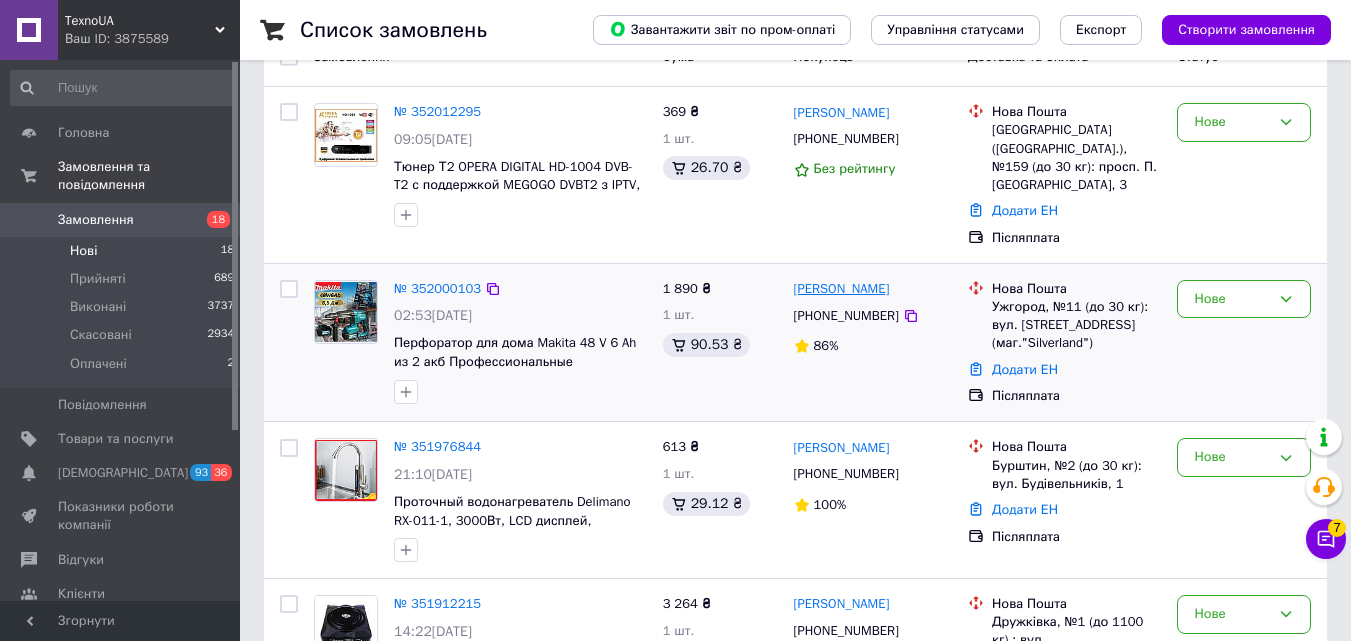drag, startPoint x: 1122, startPoint y: 324, endPoint x: 797, endPoint y: 267, distance: 329.9606 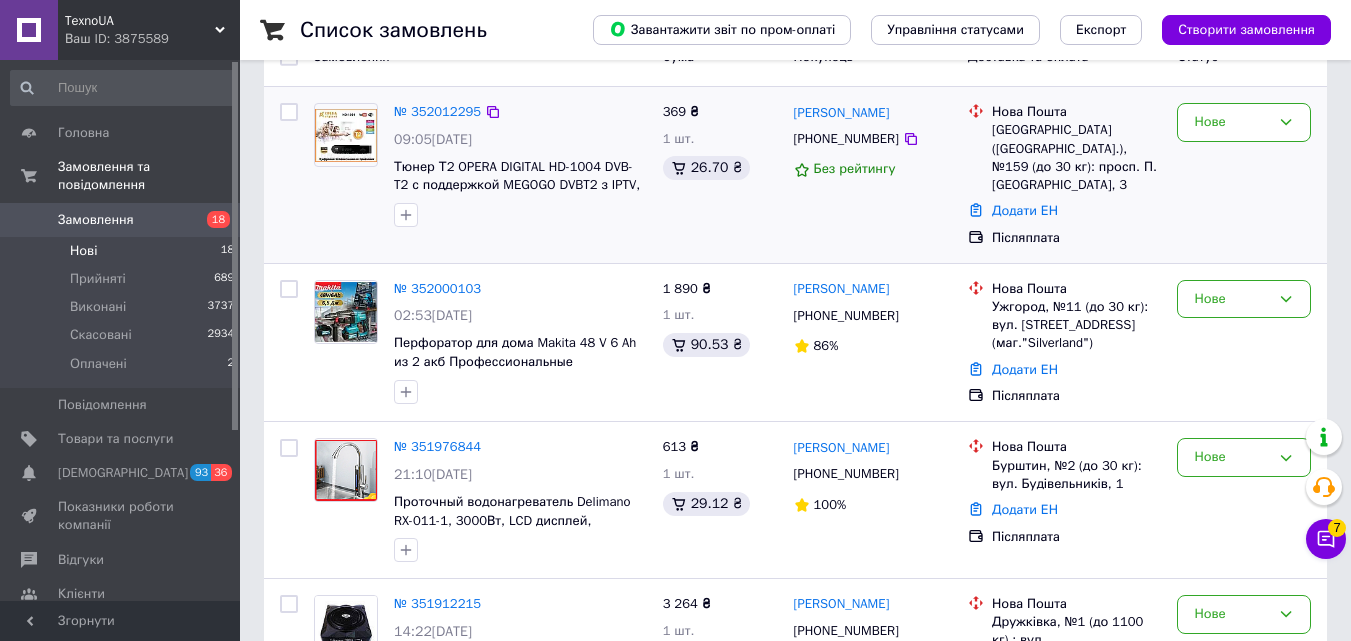 copy on "михайло Буштин +380958138253 86% Нова Пошта Ужгород, №11 (до 30 кг): вул. Карпатської України, 38а (маг."Silverland")" 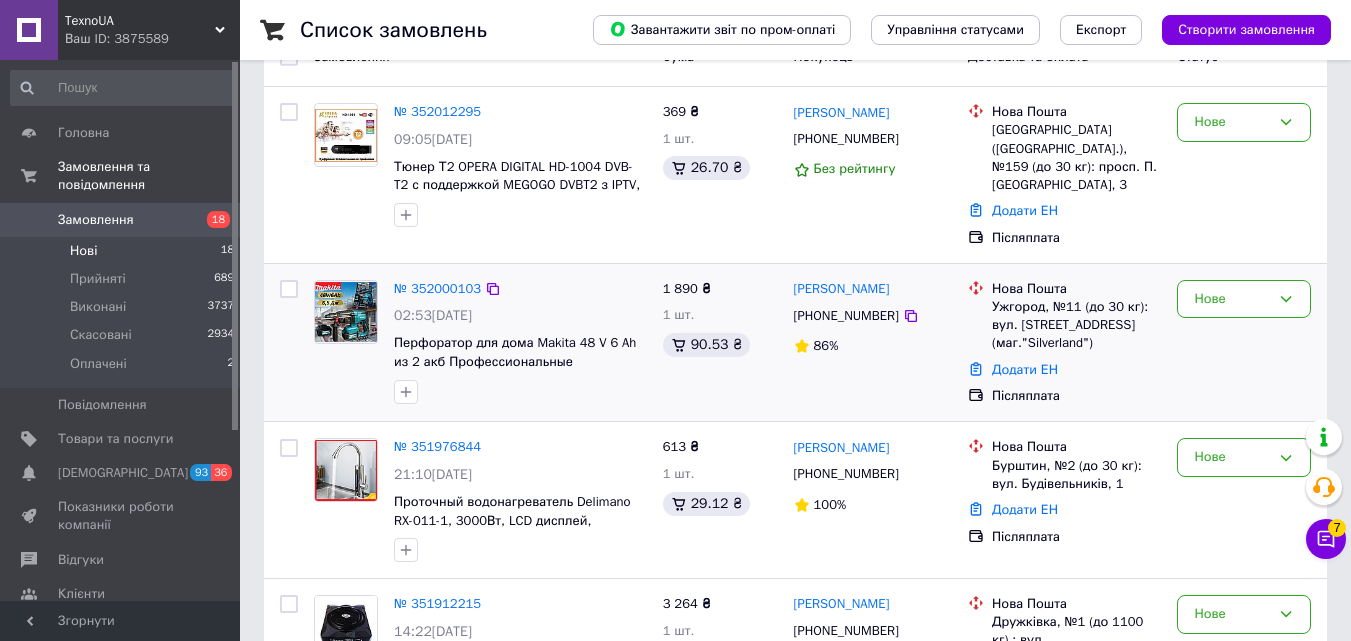 click on "1 890 ₴ 1 шт. 90.53 ₴" at bounding box center [720, 343] 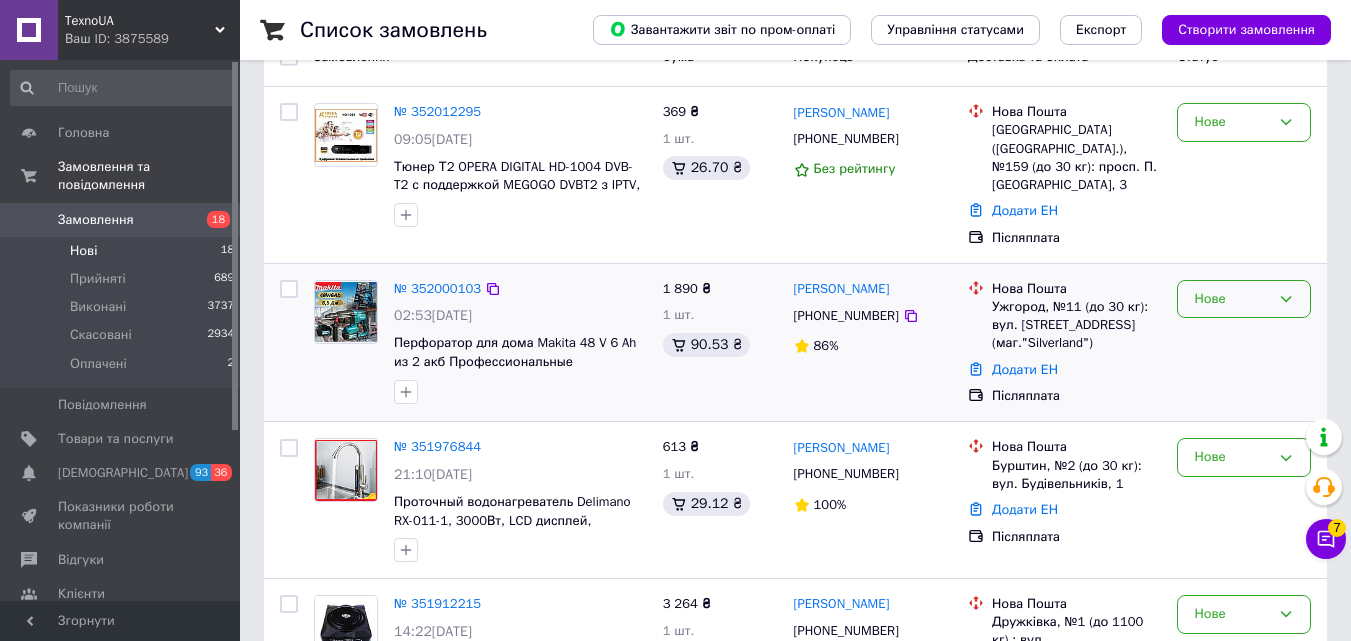 click on "Нове" at bounding box center (1232, 299) 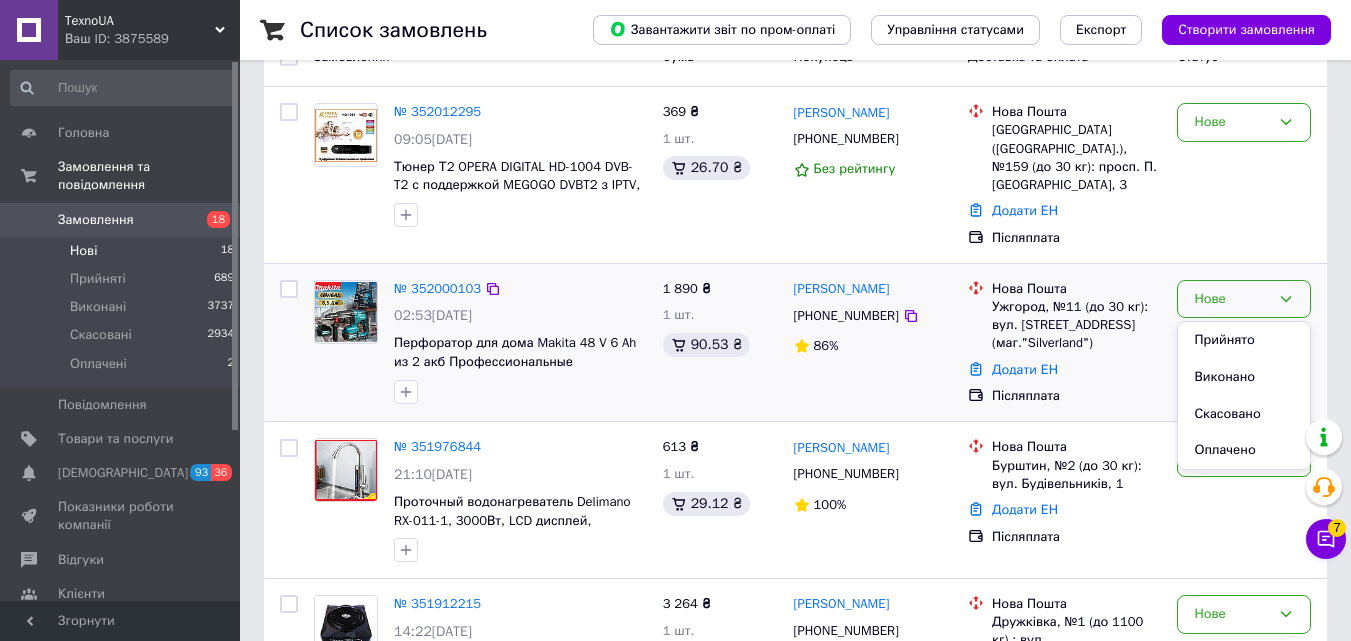 click on "михайло Буштин +380958138253 86%" at bounding box center [873, 343] 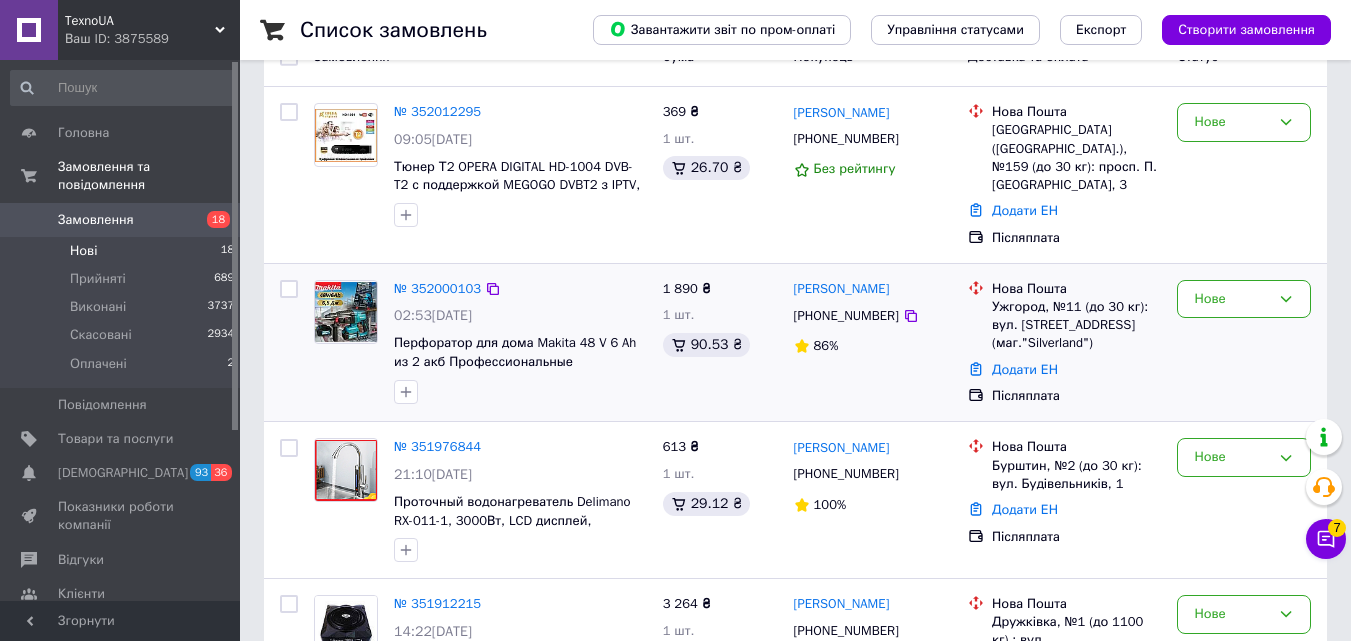 click at bounding box center [520, 392] 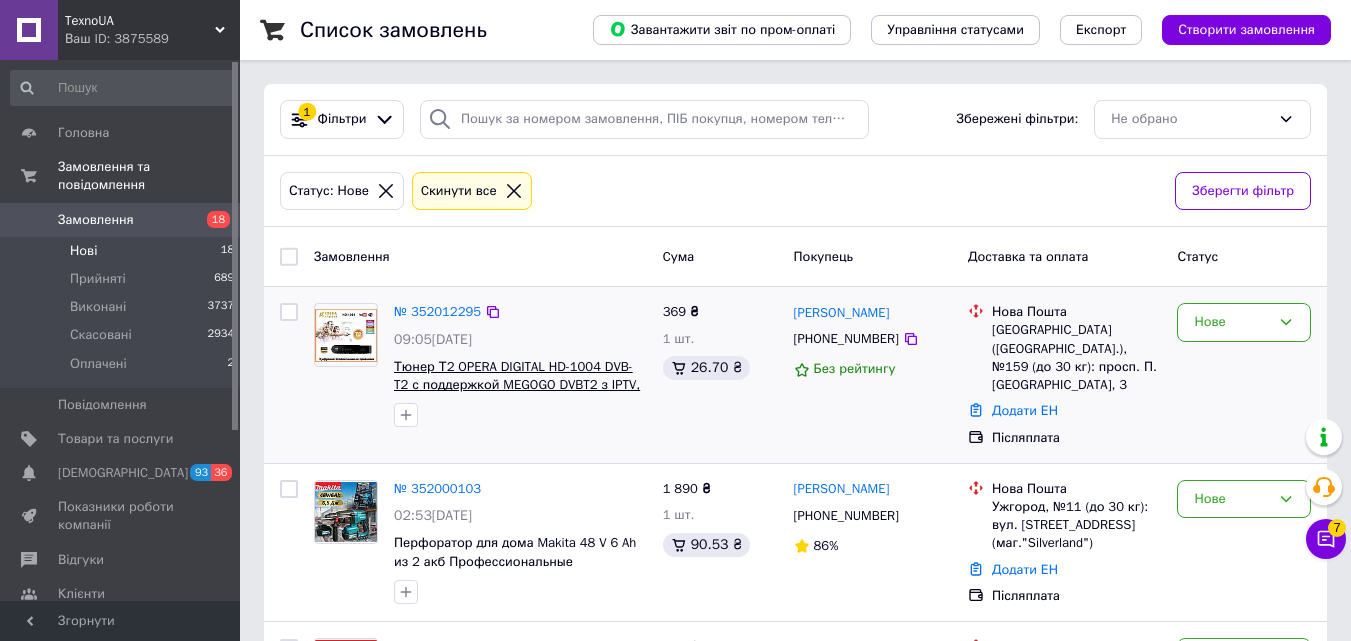 scroll, scrollTop: 100, scrollLeft: 0, axis: vertical 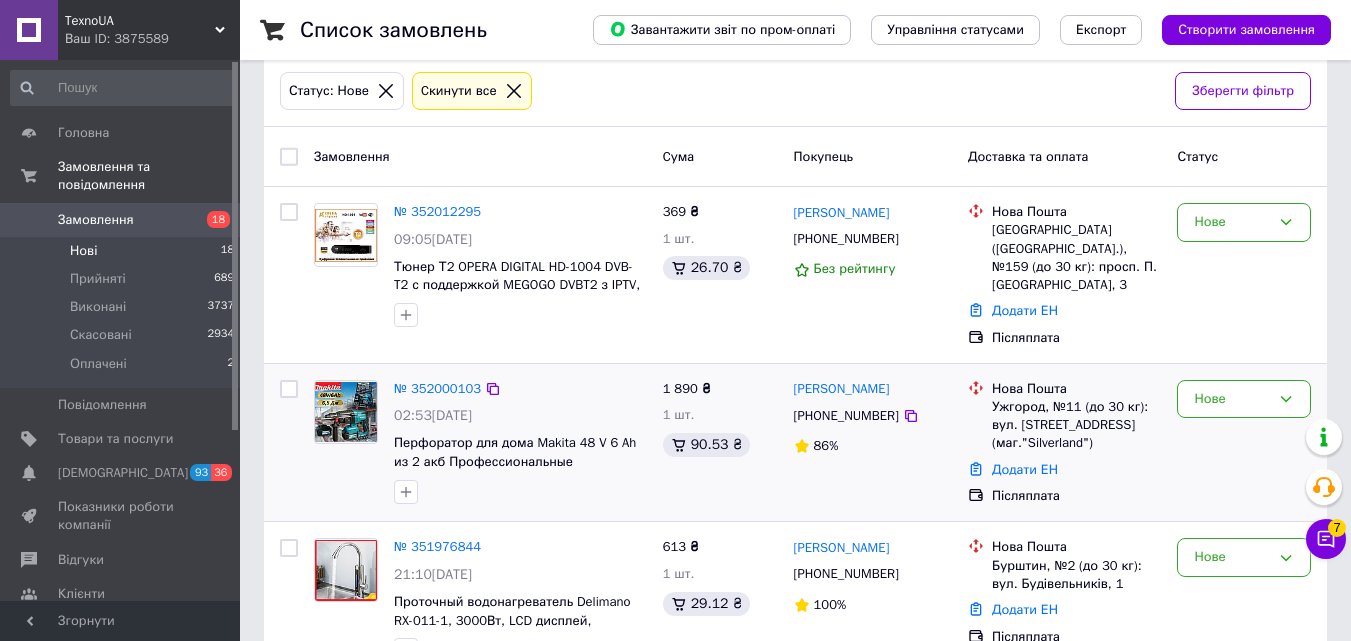 click on "1 890 ₴ 1 шт. 90.53 ₴" at bounding box center [720, 443] 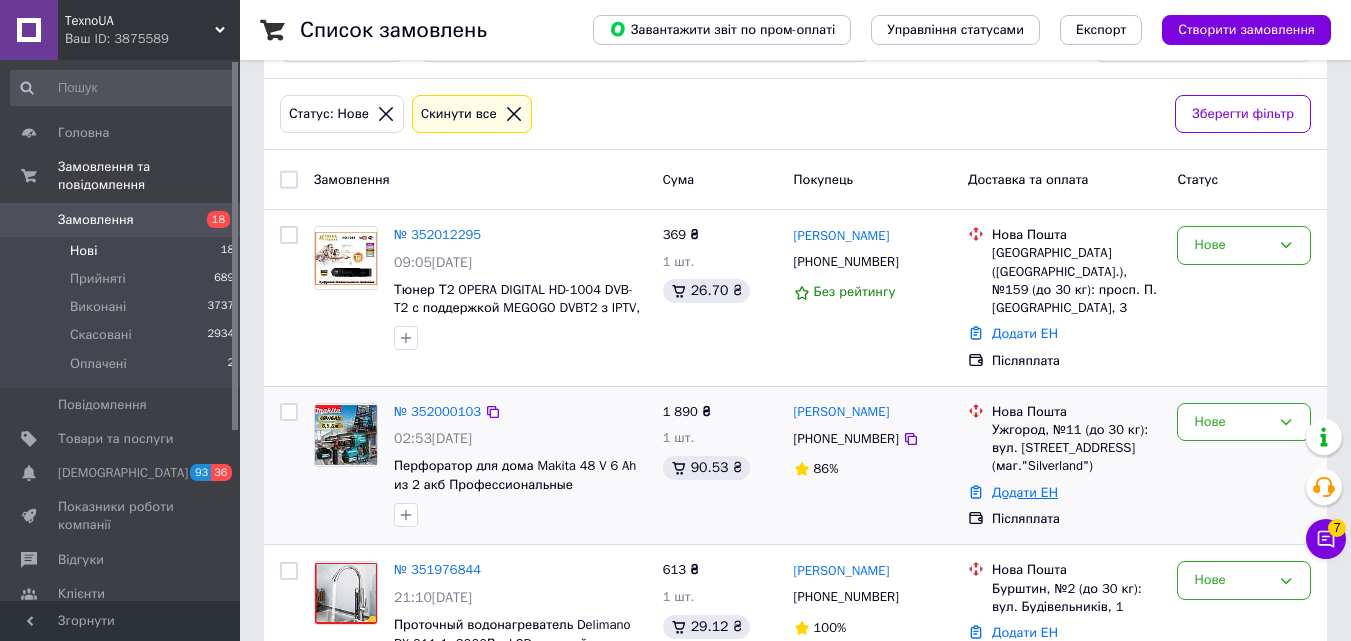 scroll, scrollTop: 100, scrollLeft: 0, axis: vertical 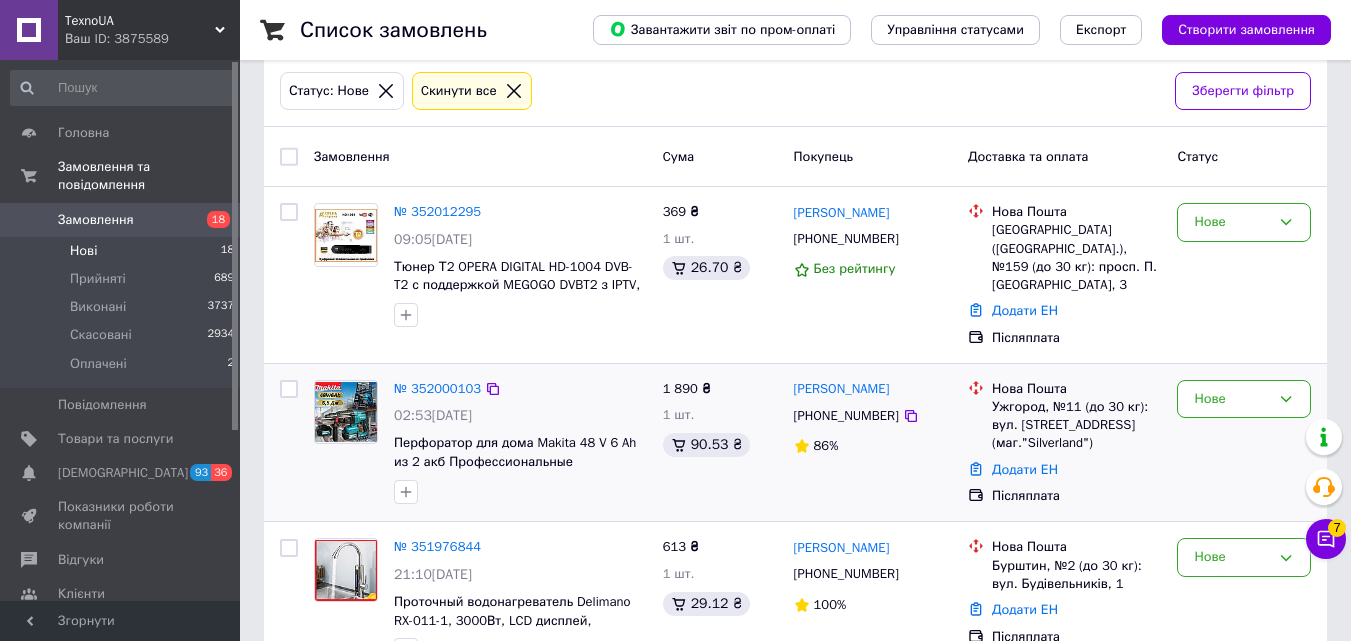 click on "1 890 ₴ 1 шт. 90.53 ₴" at bounding box center [720, 443] 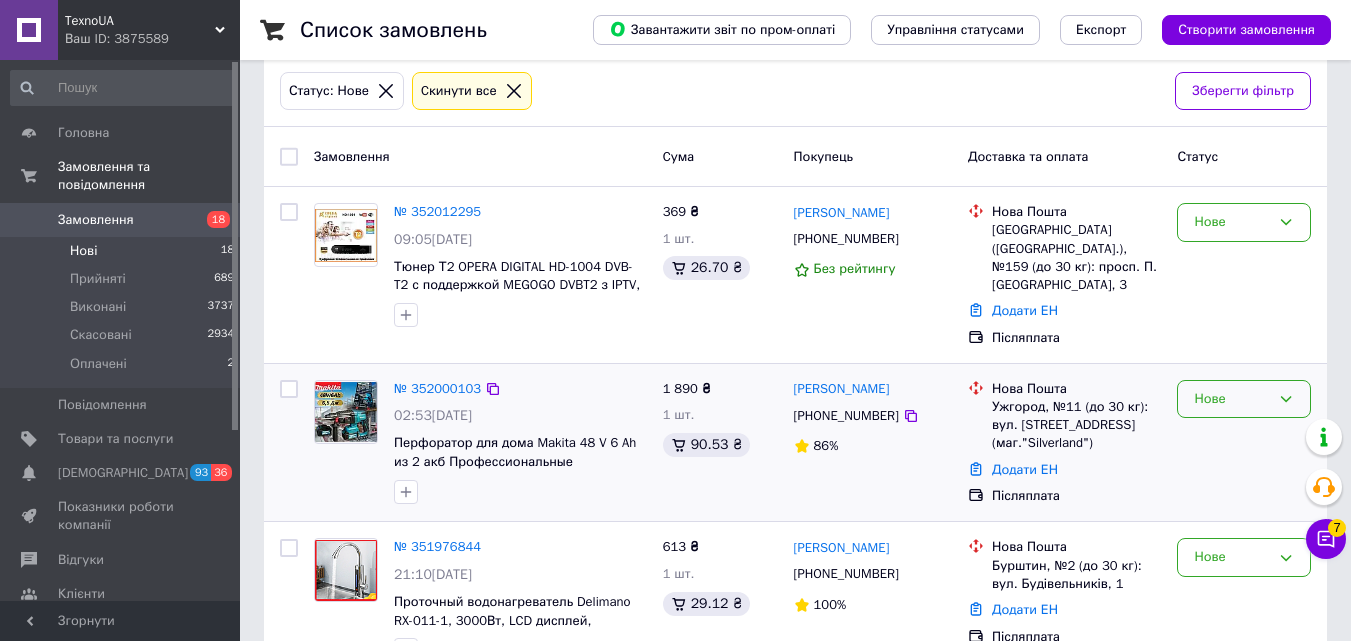 click on "Нове" at bounding box center (1244, 399) 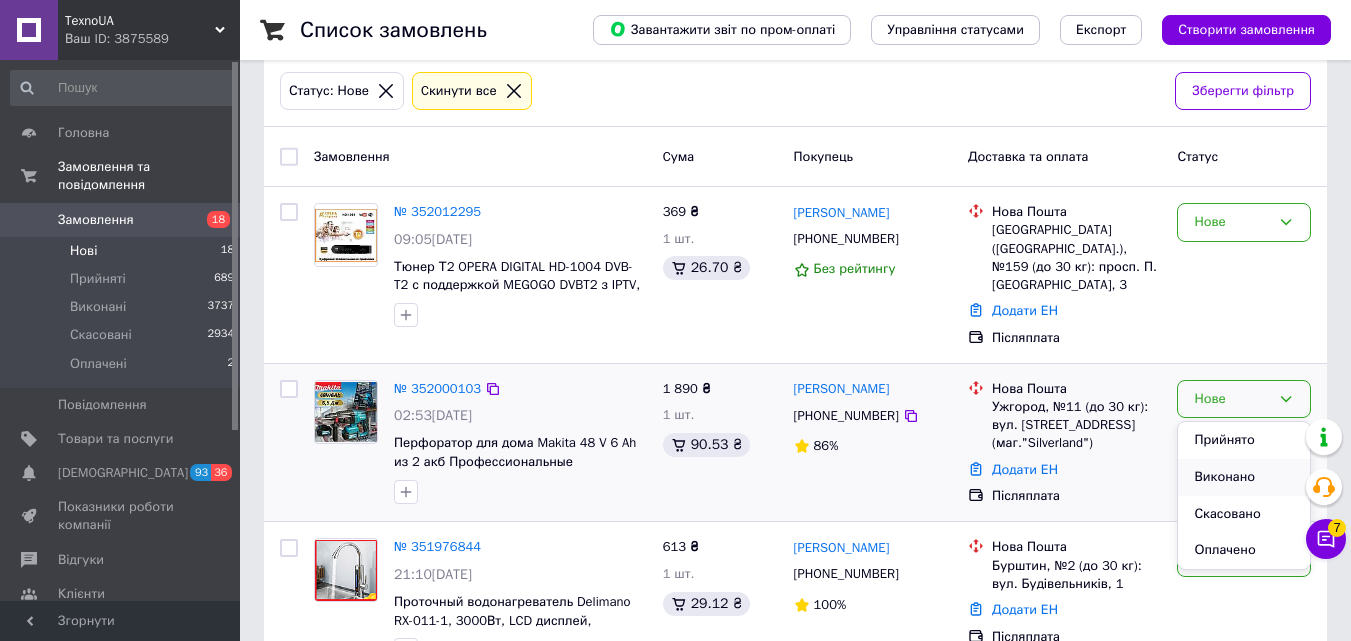 click on "Виконано" at bounding box center (1244, 477) 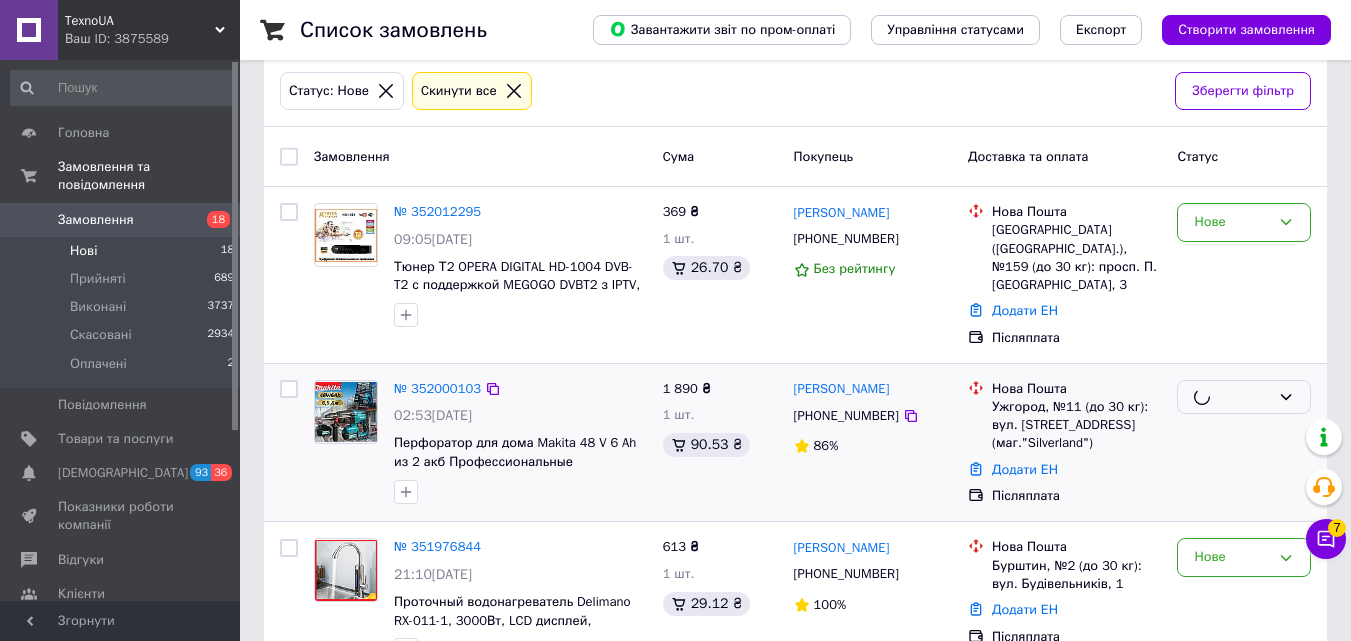 click on "1 890 ₴ 1 шт. 90.53 ₴" at bounding box center [720, 443] 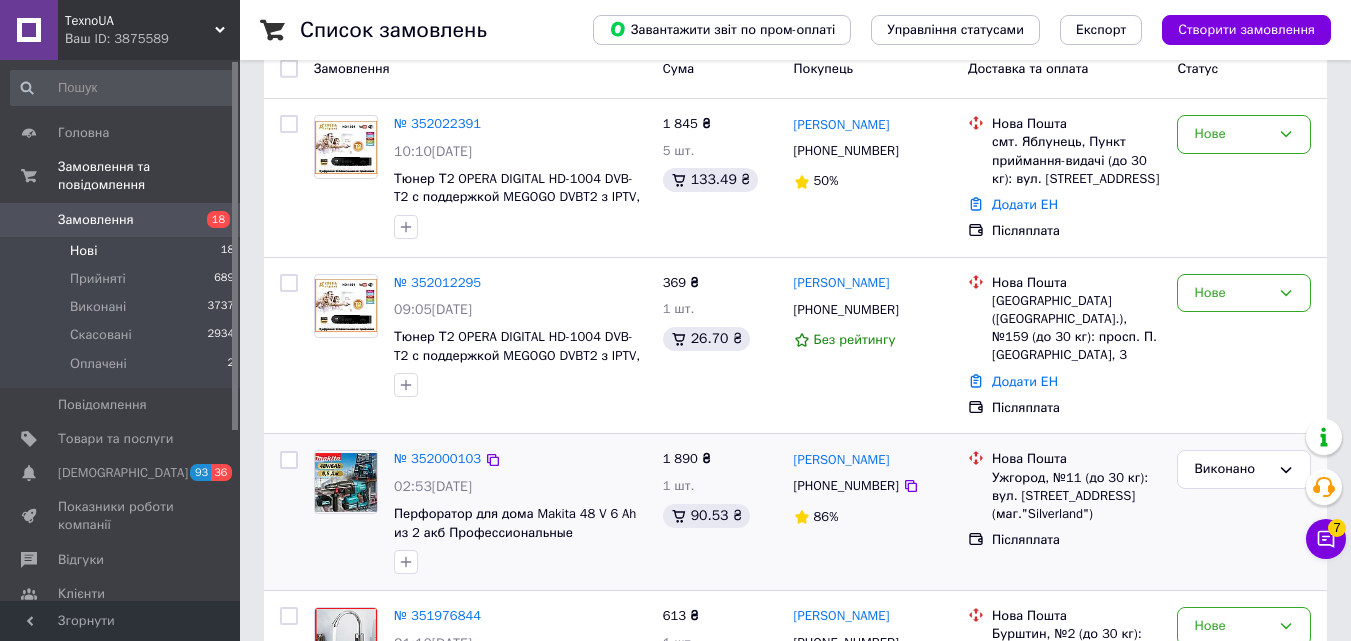 scroll, scrollTop: 0, scrollLeft: 0, axis: both 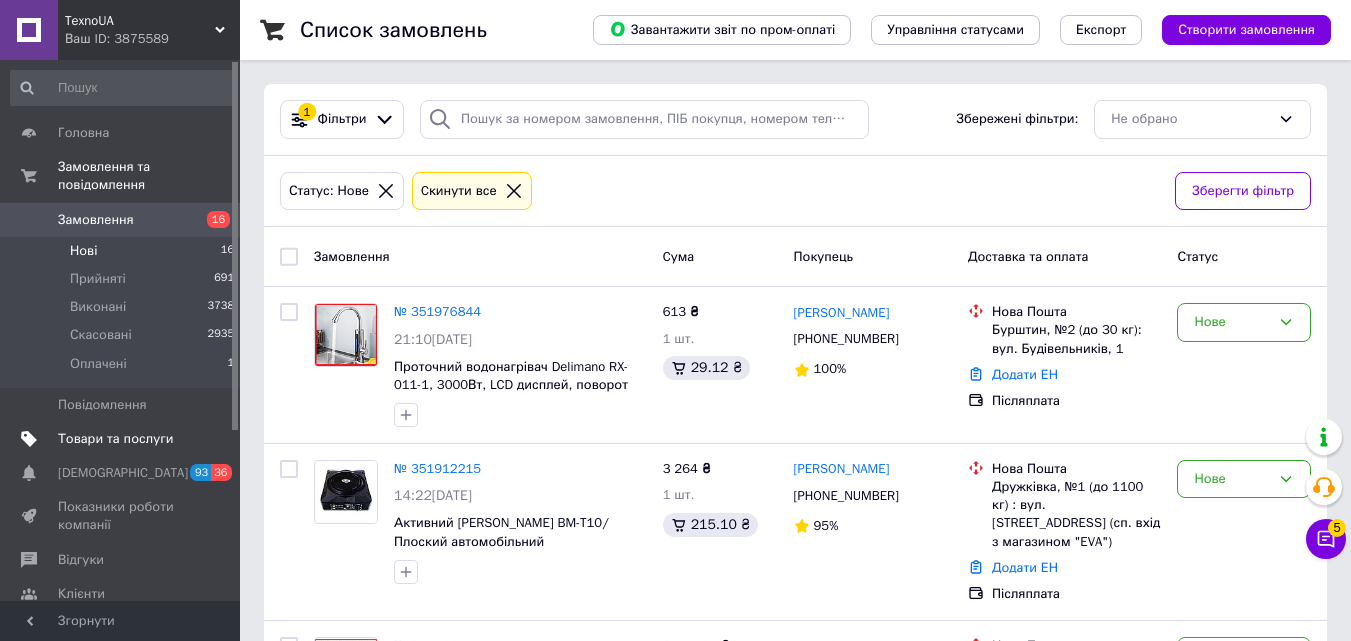 click on "Товари та послуги" at bounding box center (115, 439) 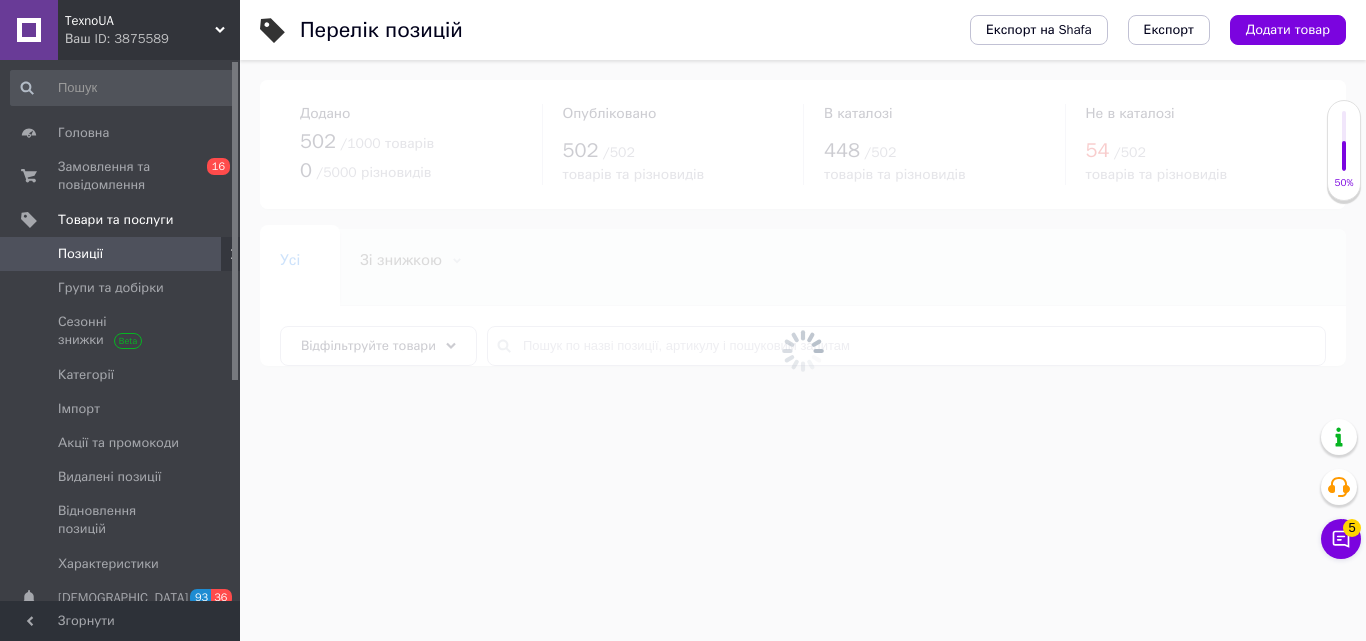 click at bounding box center (803, 350) 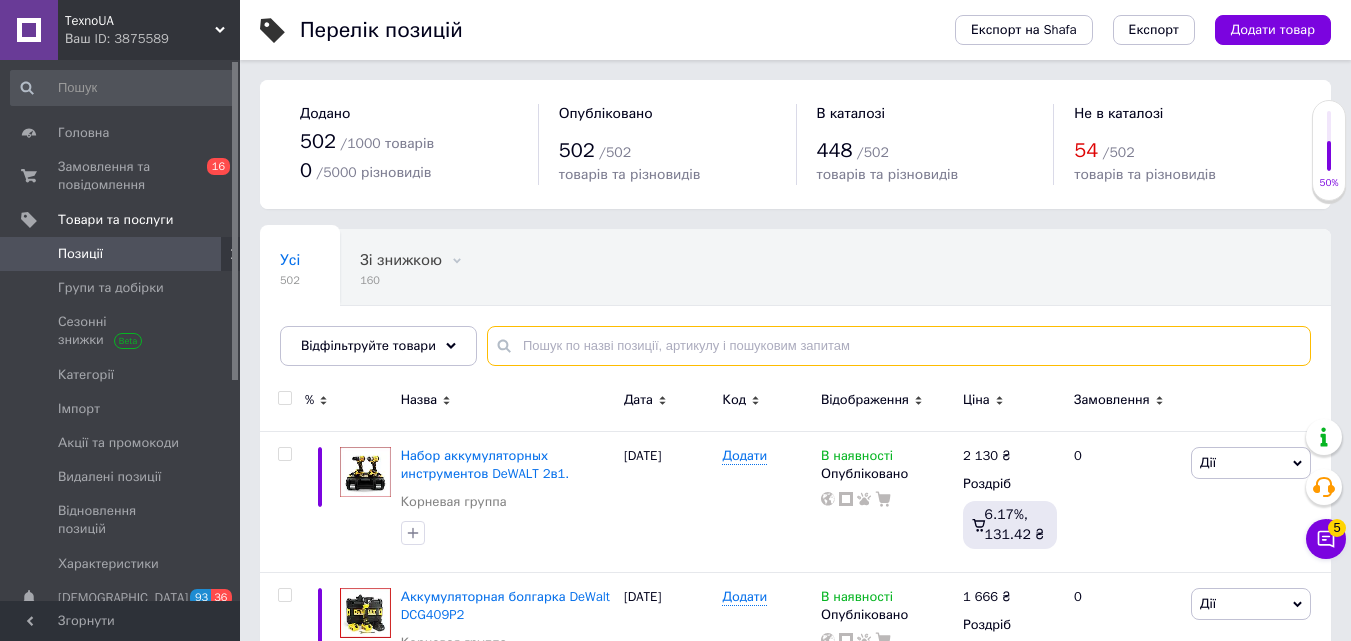 click at bounding box center (899, 346) 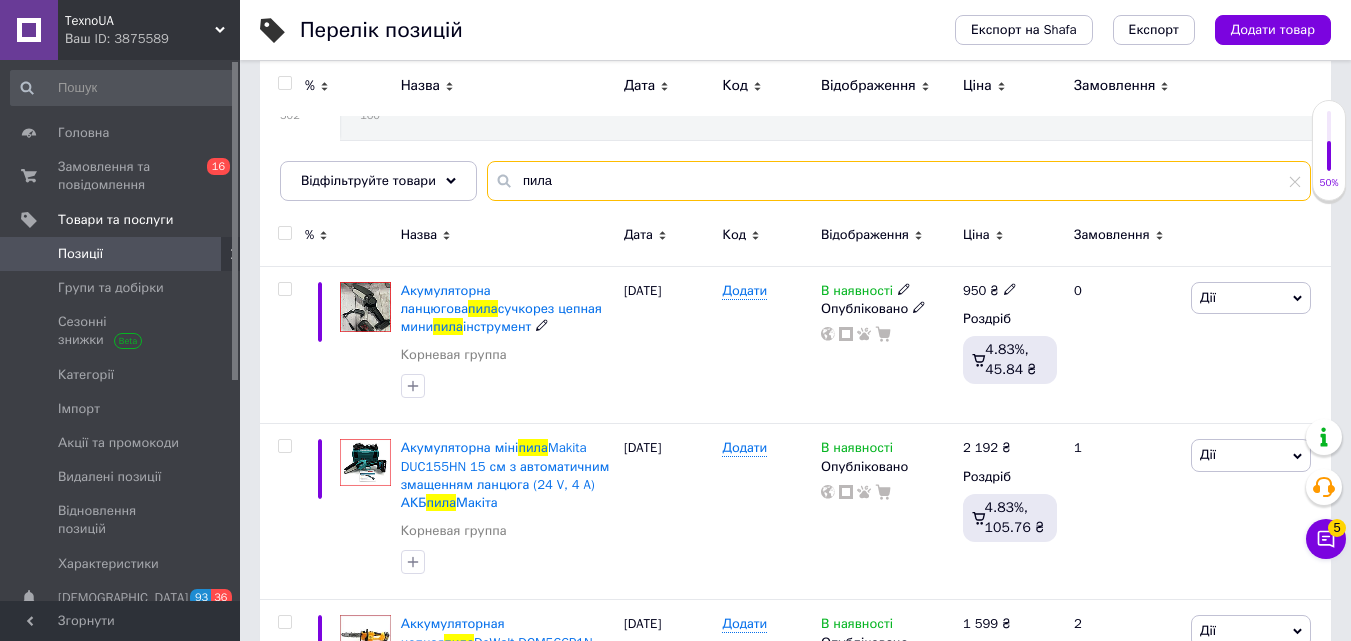 scroll, scrollTop: 600, scrollLeft: 0, axis: vertical 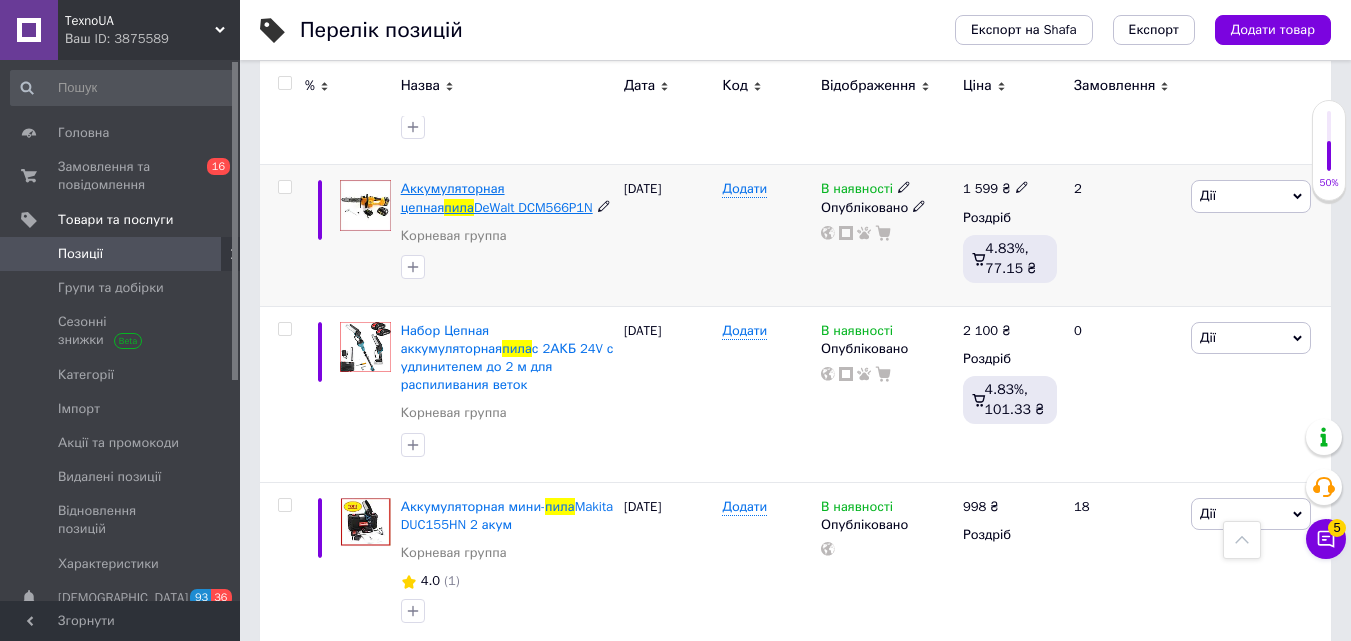type on "пила" 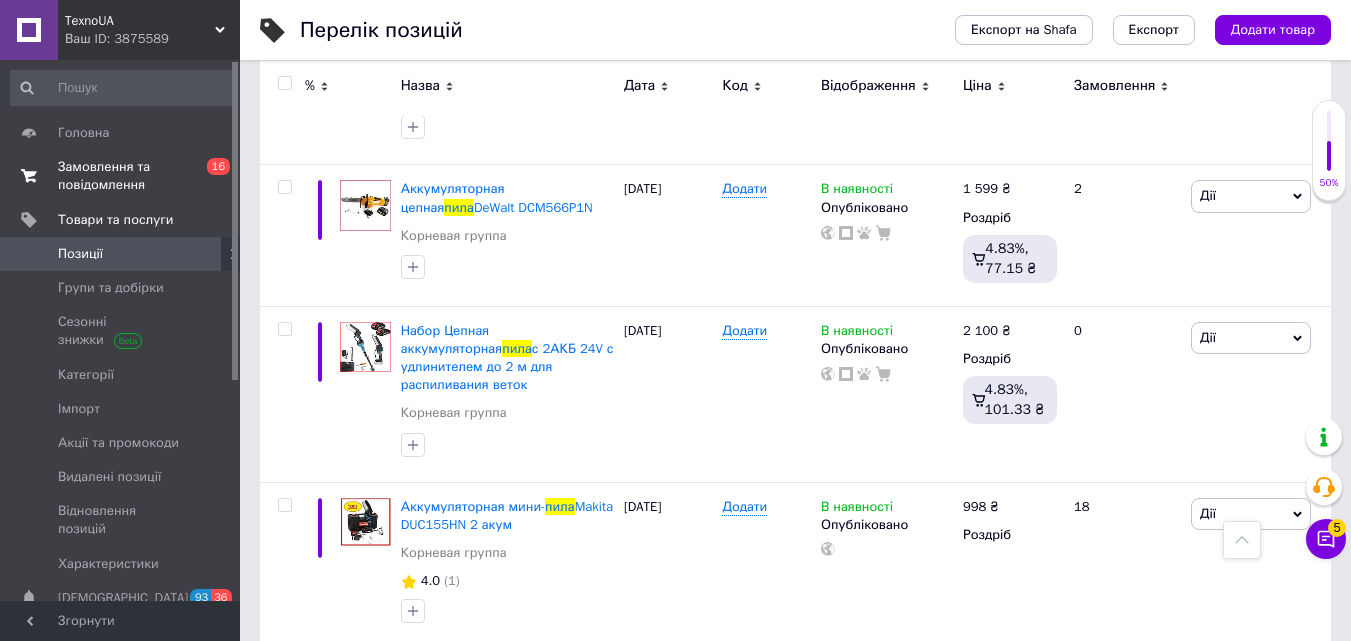 click on "Замовлення та повідомлення" at bounding box center (121, 176) 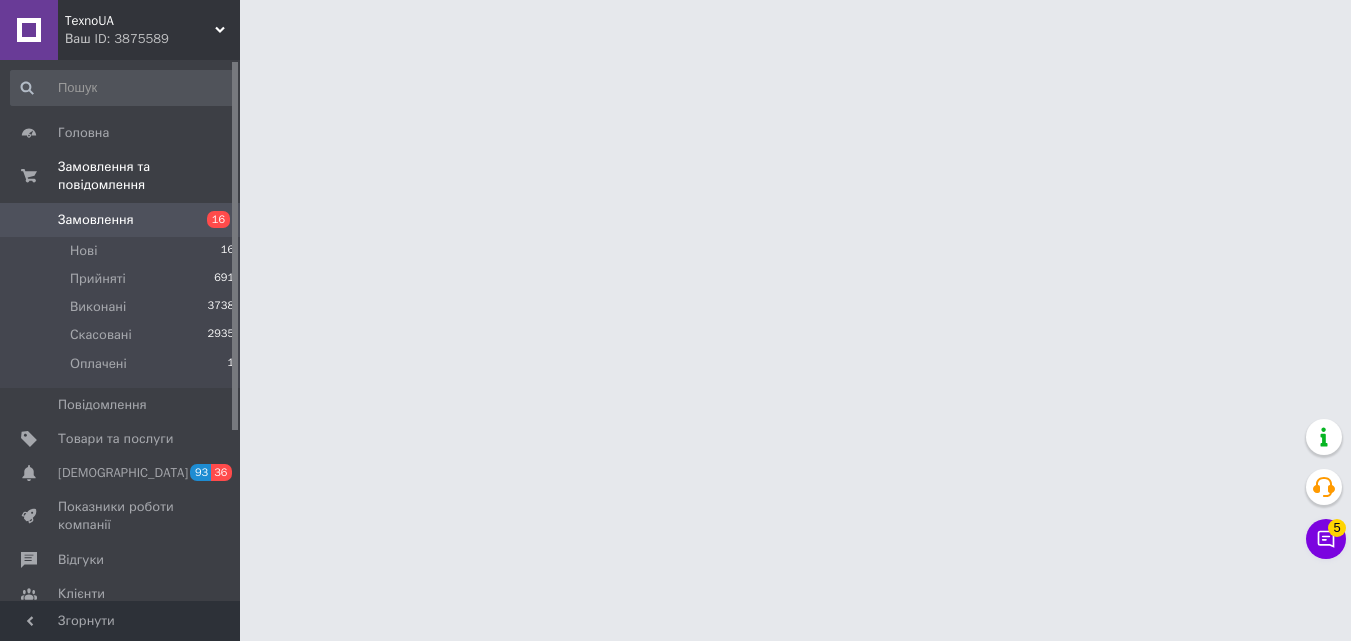 scroll, scrollTop: 0, scrollLeft: 0, axis: both 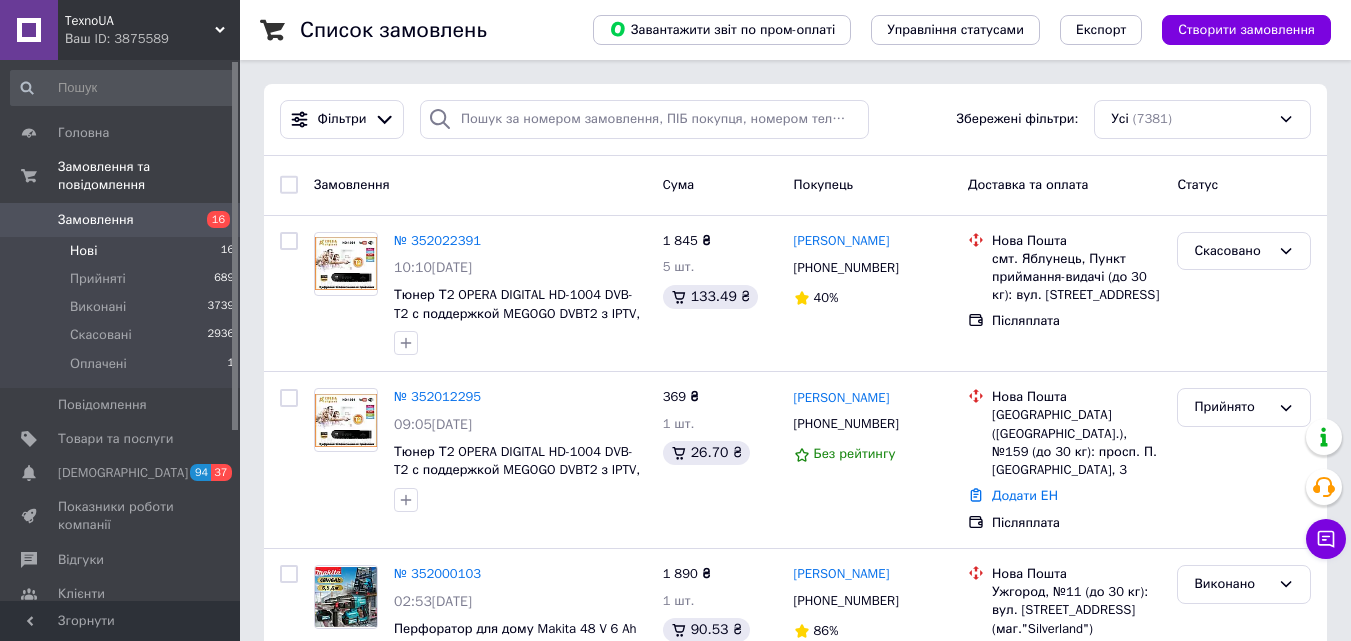 click on "Нові 16" at bounding box center [123, 251] 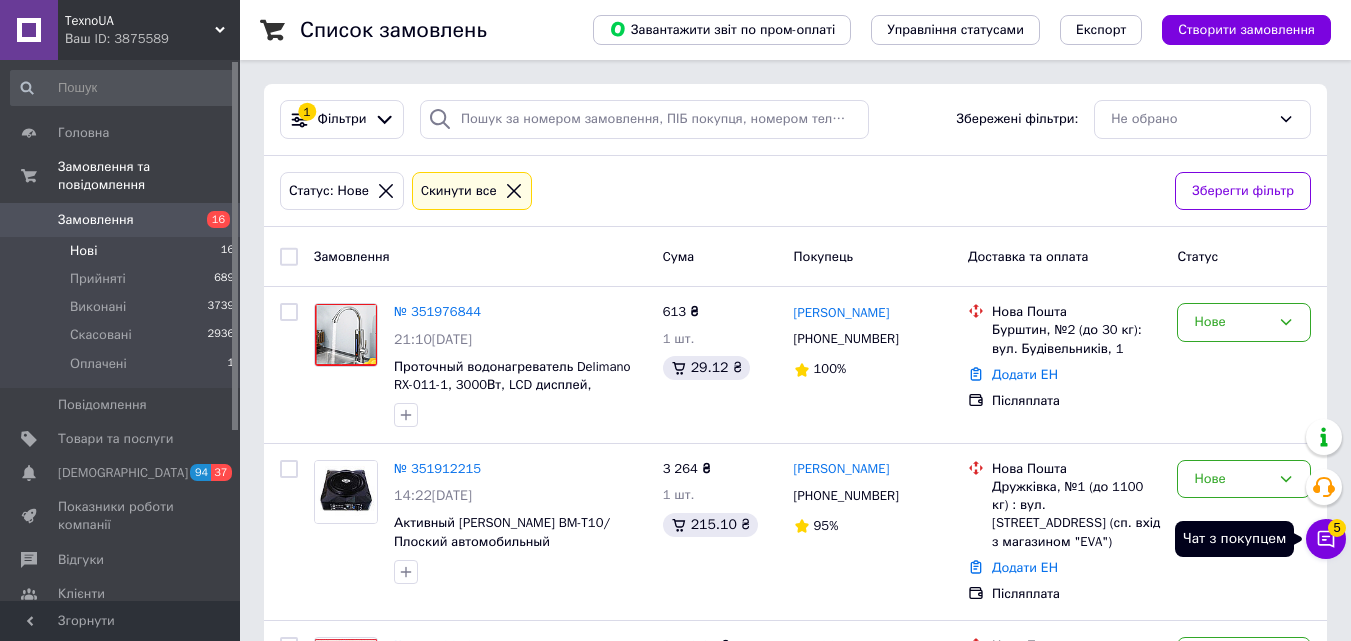 click 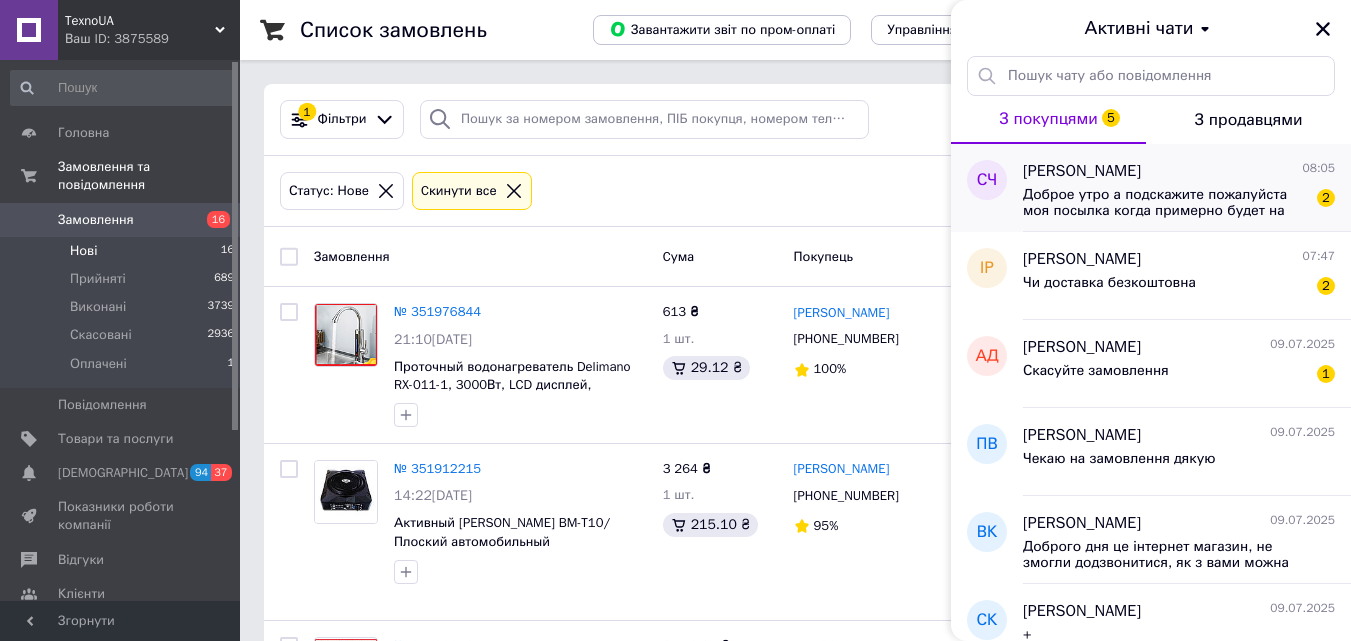 click on "Доброе утро а подскажите пожалуйста моя посылка когда примерно будет на почте 2" at bounding box center [1179, 201] 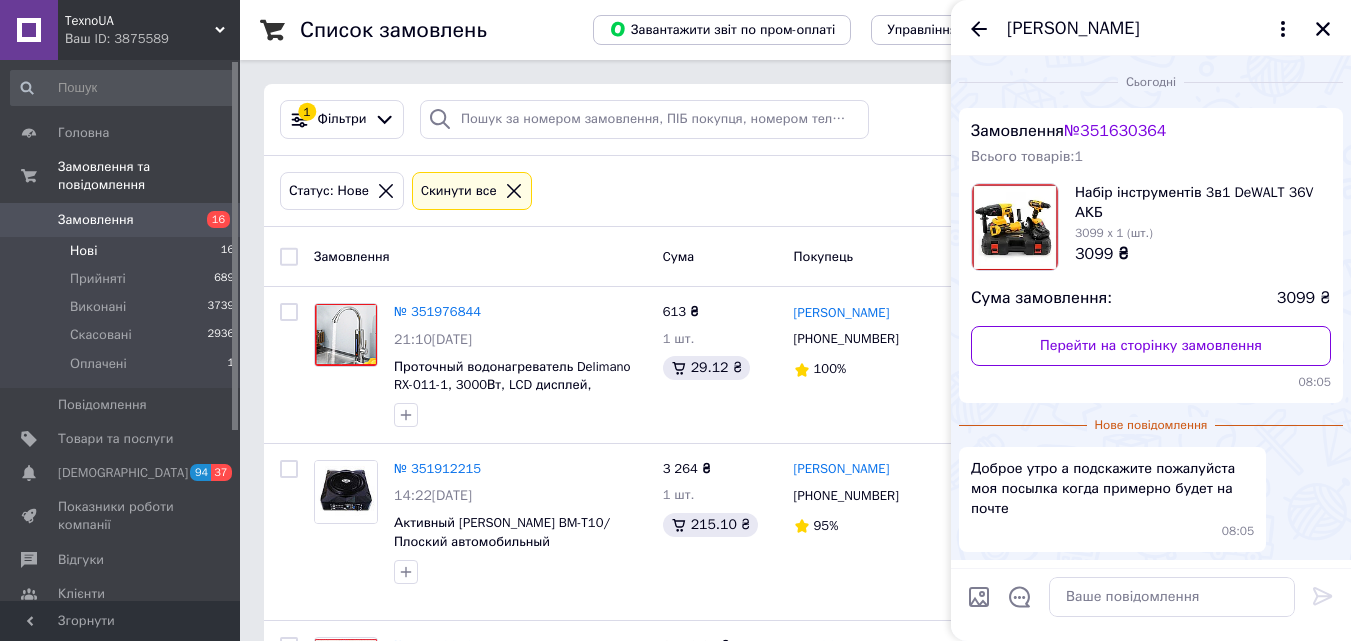scroll, scrollTop: 45, scrollLeft: 0, axis: vertical 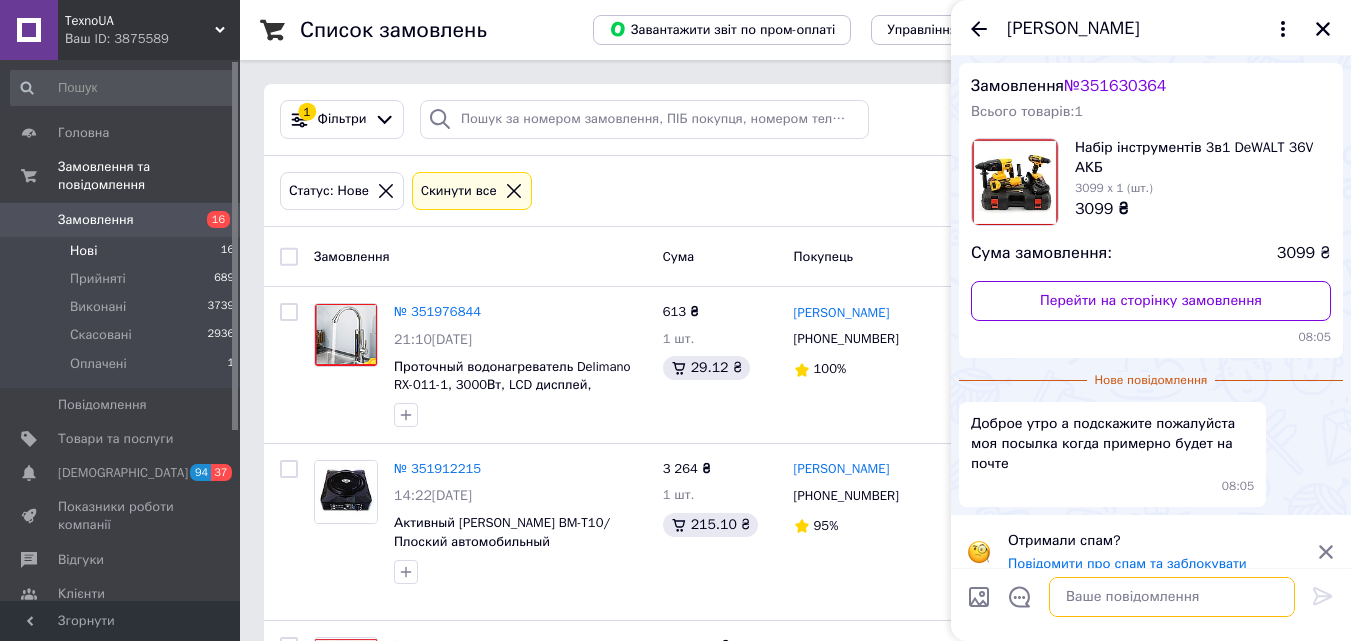 click at bounding box center (1172, 597) 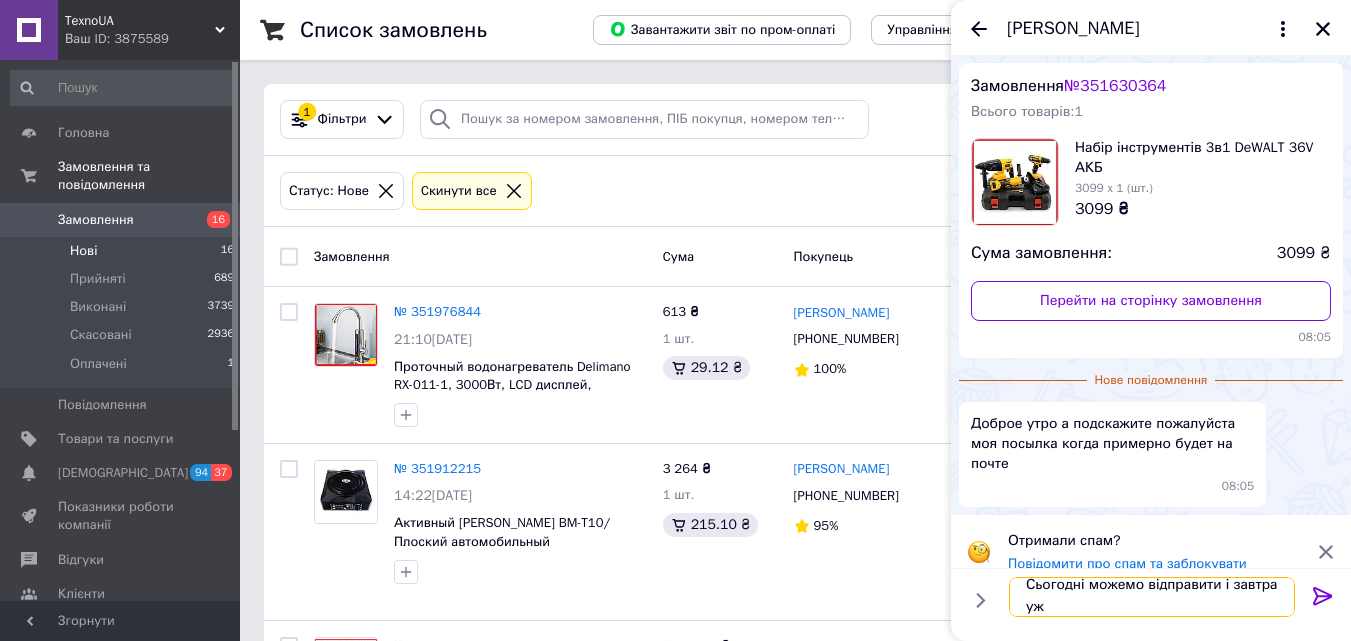 scroll, scrollTop: 2, scrollLeft: 0, axis: vertical 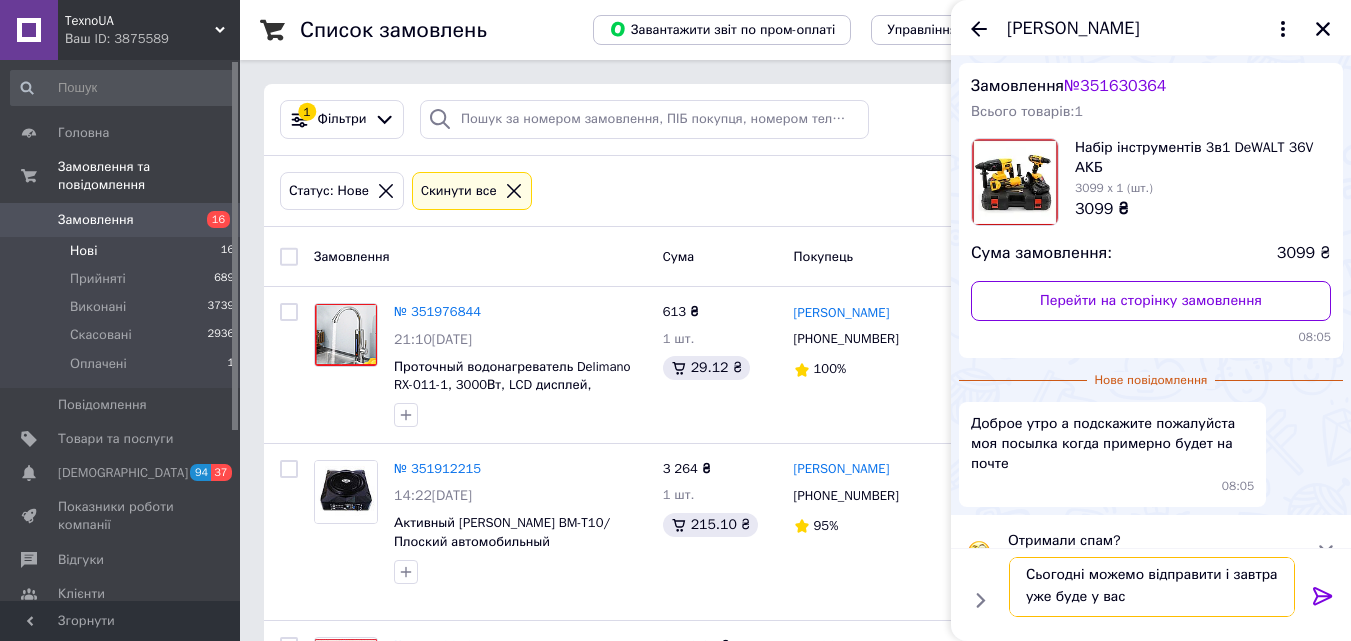 type on "Сьогодні можемо відправити і завтра уже буде у вас" 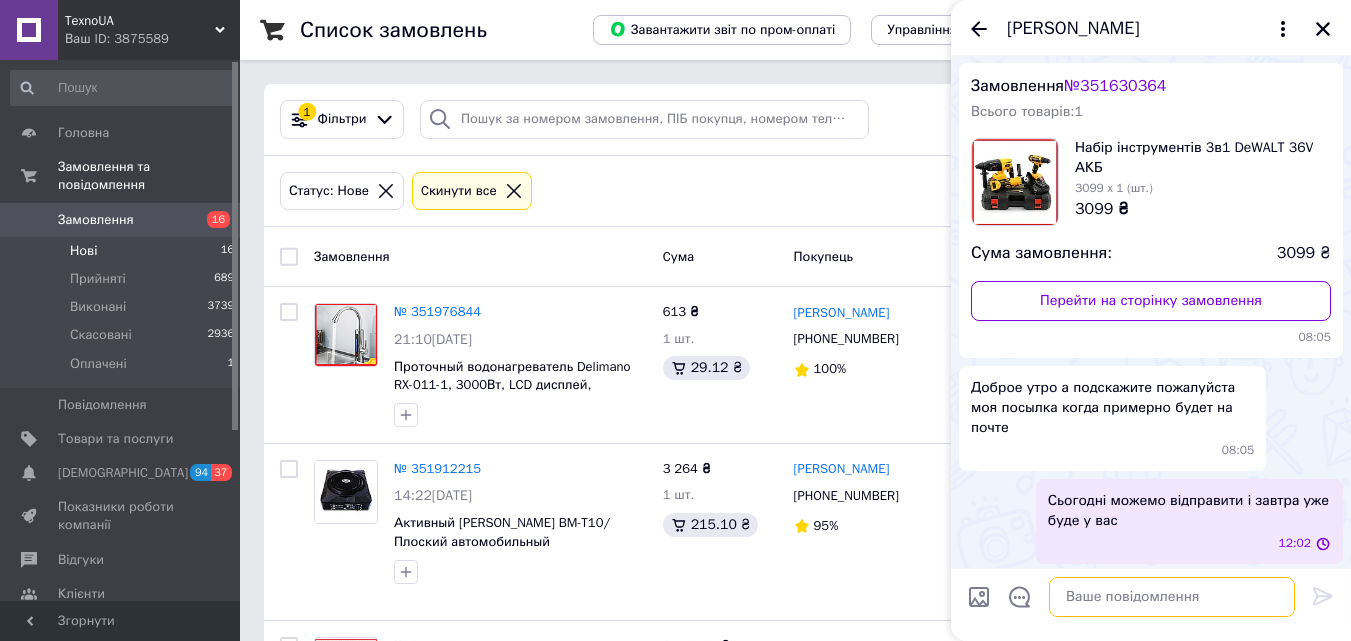 scroll, scrollTop: 0, scrollLeft: 0, axis: both 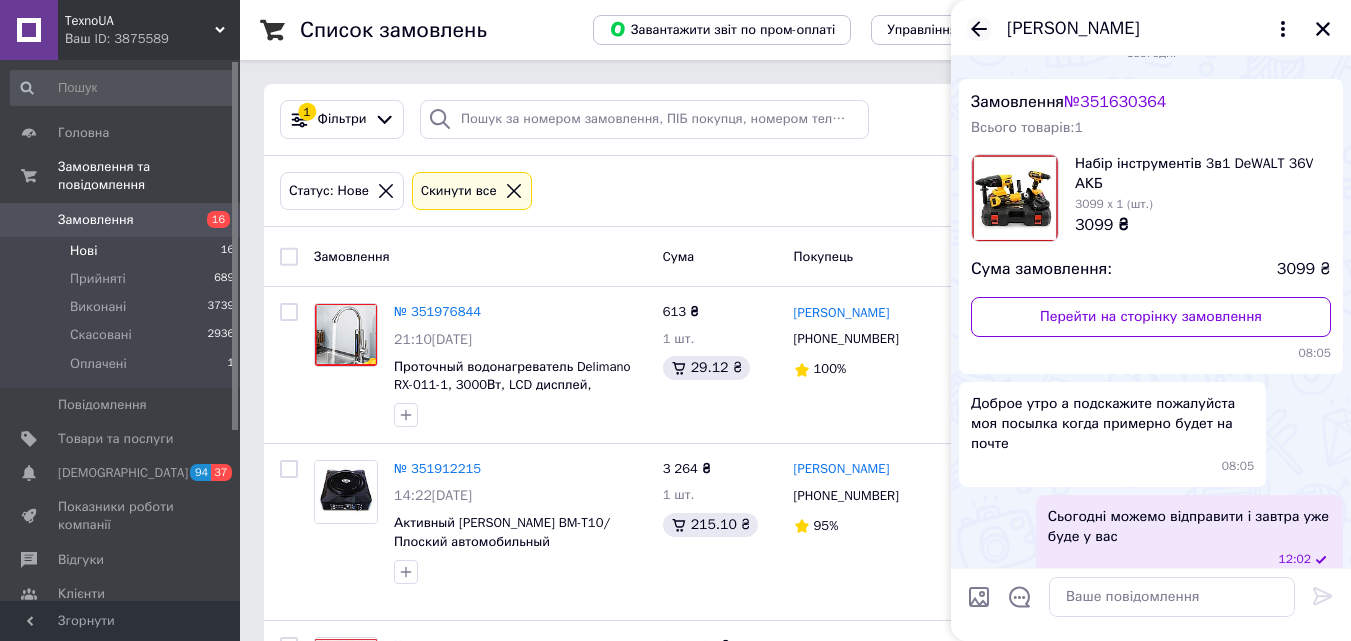 click 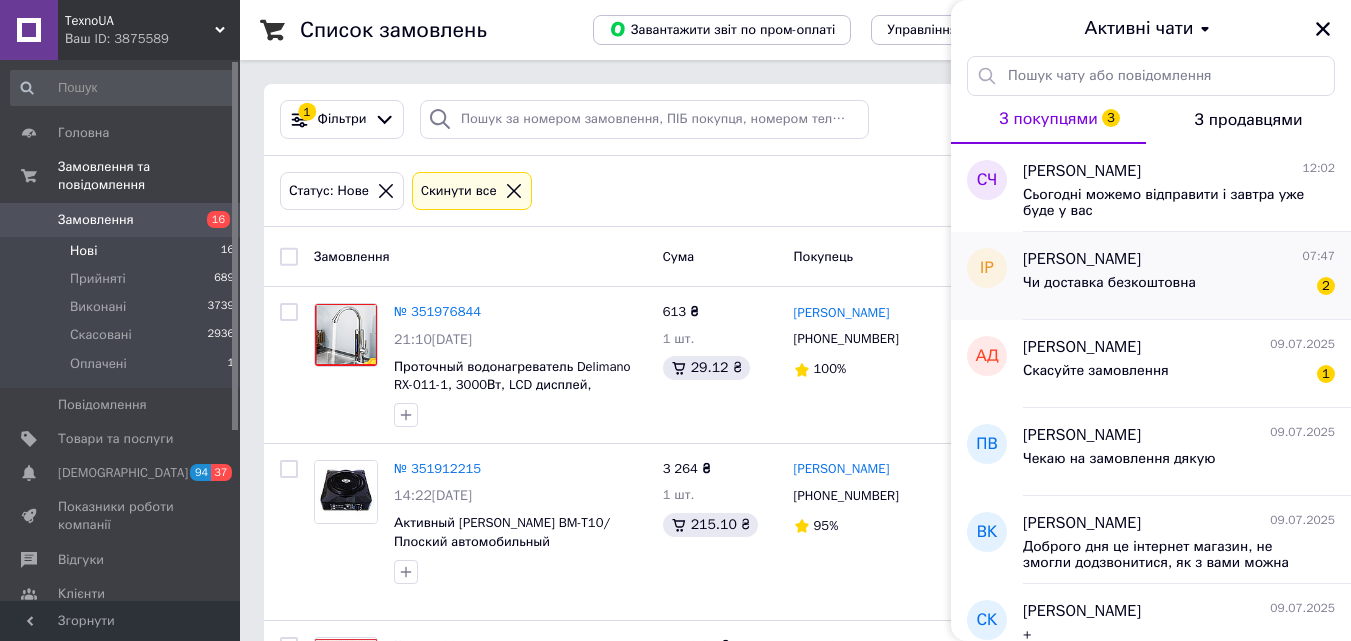 click on "Чи доставка безкоштовна" at bounding box center [1109, 283] 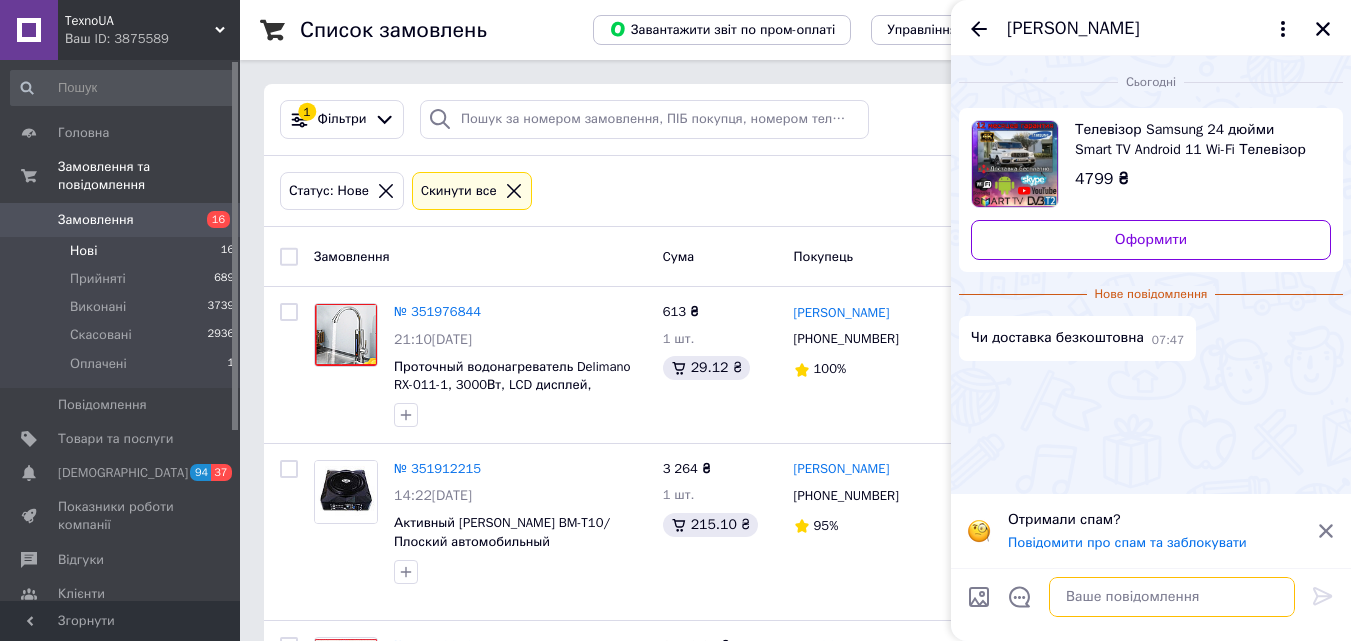 click at bounding box center [1172, 597] 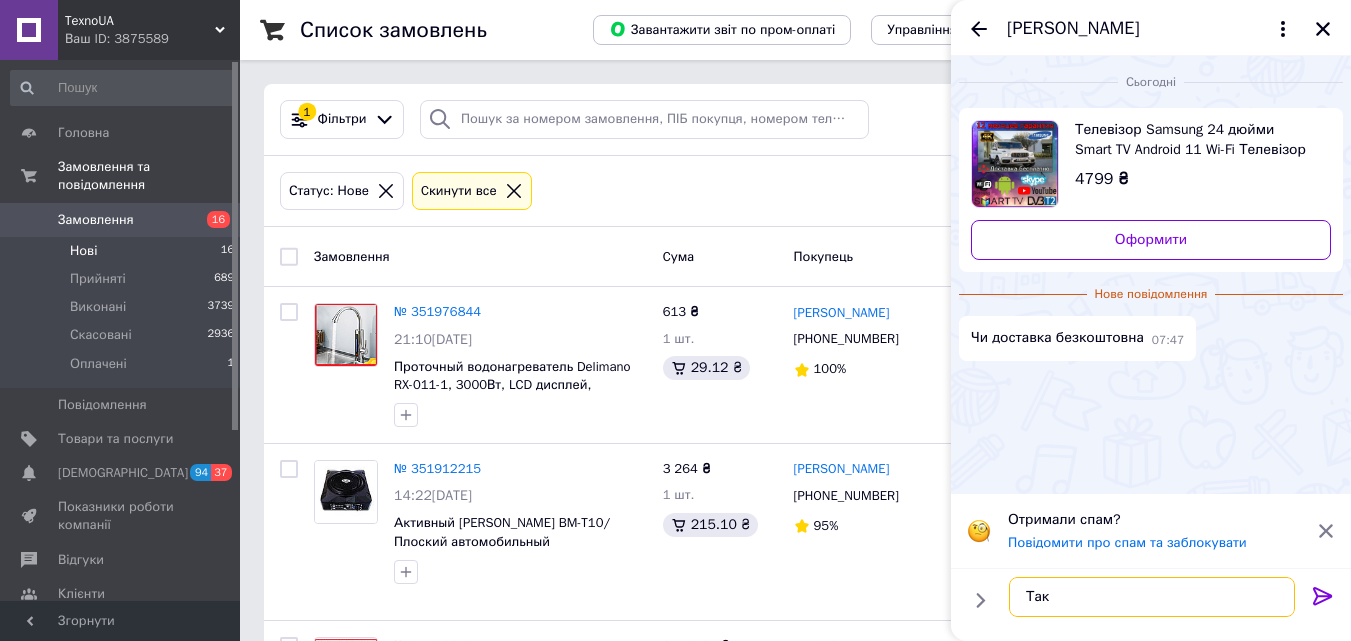 type on "Так" 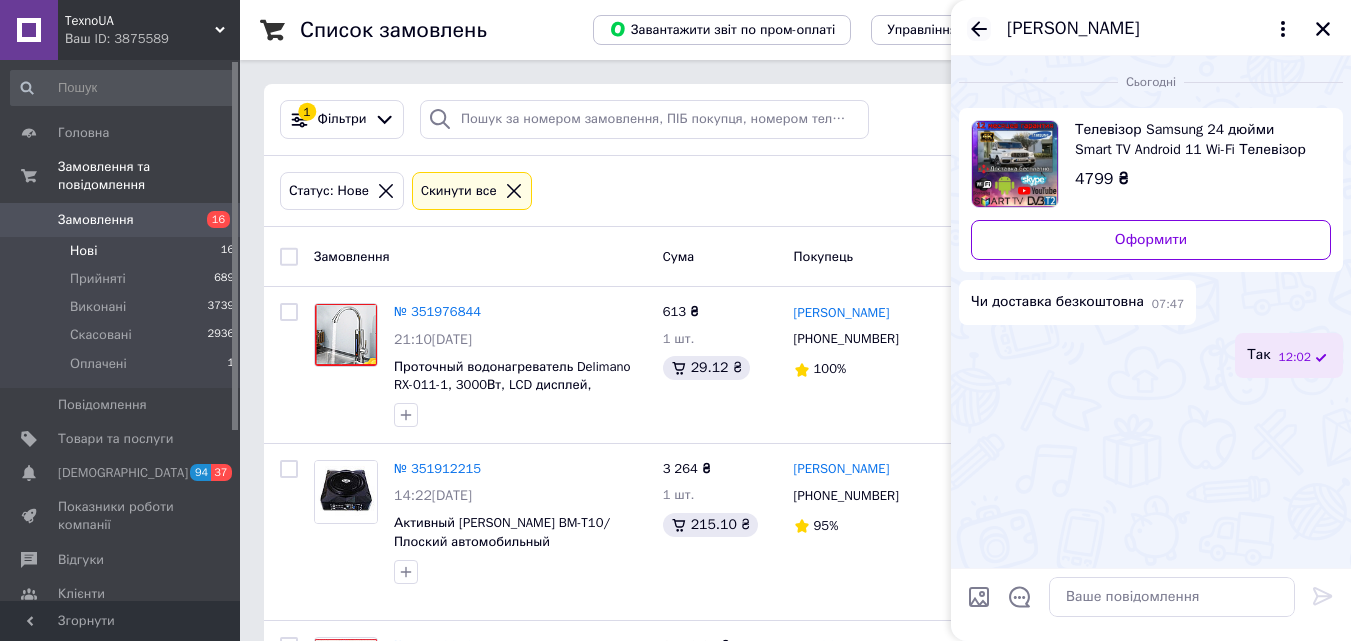click 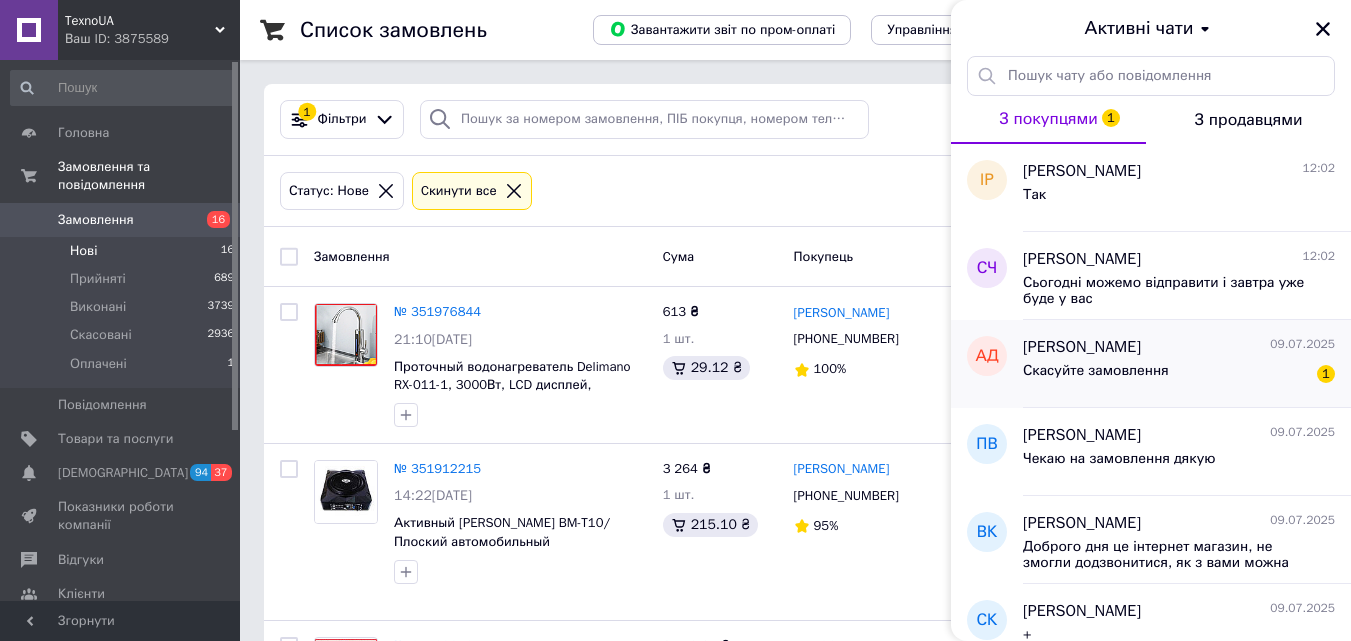 click on "Скасуйте замовлення" at bounding box center (1096, 377) 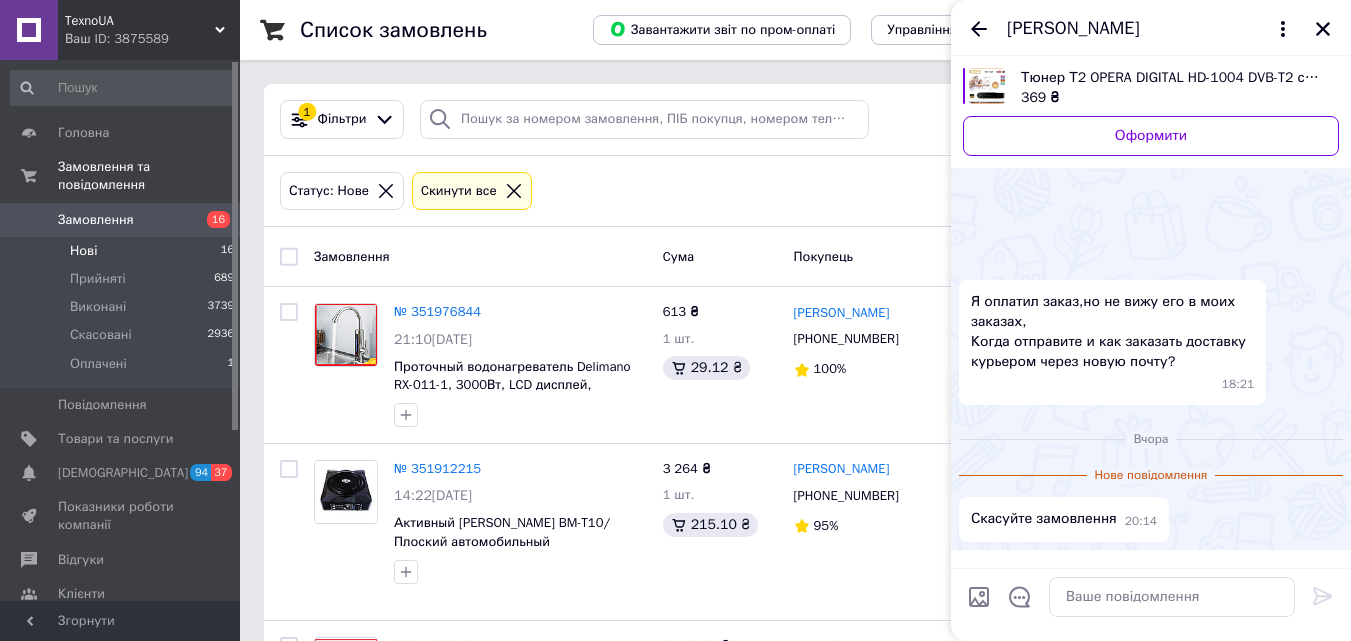 scroll, scrollTop: 55, scrollLeft: 0, axis: vertical 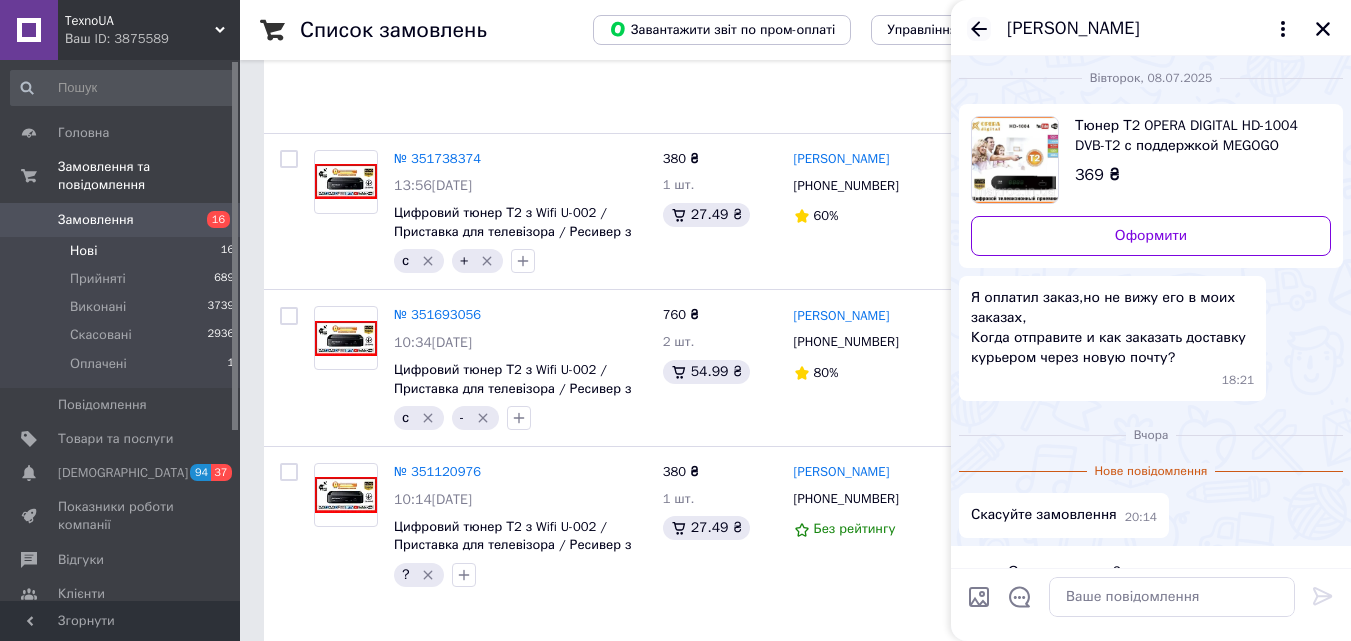 click 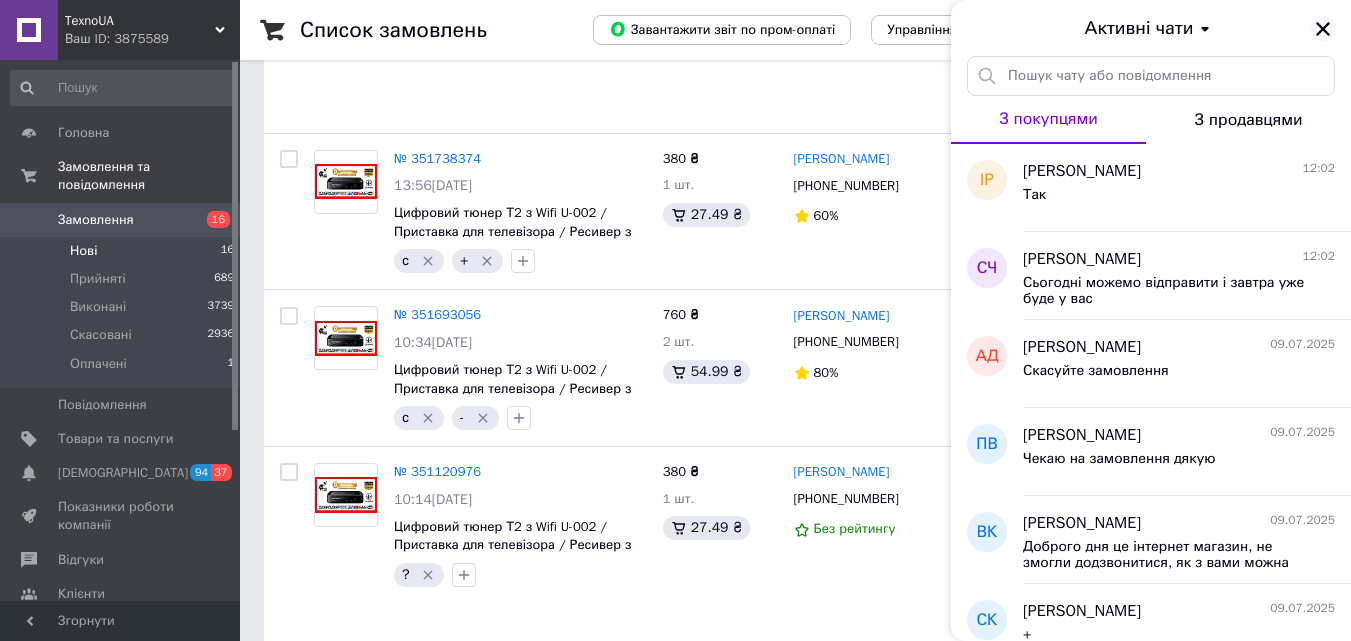 click 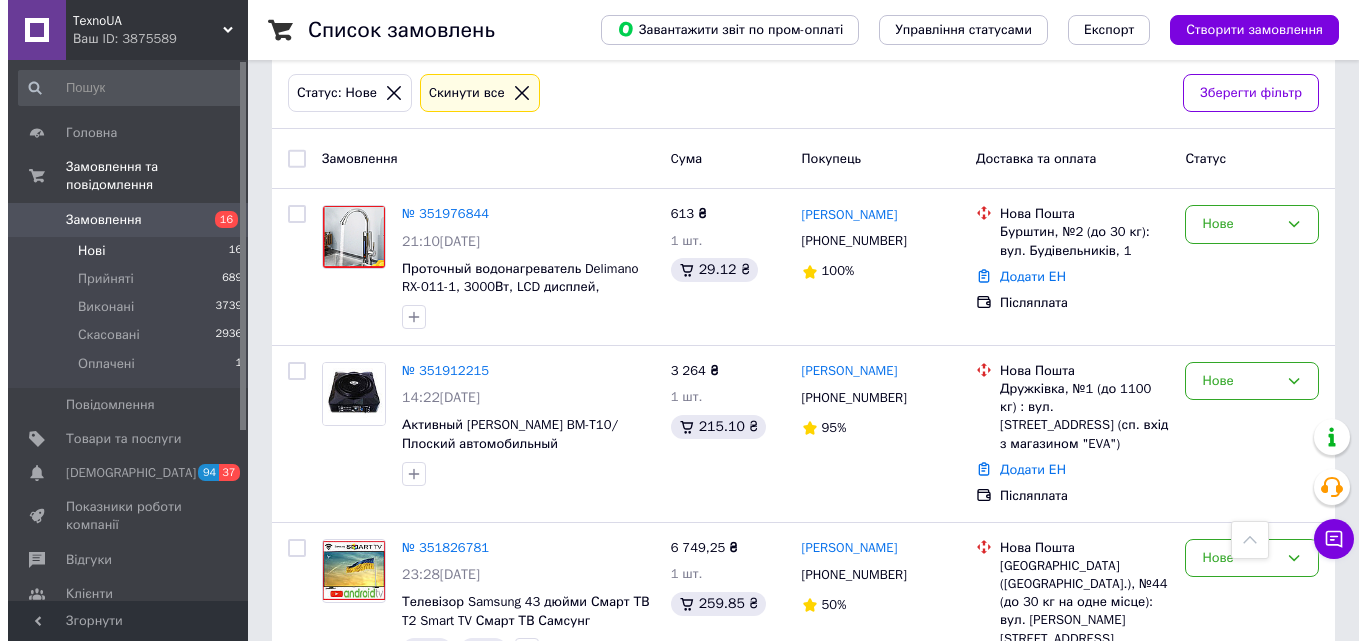 scroll, scrollTop: 0, scrollLeft: 0, axis: both 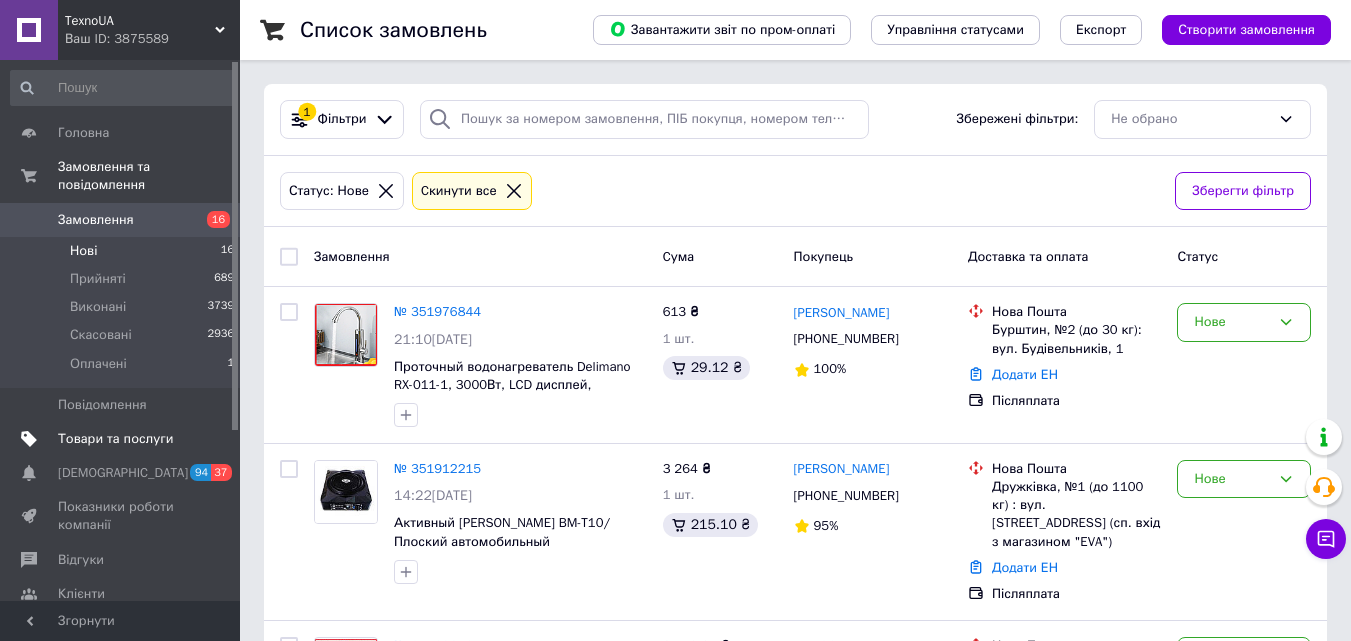 click on "Товари та послуги" at bounding box center [115, 439] 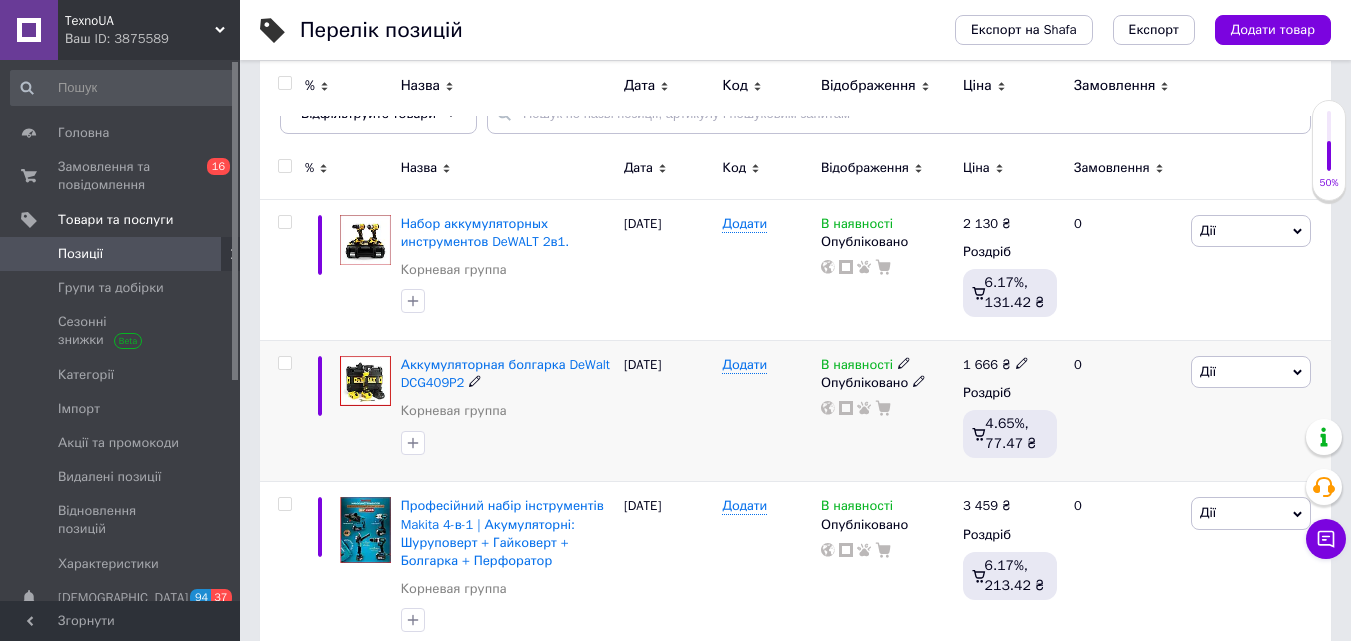 scroll, scrollTop: 200, scrollLeft: 0, axis: vertical 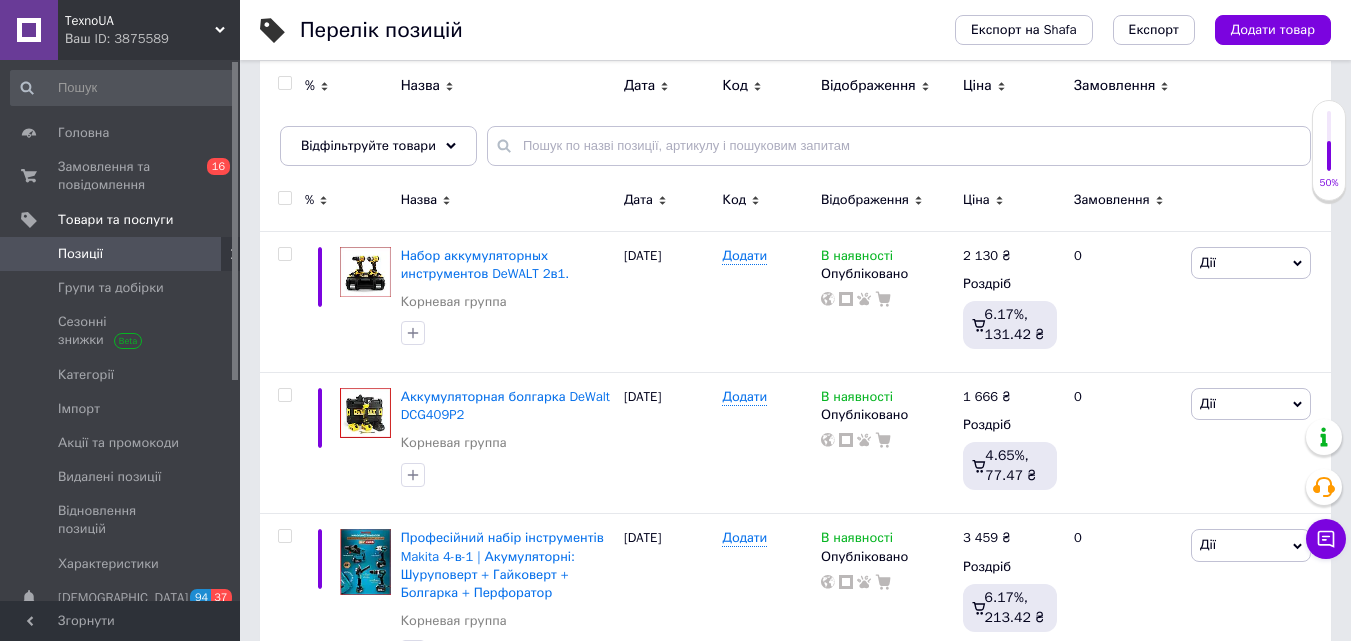 drag, startPoint x: 1256, startPoint y: 28, endPoint x: 1196, endPoint y: 141, distance: 127.94139 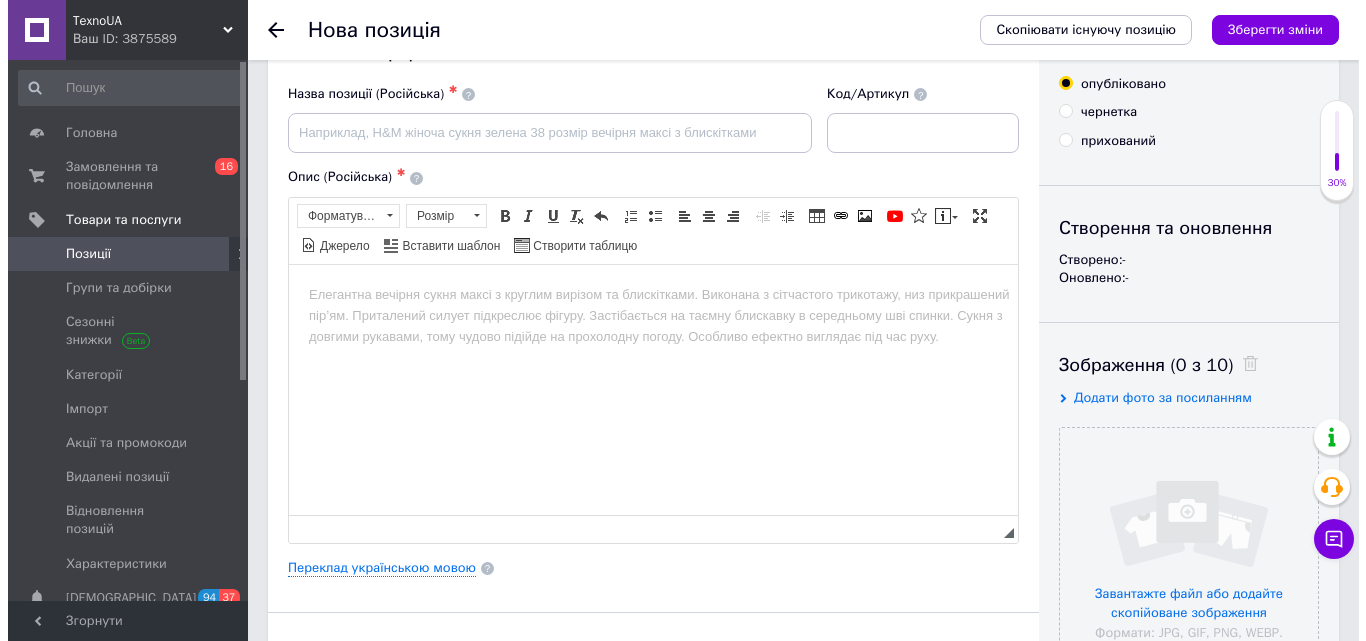 scroll, scrollTop: 100, scrollLeft: 0, axis: vertical 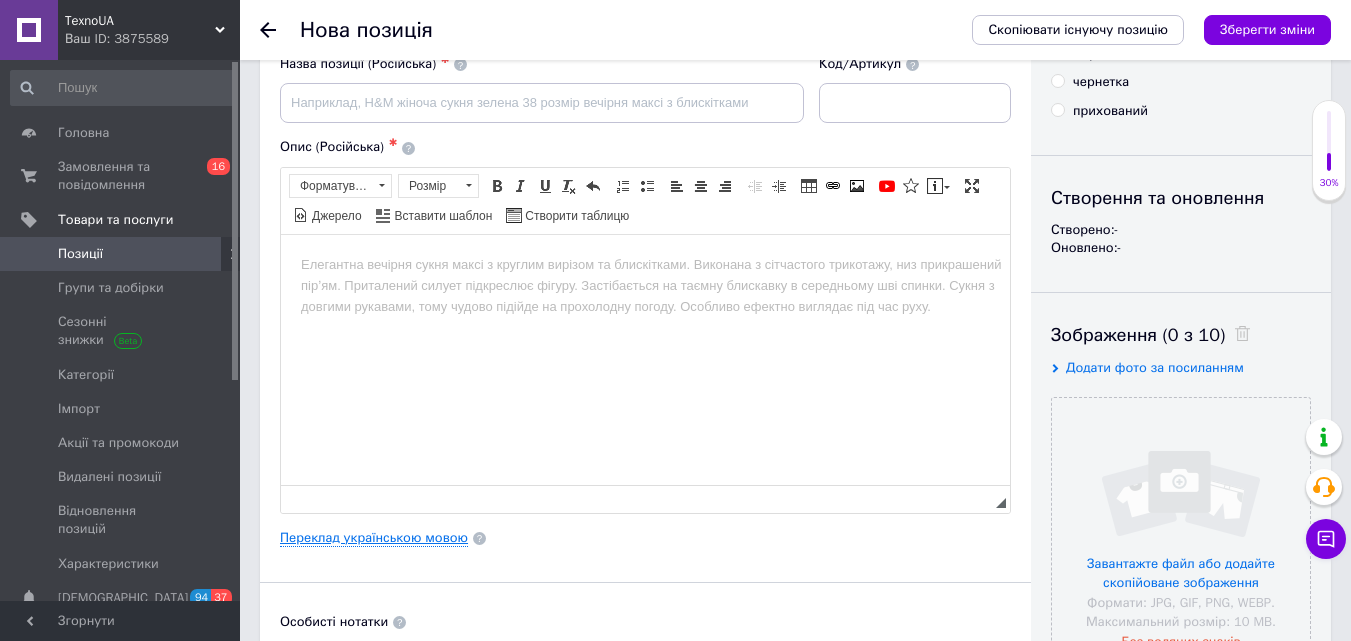 click on "Переклад українською мовою" at bounding box center (374, 538) 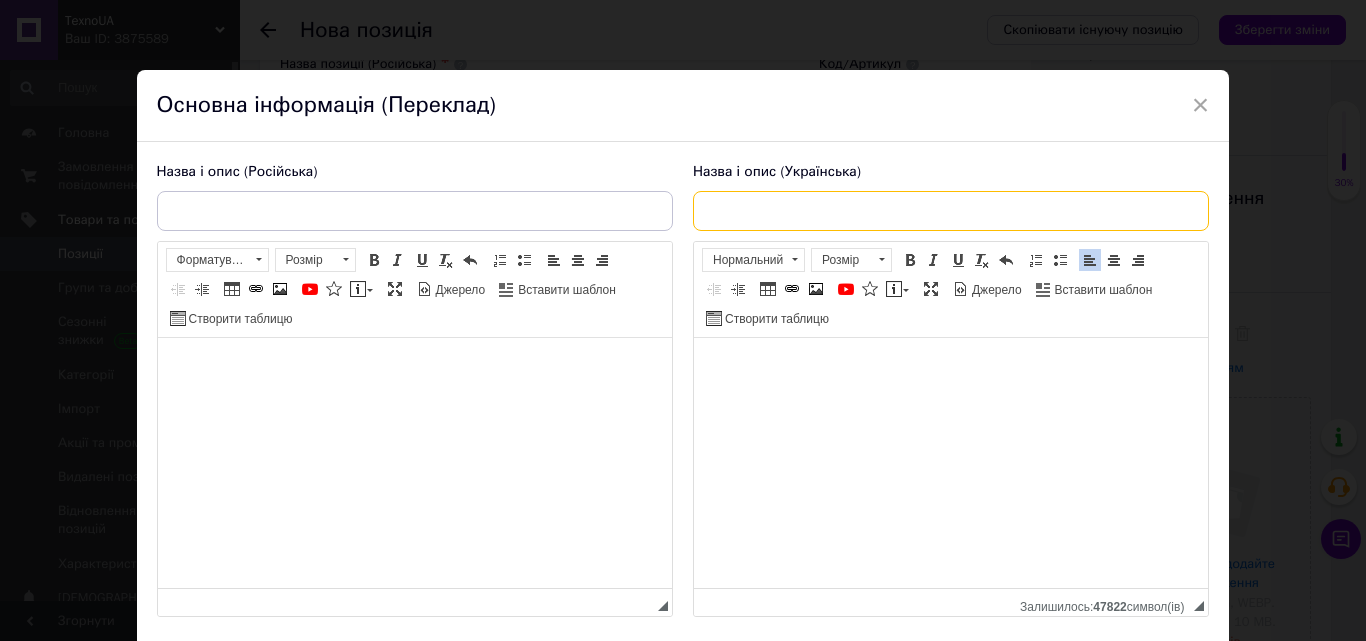 click at bounding box center [951, 211] 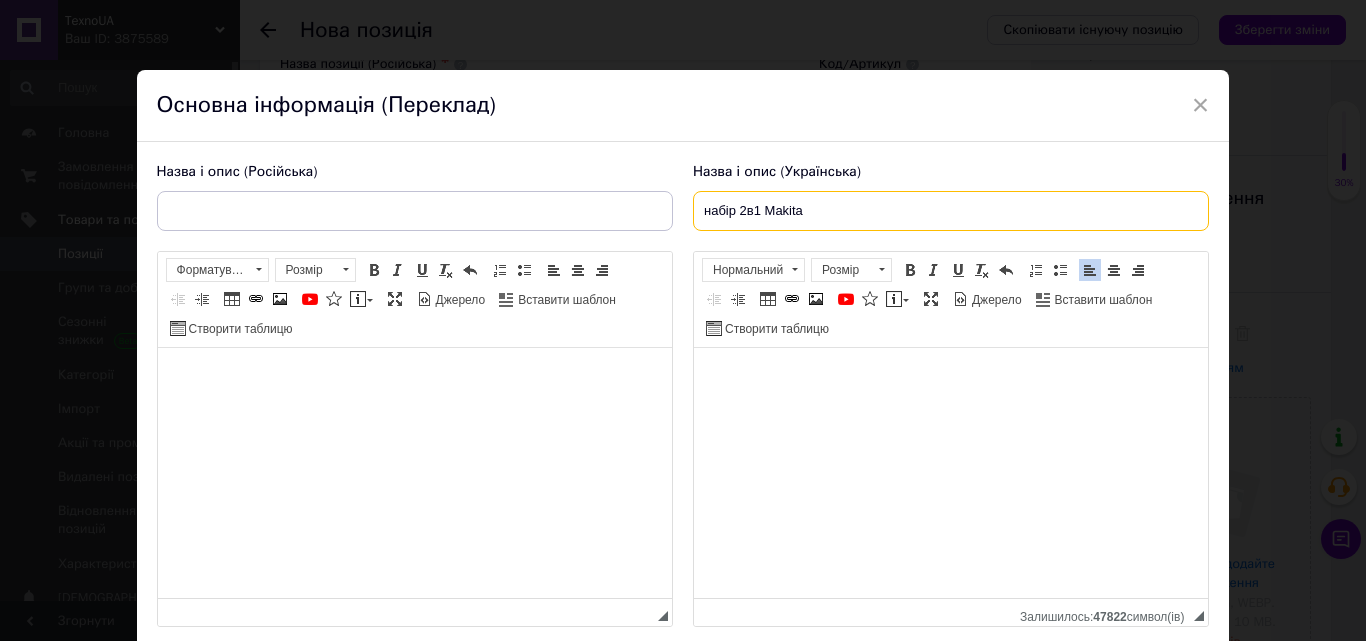 type on "набір 2в1 Makita" 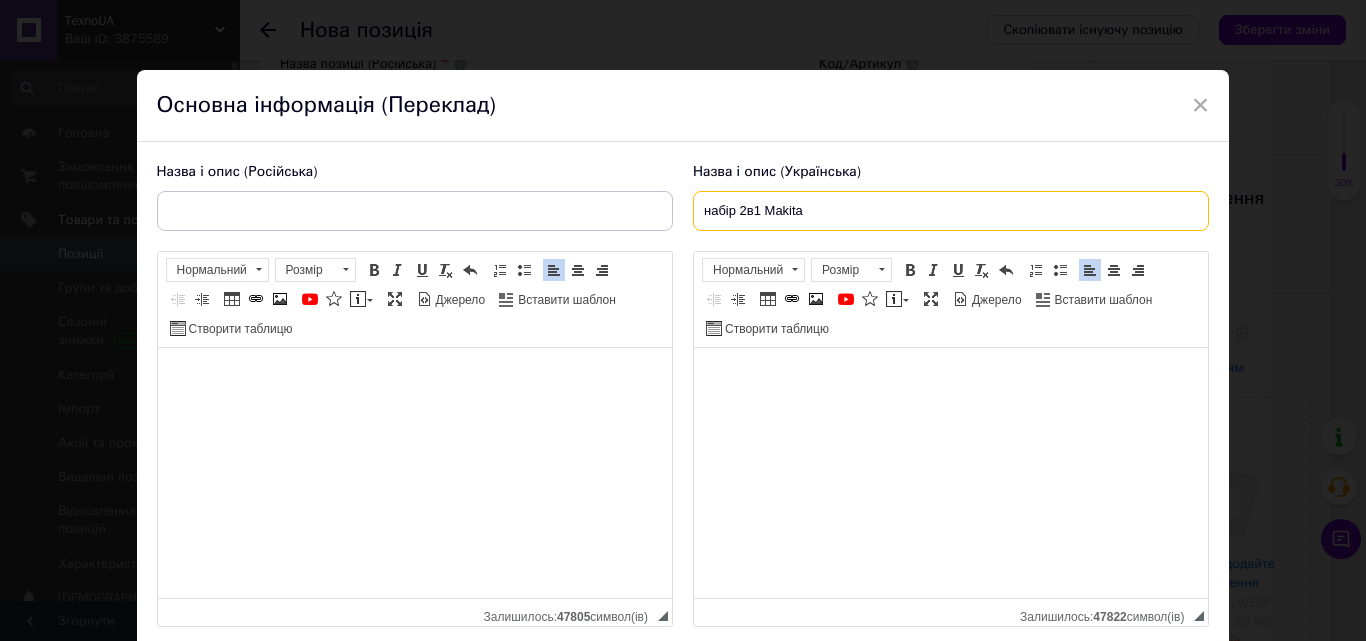 drag, startPoint x: 828, startPoint y: 216, endPoint x: 678, endPoint y: 220, distance: 150.05333 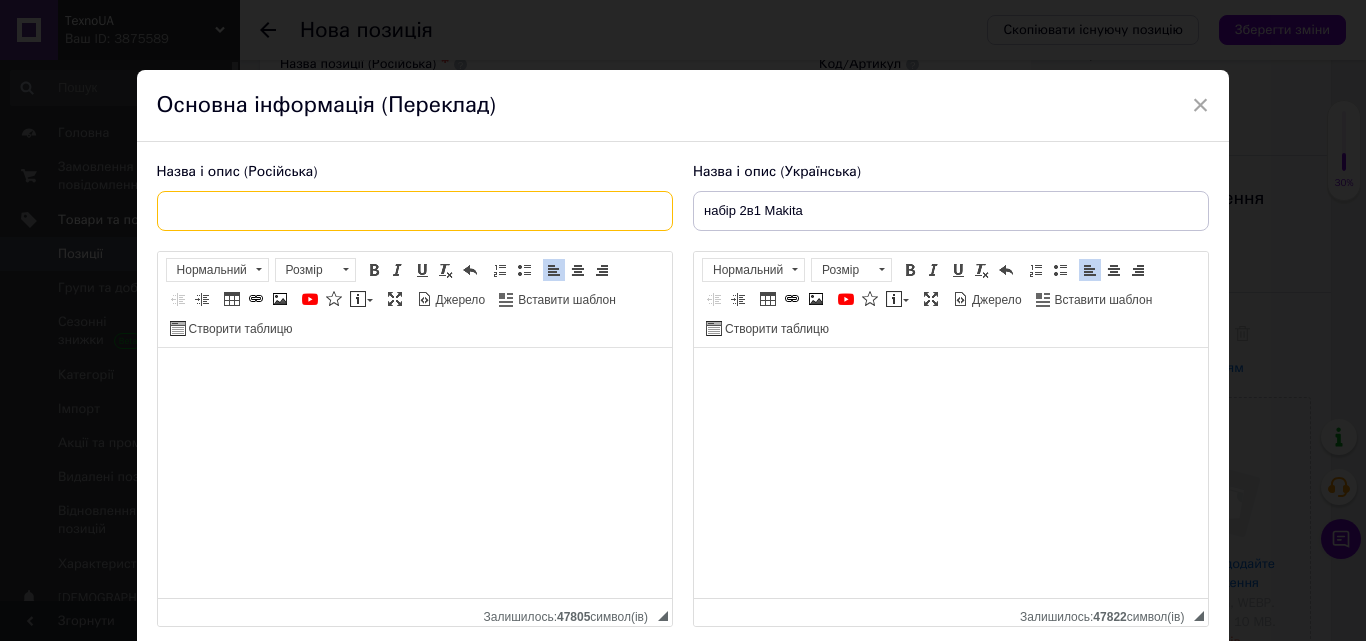 click at bounding box center (415, 211) 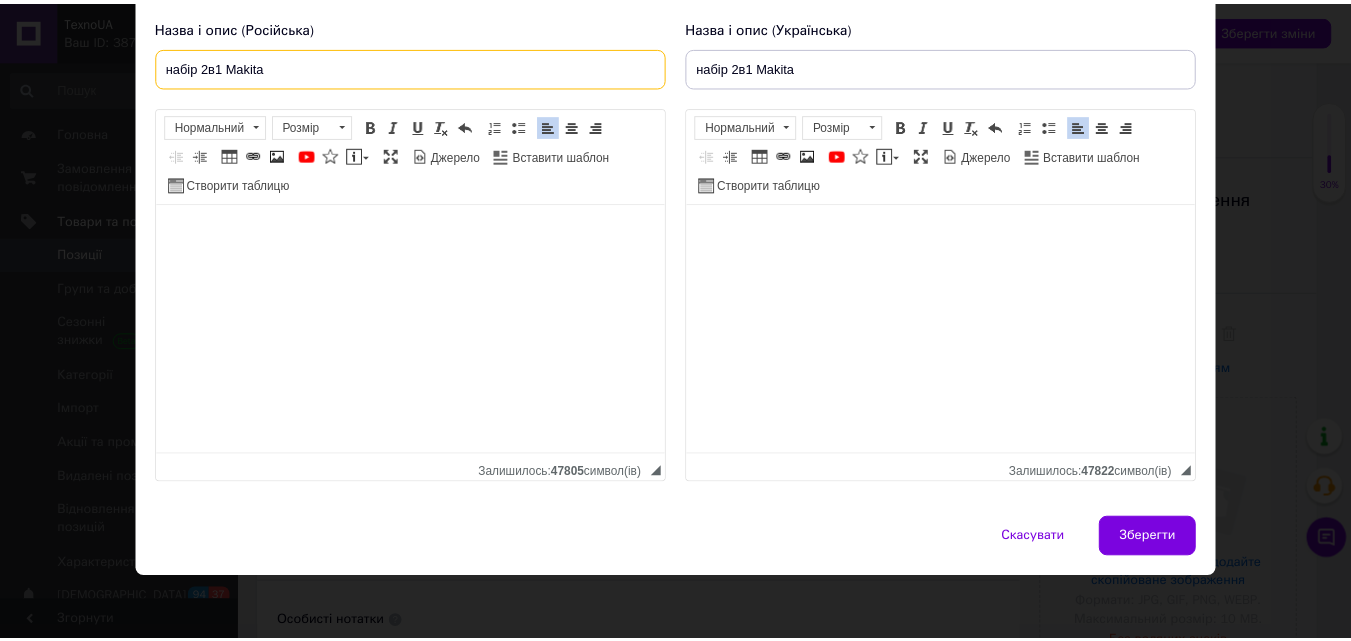 scroll, scrollTop: 151, scrollLeft: 0, axis: vertical 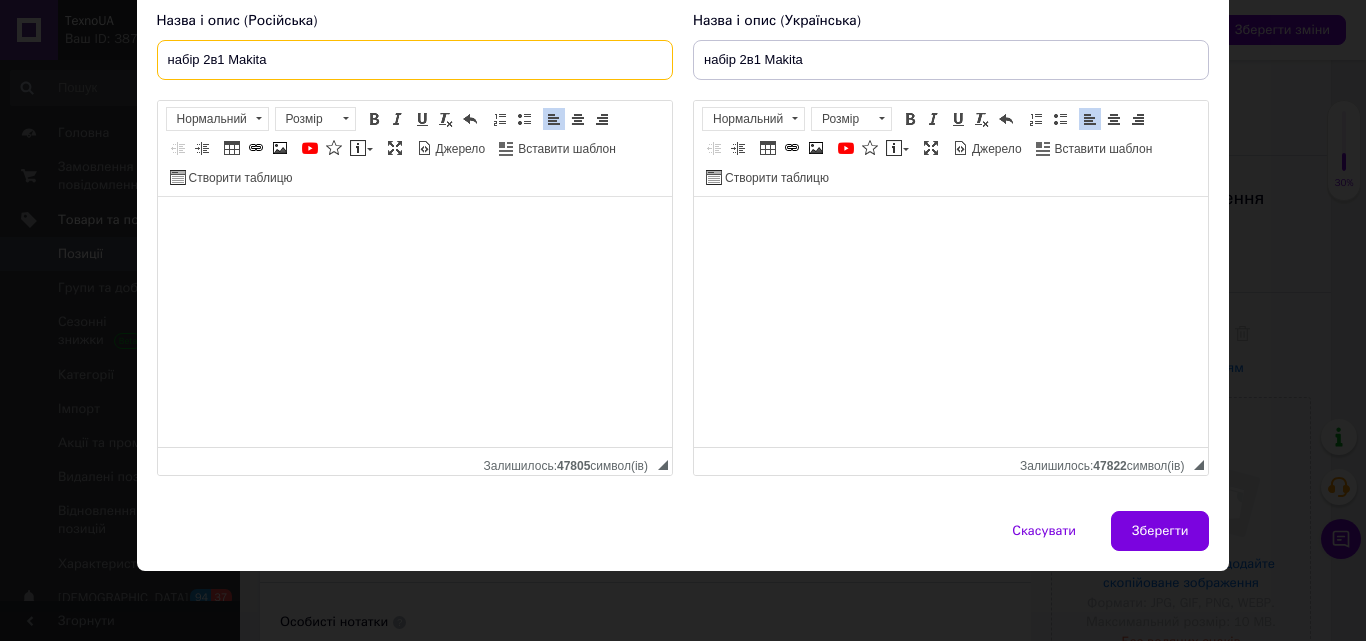click on "набір 2в1 Makita" at bounding box center [415, 60] 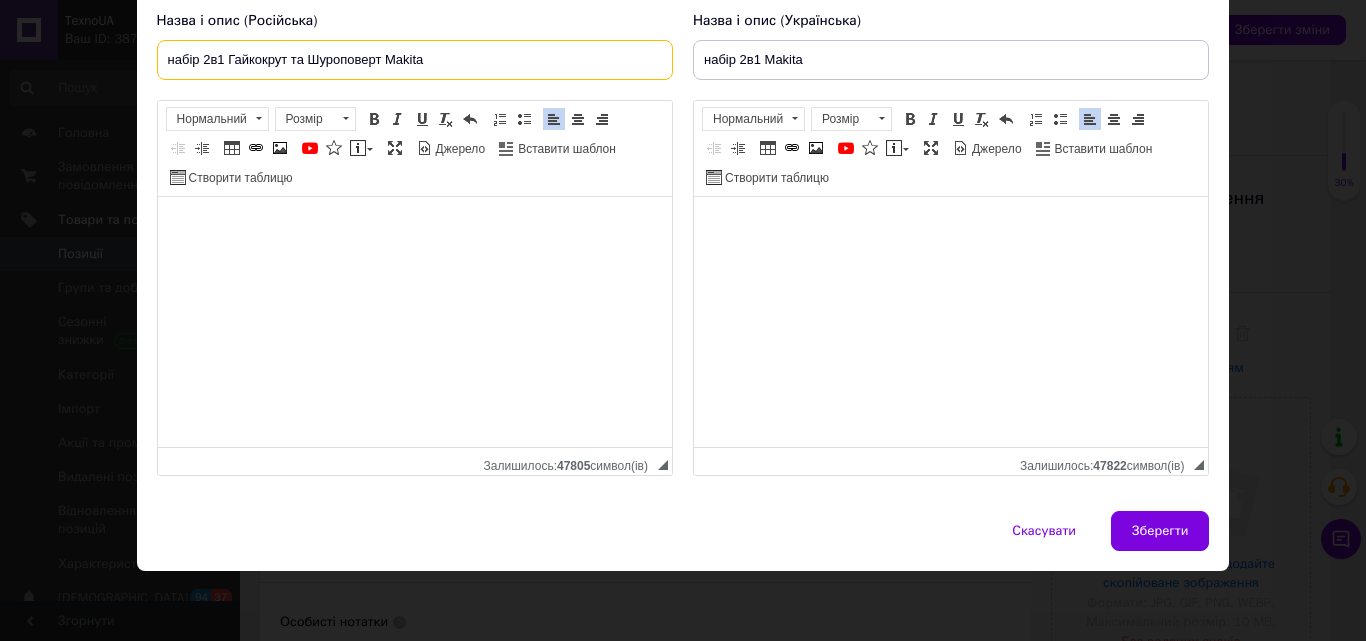 click on "набір 2в1 Гайкокрут та Шуроповерт Makita" at bounding box center [415, 60] 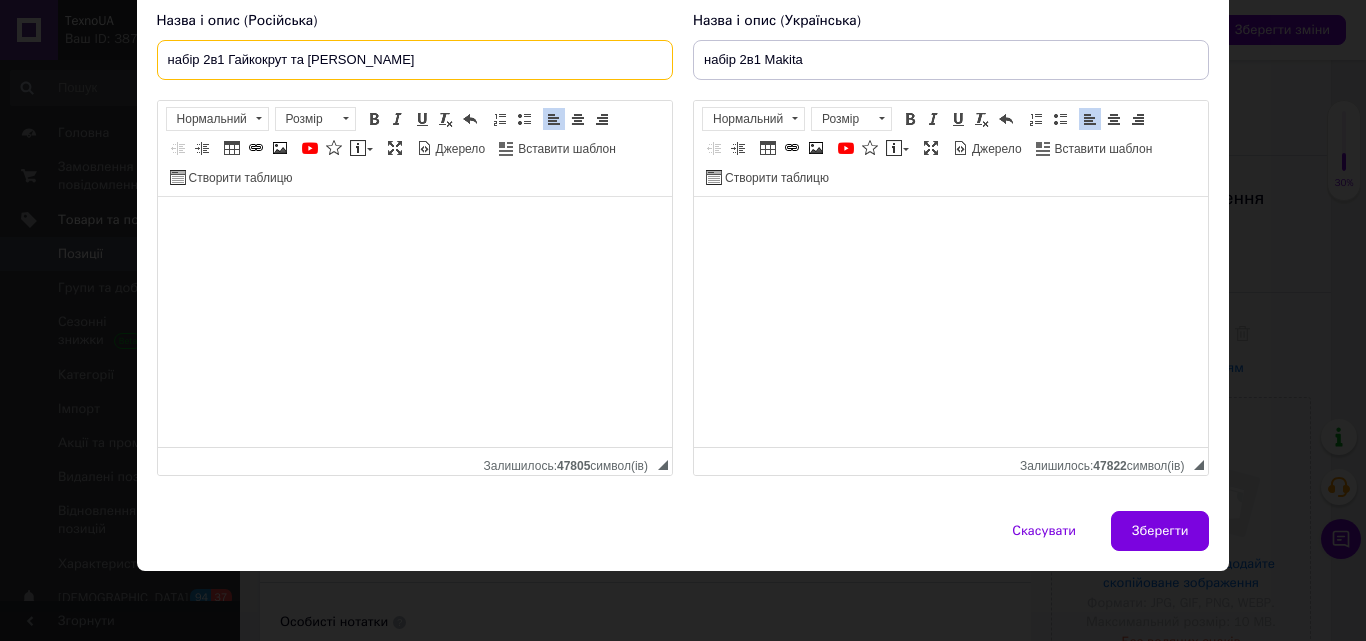 drag, startPoint x: 467, startPoint y: 64, endPoint x: 143, endPoint y: 78, distance: 324.30234 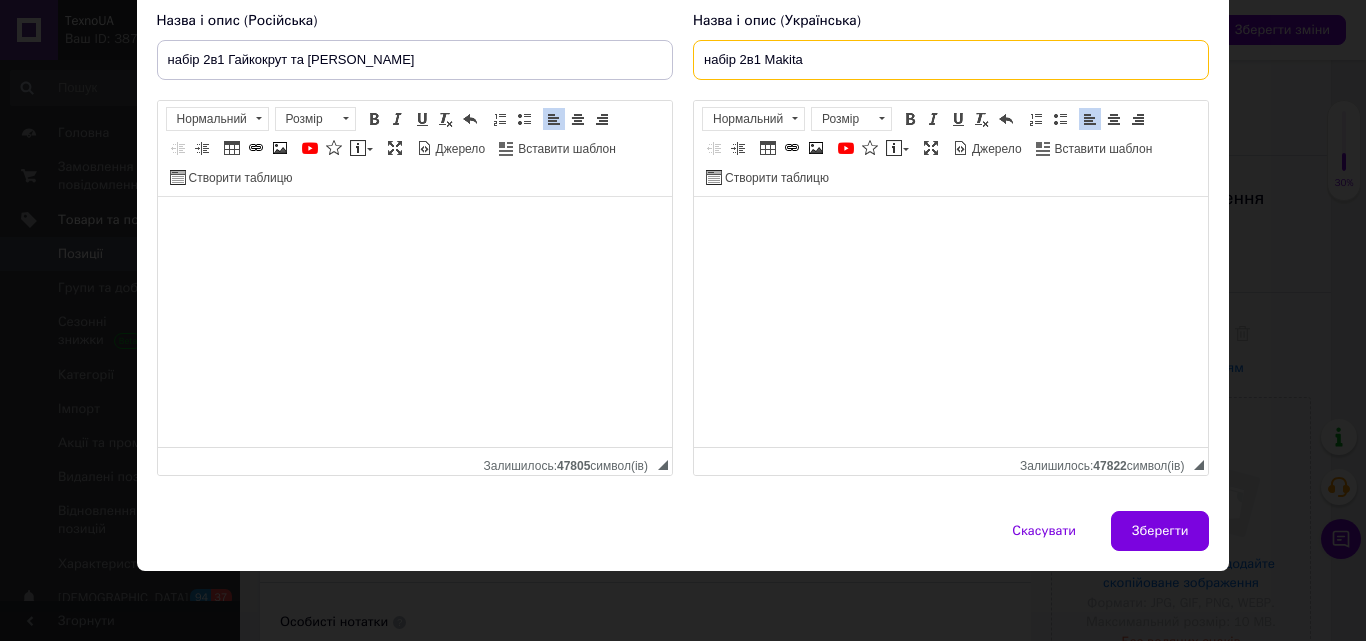 drag, startPoint x: 835, startPoint y: 61, endPoint x: 672, endPoint y: 70, distance: 163.24828 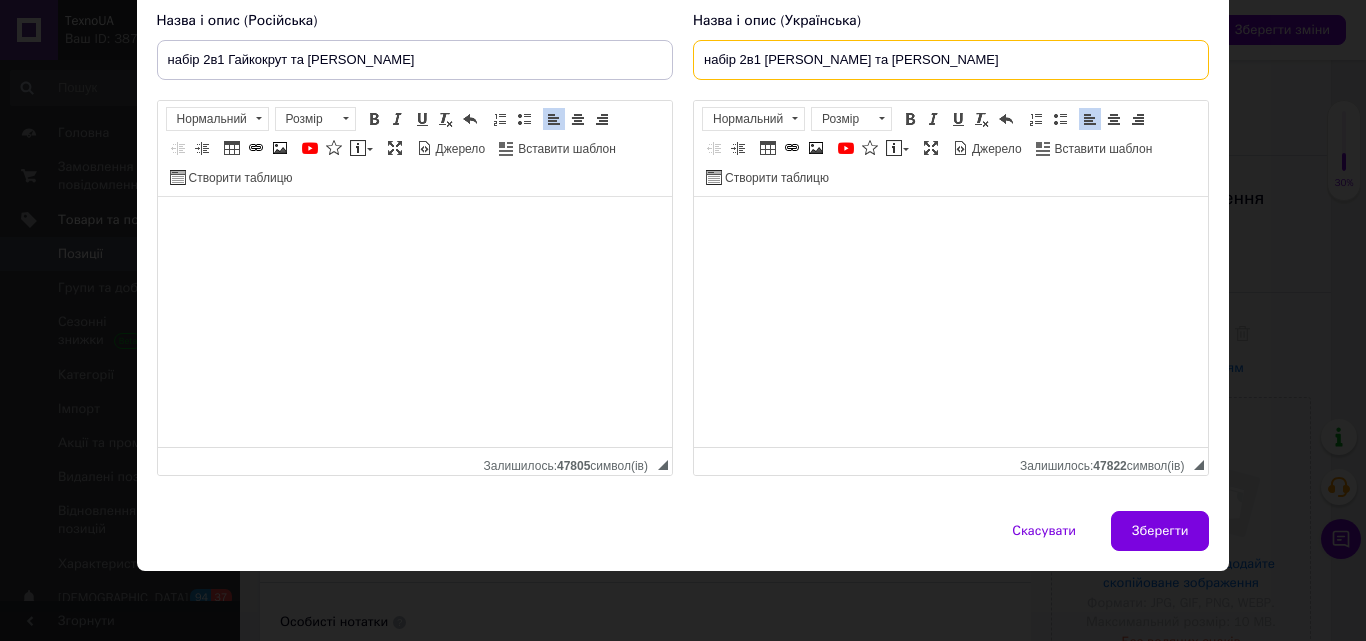 type on "набір 2в1 Гайковерт та Шуруповерт Makita" 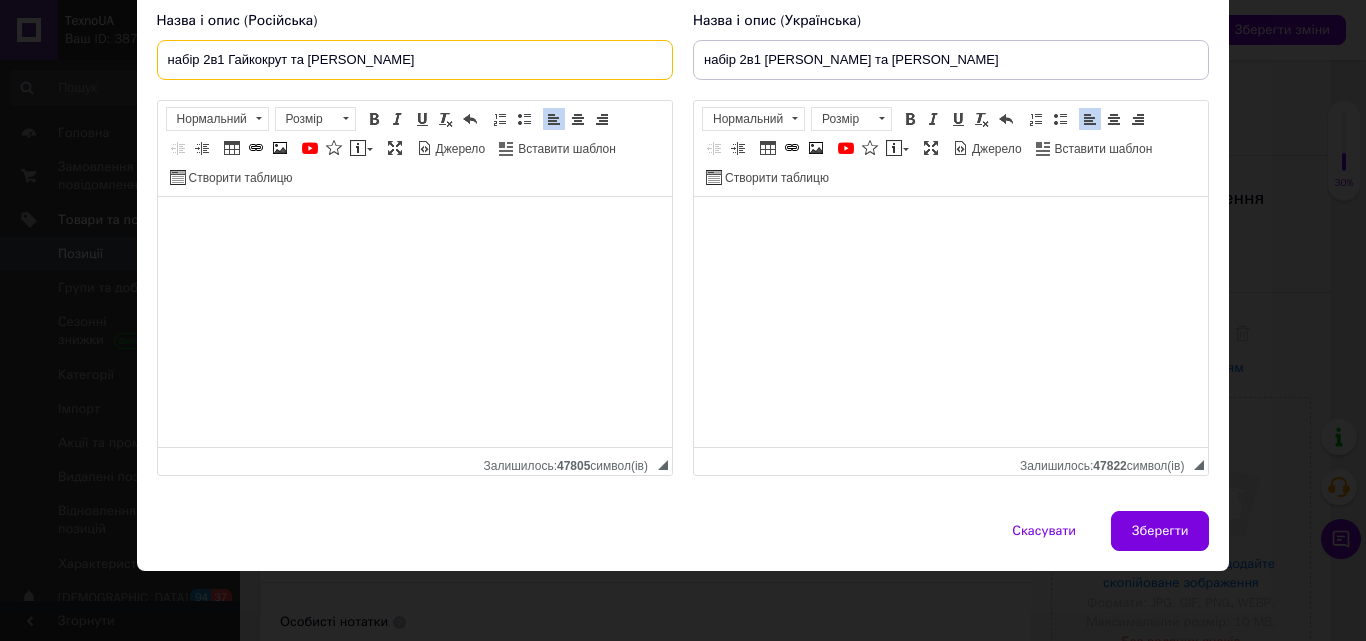 drag, startPoint x: 437, startPoint y: 62, endPoint x: 129, endPoint y: 57, distance: 308.0406 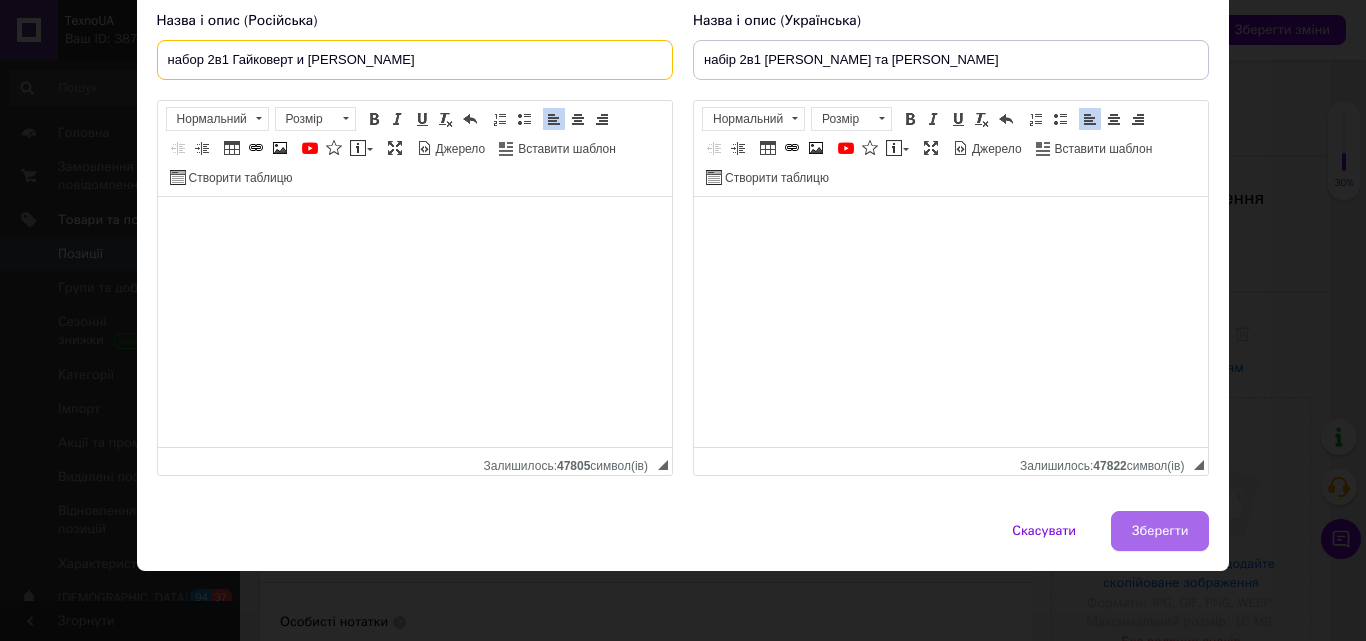 type on "набор 2в1 Гайковерт и Шуруповерт Makita" 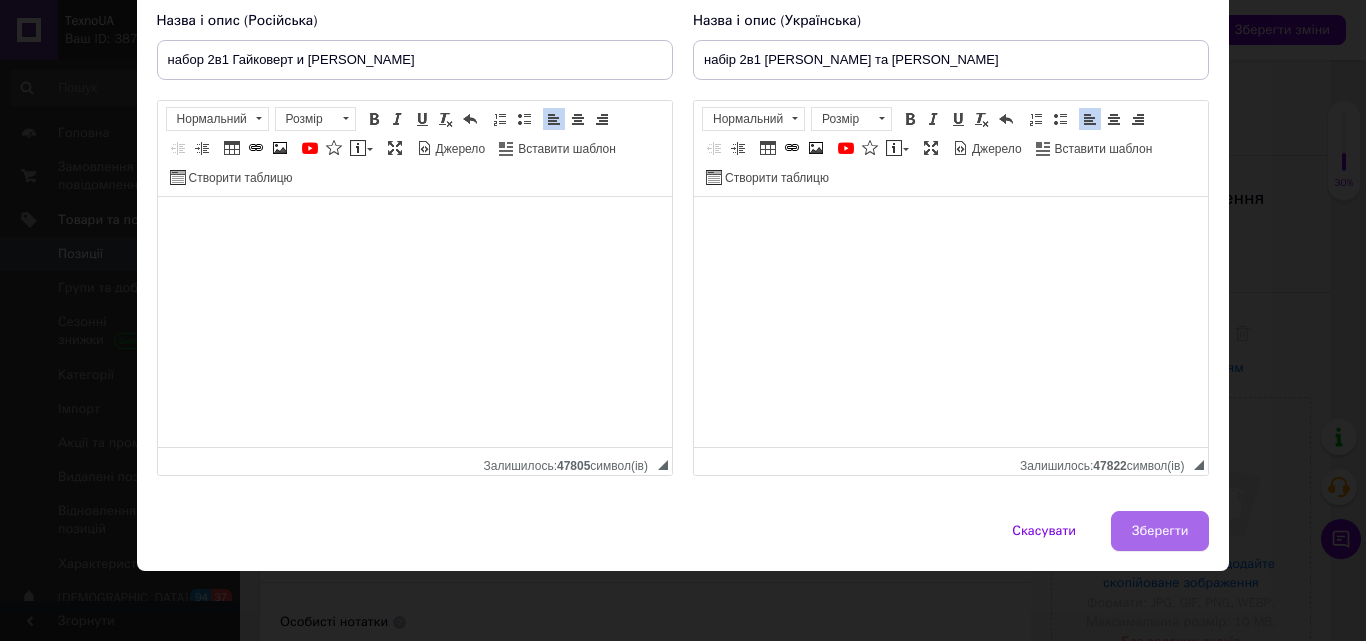 click on "Зберегти" at bounding box center [1160, 531] 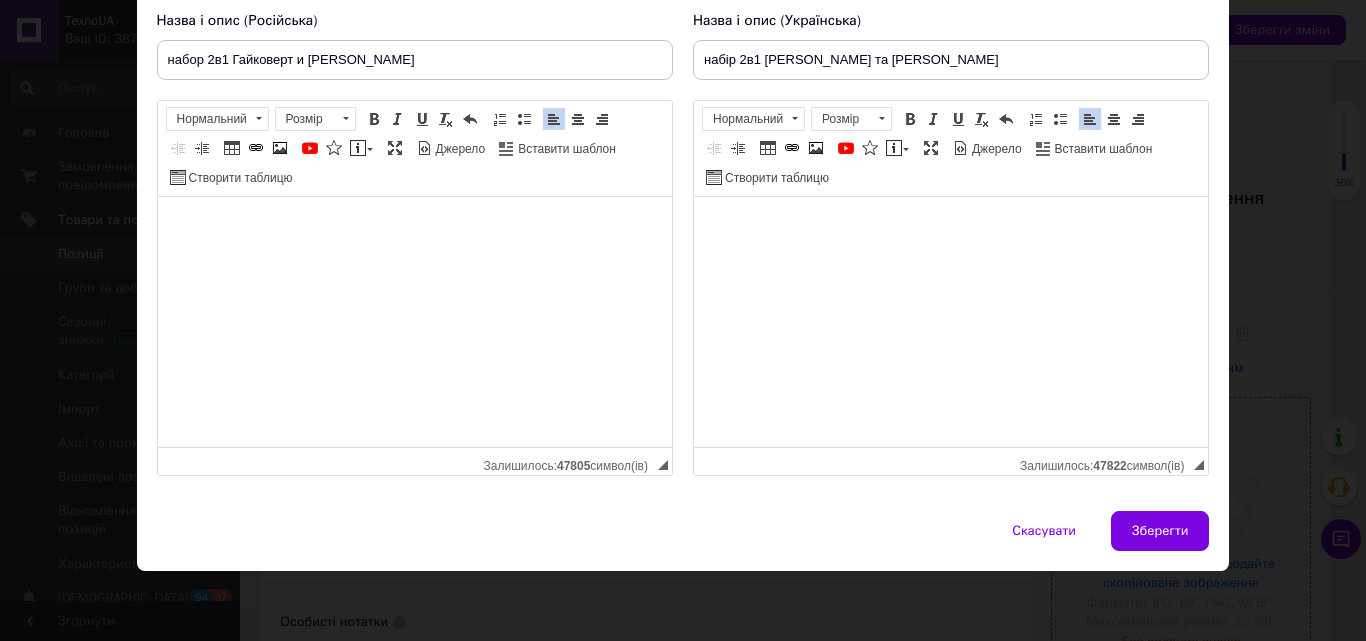 type on "набор 2в1 Гайковерт и Шуруповерт Makita" 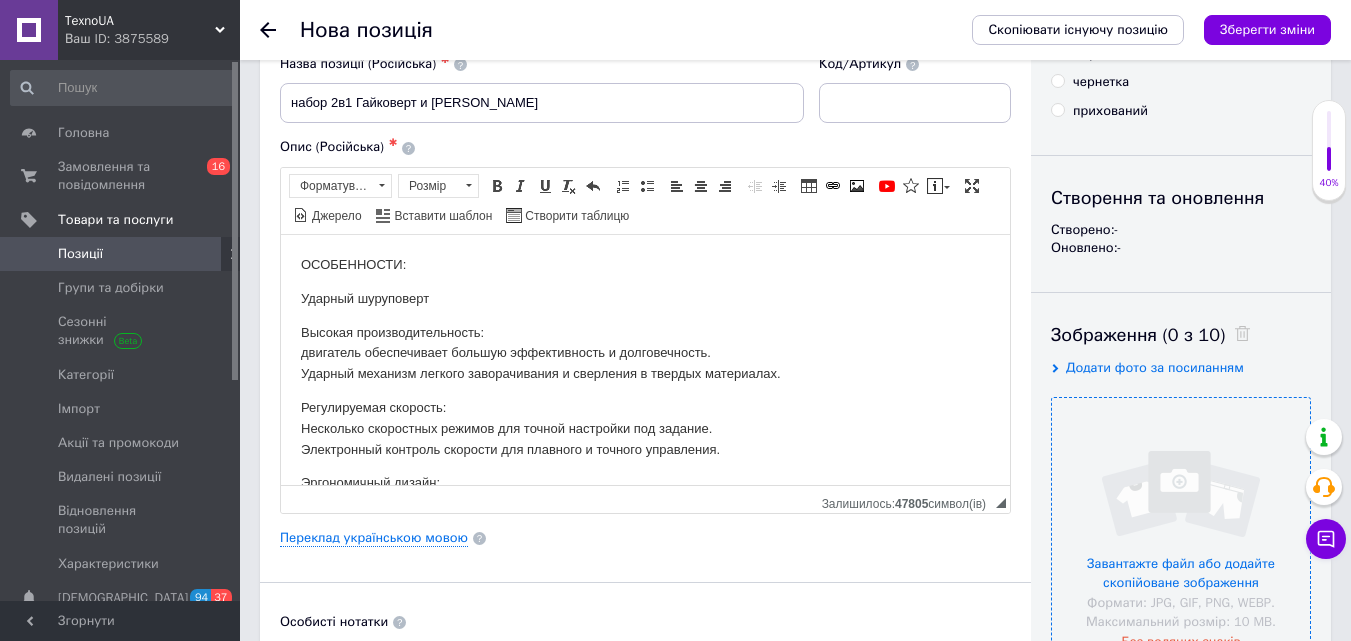 click at bounding box center [1181, 527] 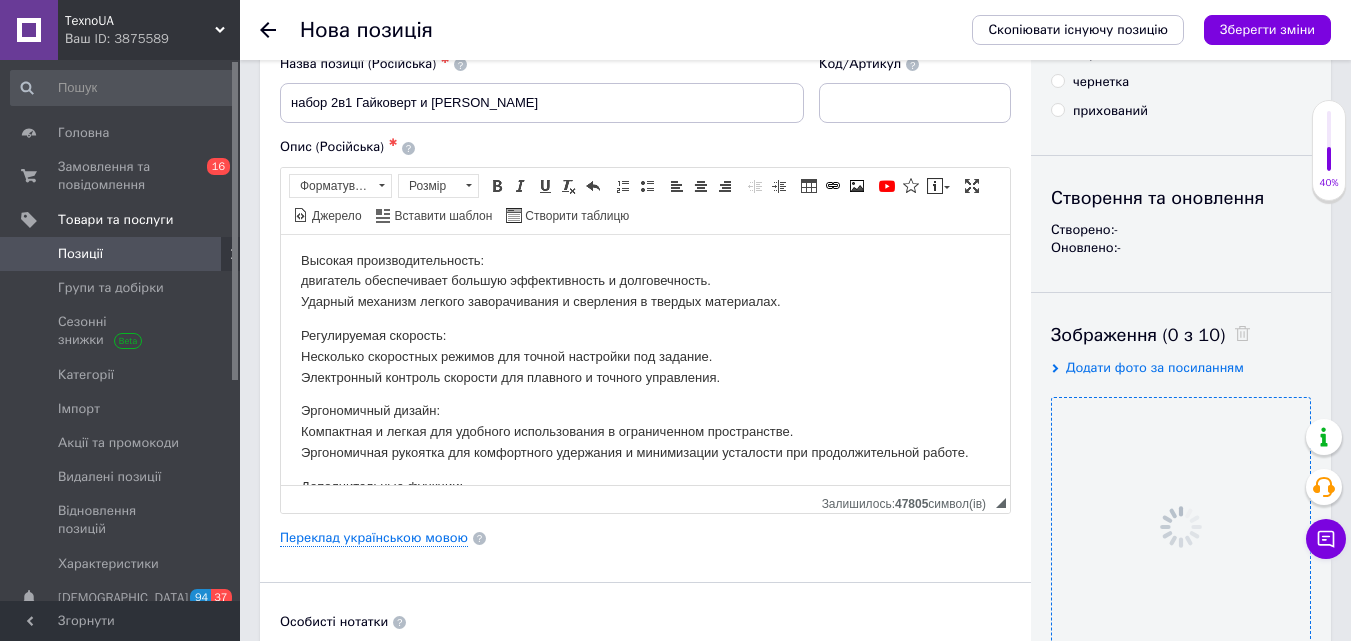 scroll, scrollTop: 200, scrollLeft: 0, axis: vertical 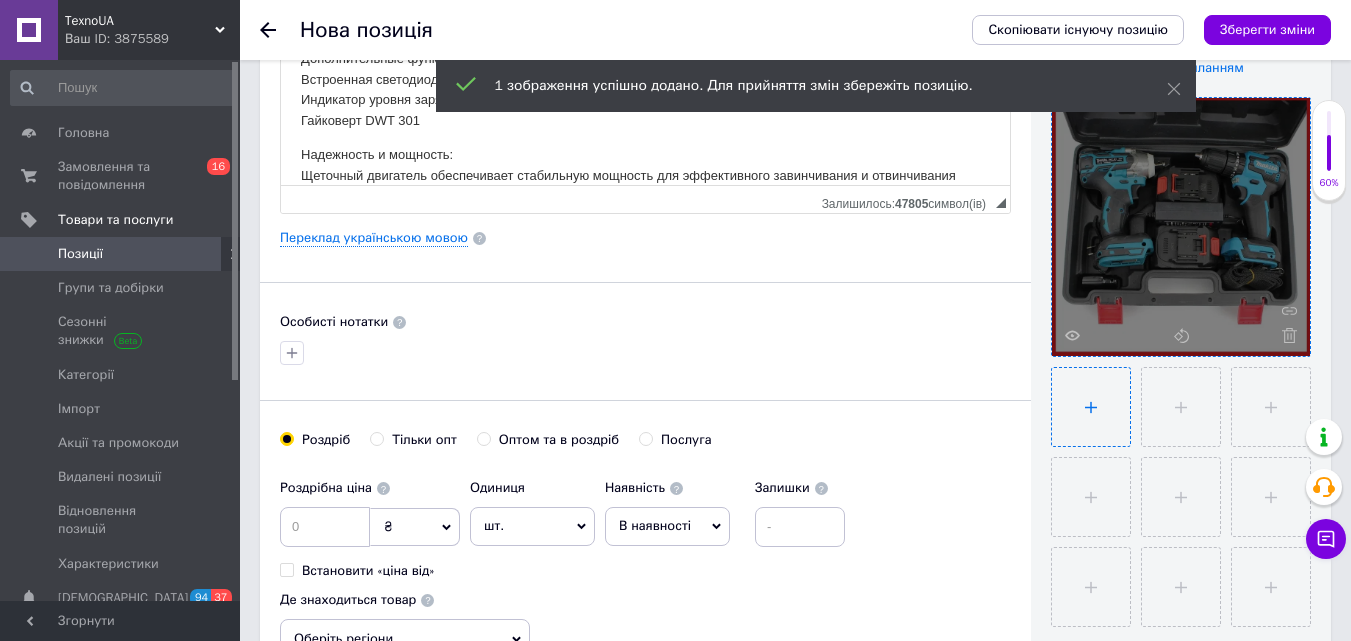 click at bounding box center (1091, 407) 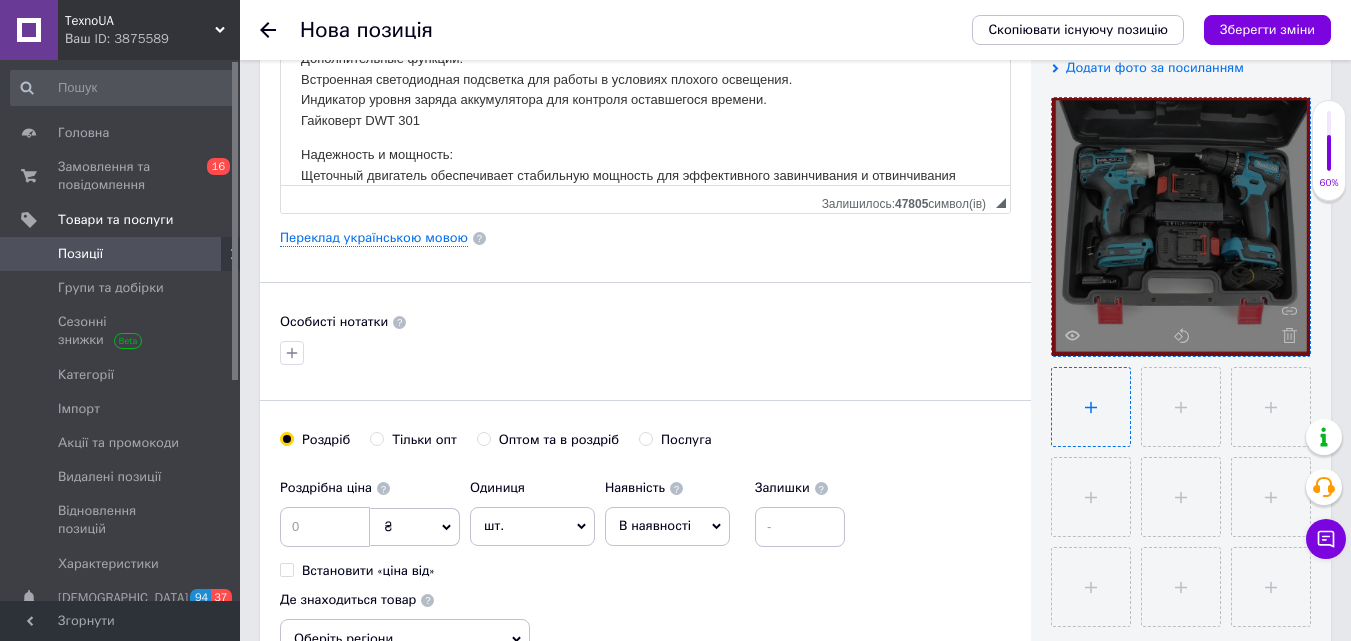 type on "C:\fakepath\image (2).webp" 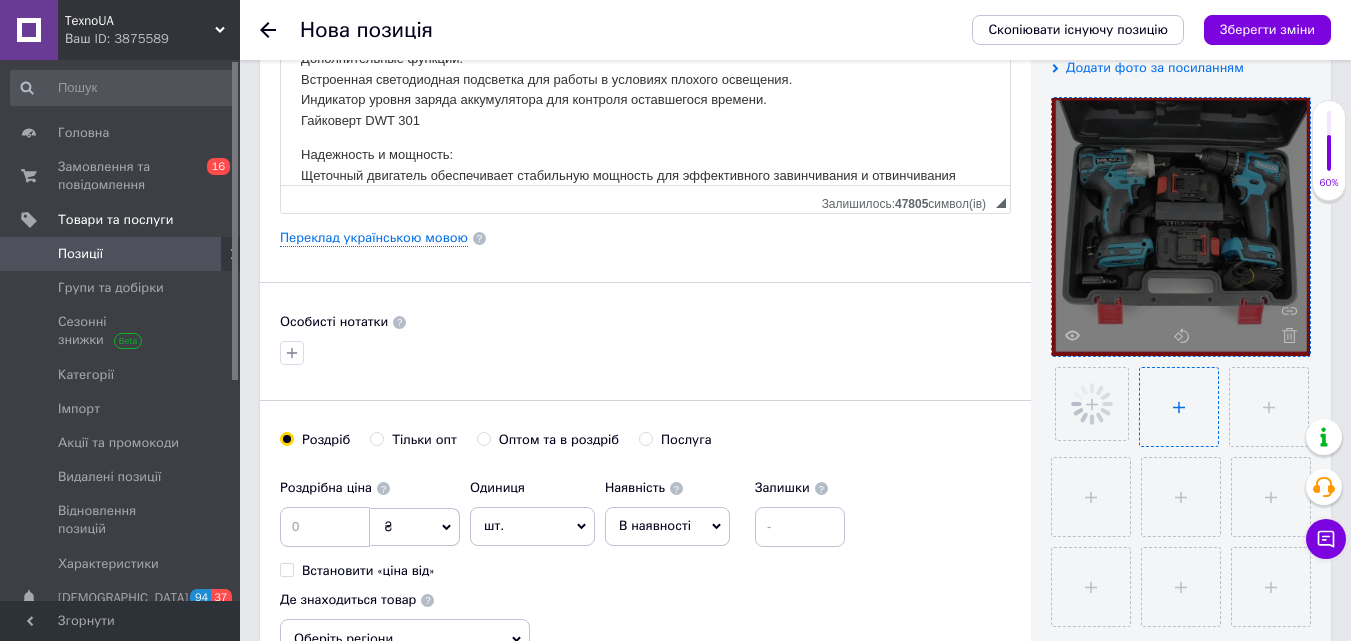 click at bounding box center (1179, 407) 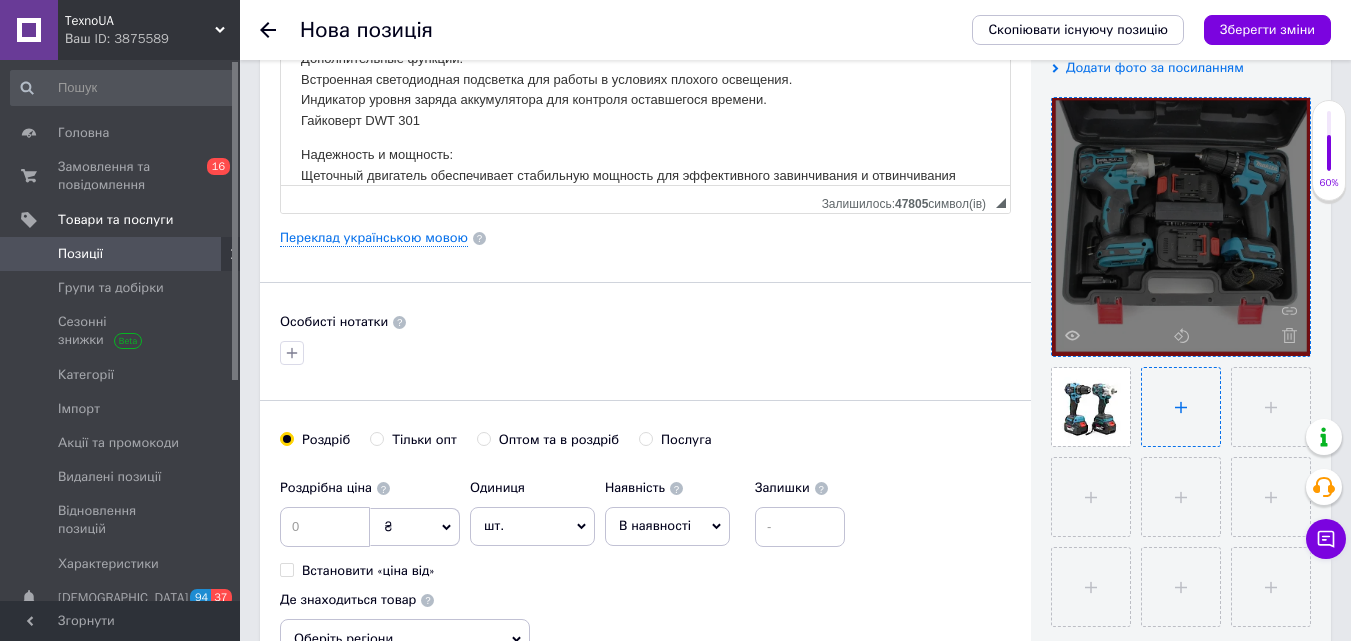 type on "C:\fakepath\image (1).webp" 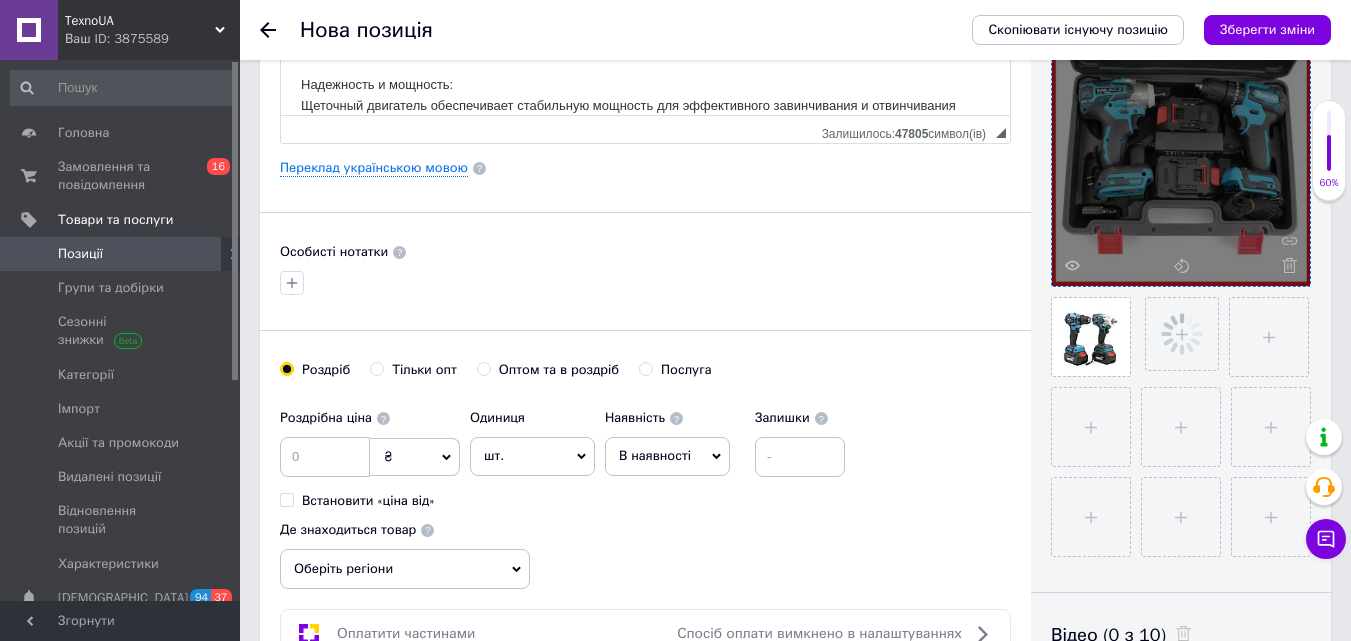 scroll, scrollTop: 500, scrollLeft: 0, axis: vertical 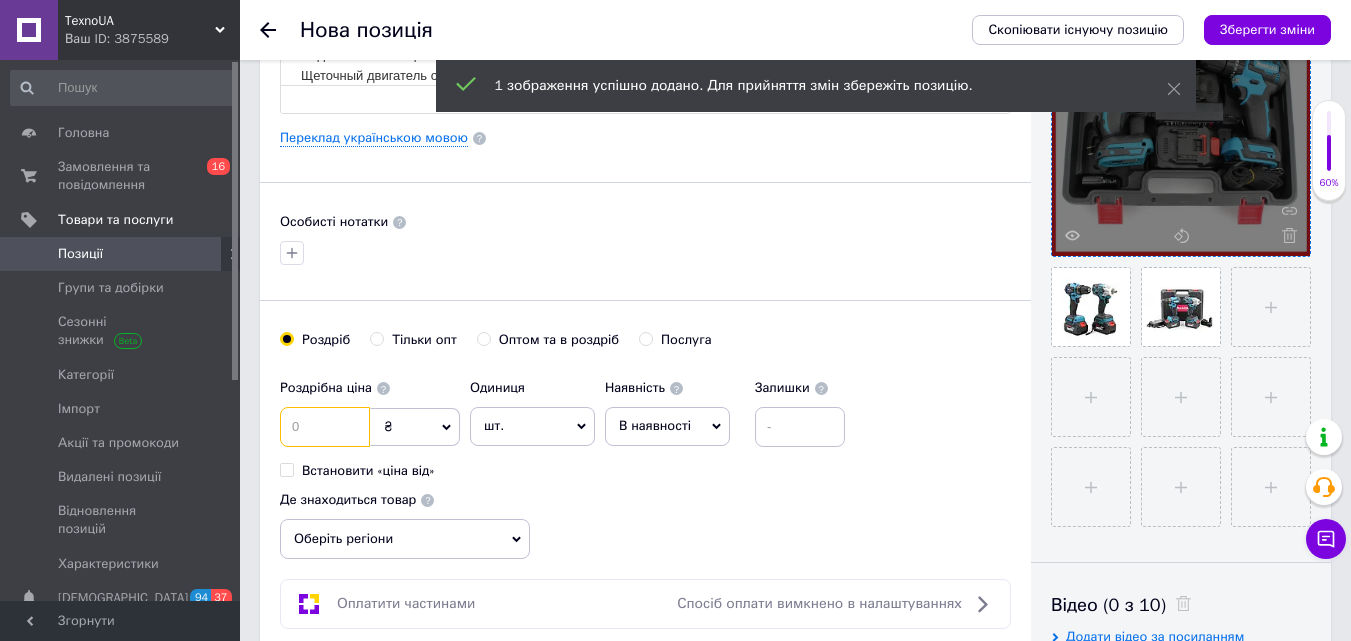 click at bounding box center [325, 427] 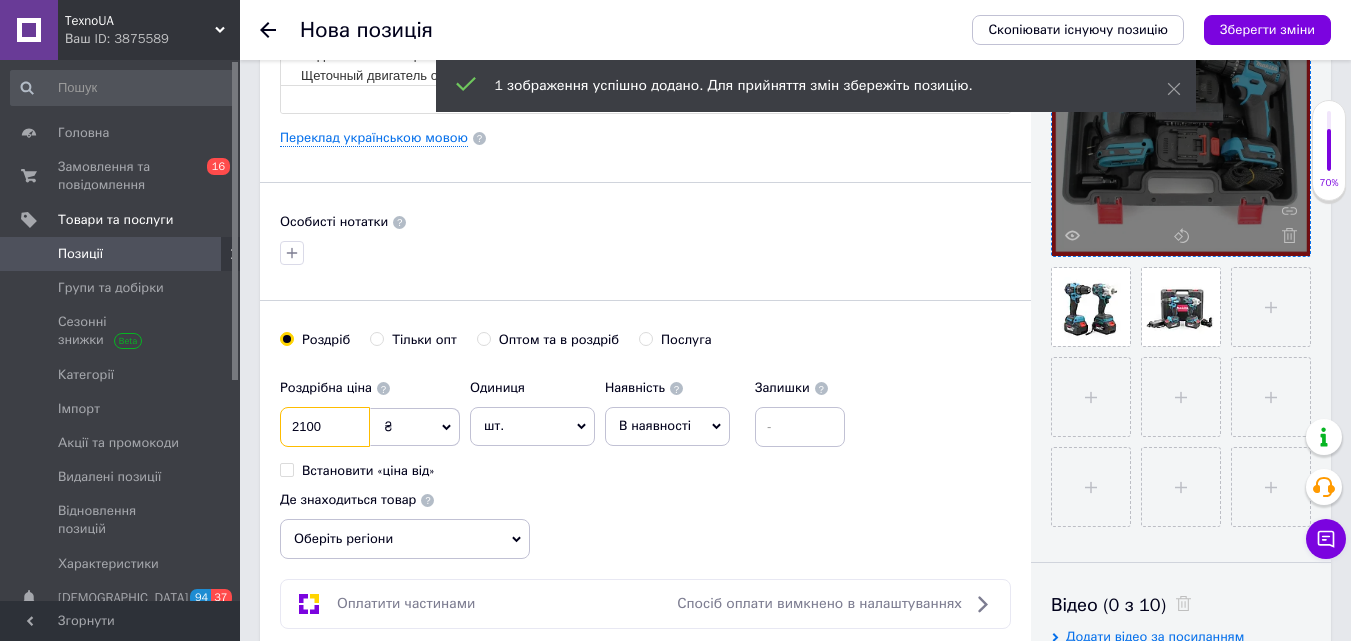type on "2100" 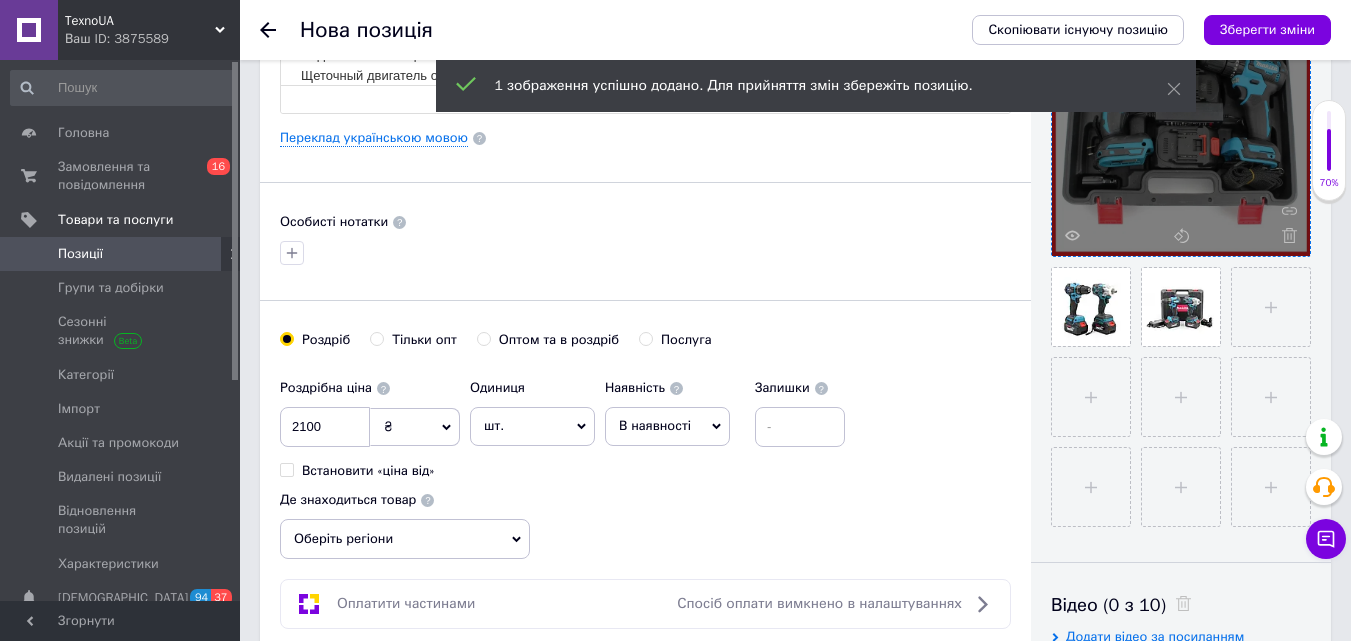 click on "Основна інформація Назва позиції (Російська) ✱ набор 2в1 Гайковерт и Шуруповерт Makita Код/Артикул Опис (Російська) ✱ ОСОБЕННОСТИ:
Ударный шуруповерт
Высокая производительность:
двигатель обеспечивает большую эффективность и долговечность.
Ударный механизм легкого заворачивания и сверления в твердых материалах.
Регулируемая скорость:
Несколько скоростных режимов для точной настройки под задание.
Электронный контроль скорости для плавного и точного управления.
Эргономичный дизайн:
Дополнительные функции:
Гайковерт DWT 301
Универсальность:" at bounding box center (645, 138) 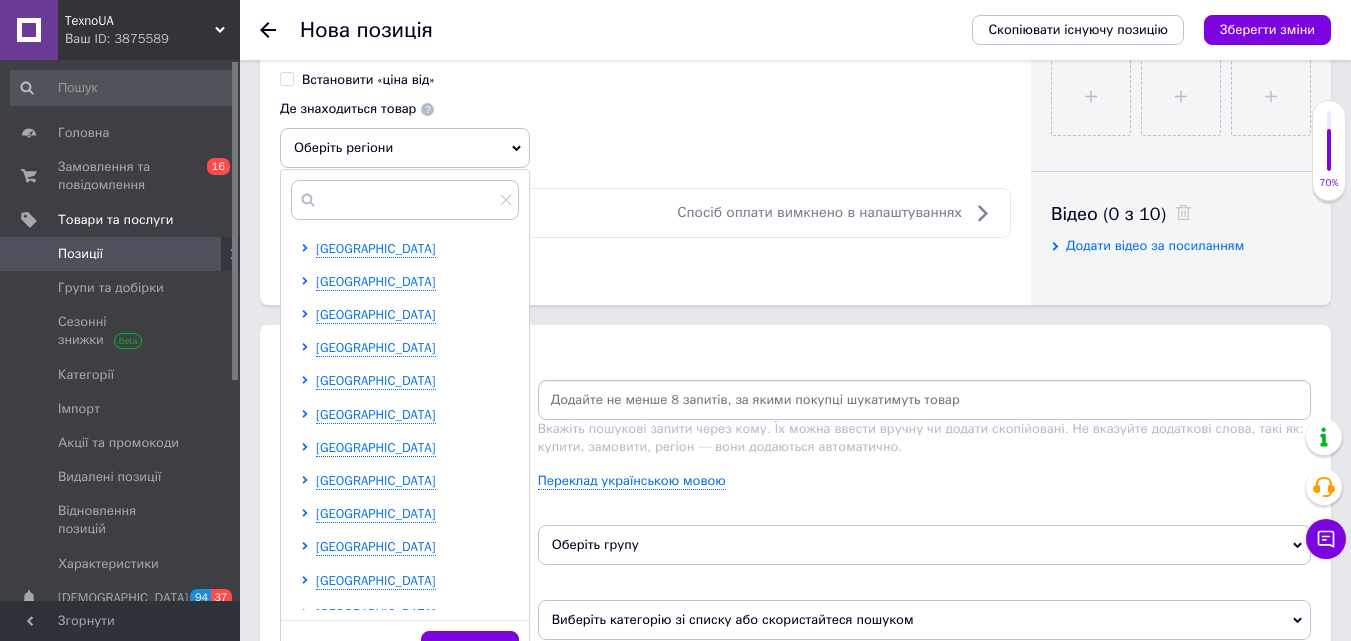 scroll, scrollTop: 900, scrollLeft: 0, axis: vertical 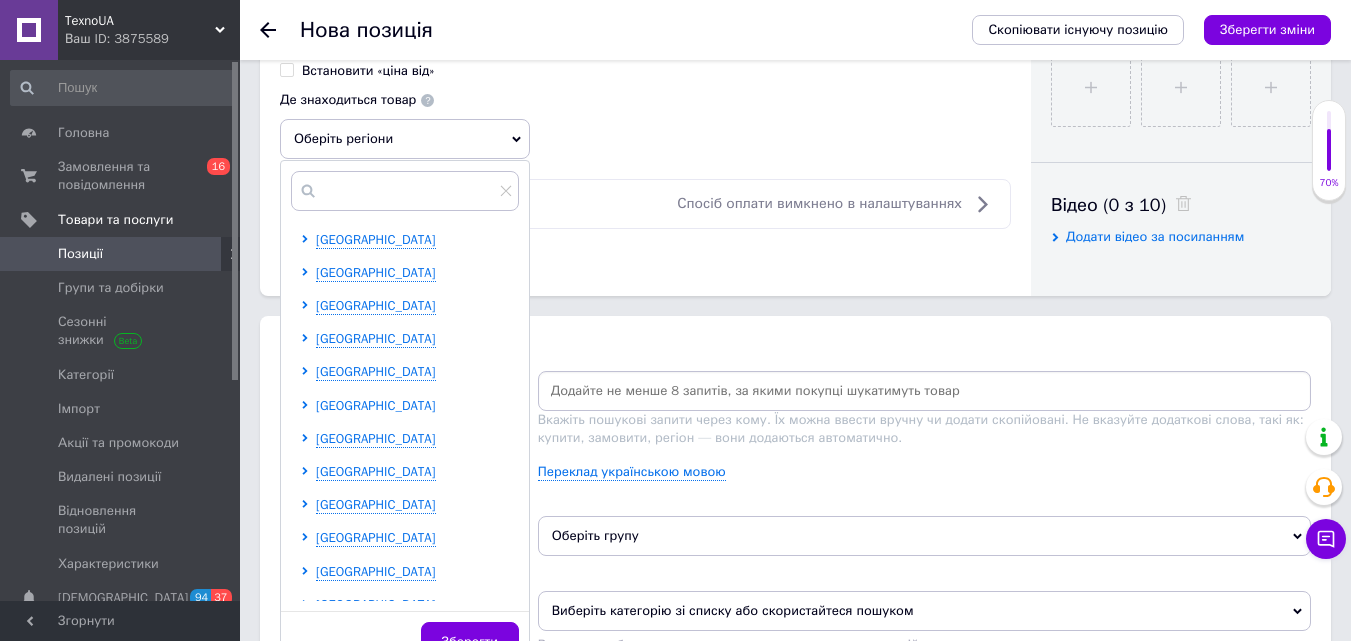 click on "Житомирська область" at bounding box center (376, 405) 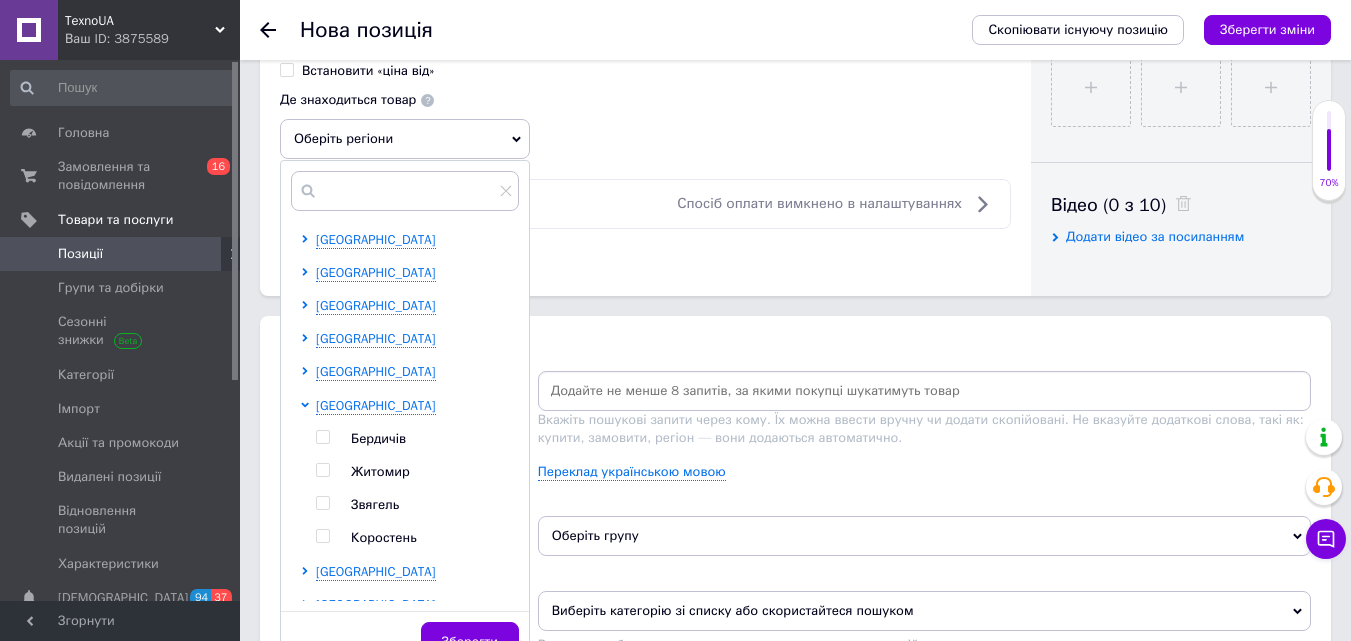 scroll, scrollTop: 200, scrollLeft: 0, axis: vertical 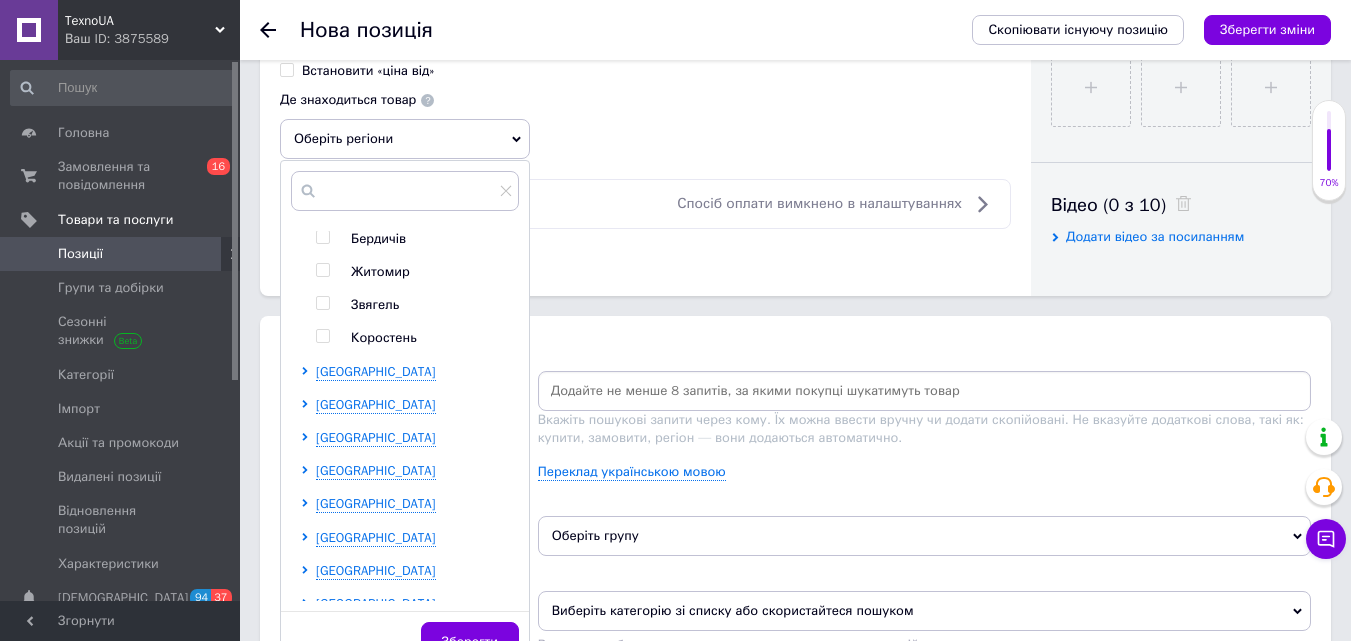 click at bounding box center (322, 270) 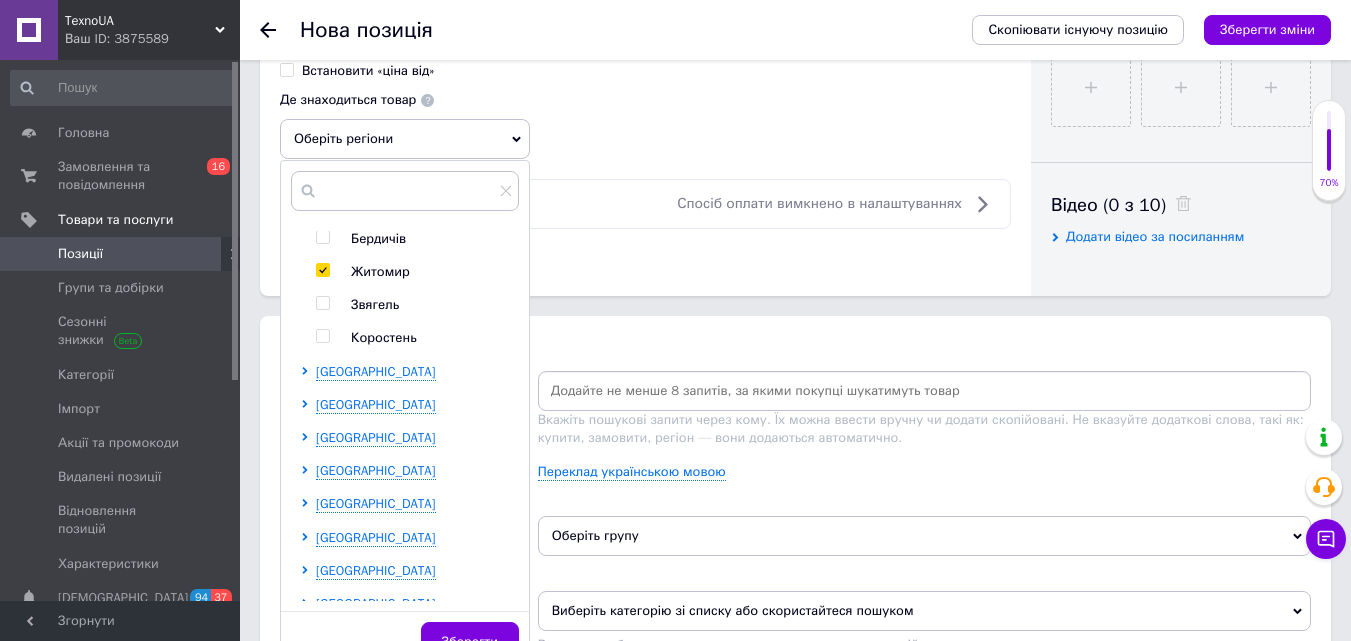 checkbox on "true" 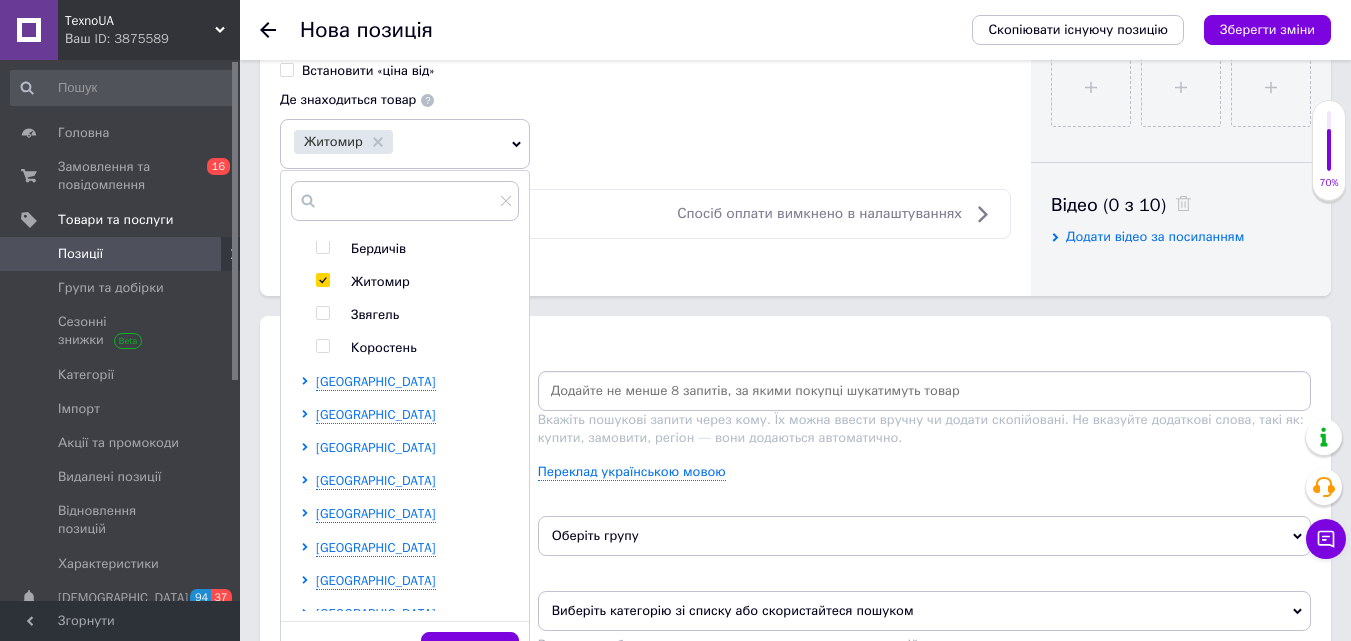 click on "Київська область" at bounding box center (376, 447) 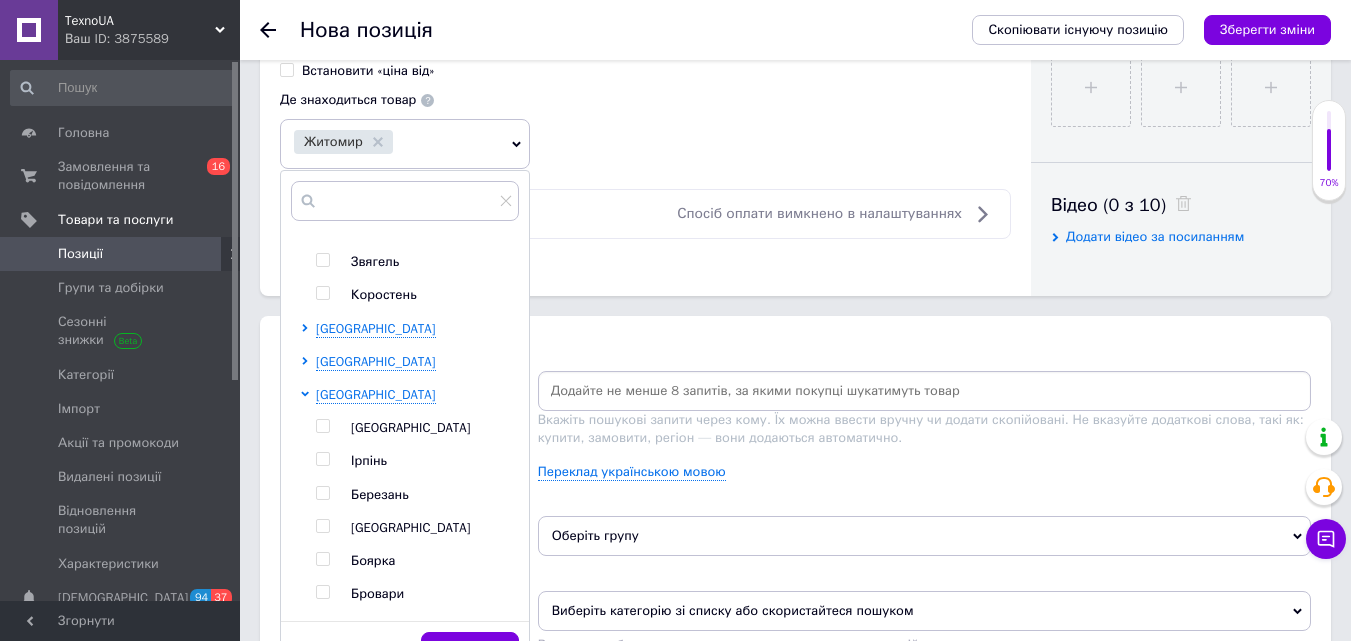 scroll, scrollTop: 300, scrollLeft: 0, axis: vertical 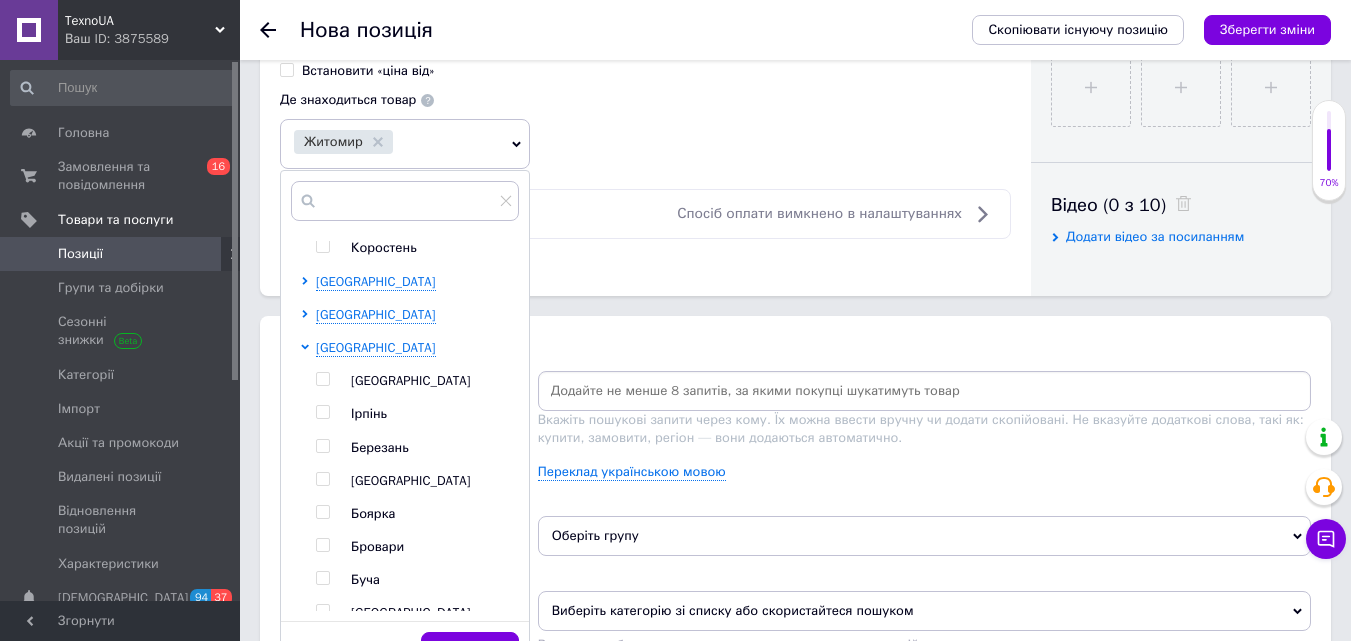 click at bounding box center (322, 479) 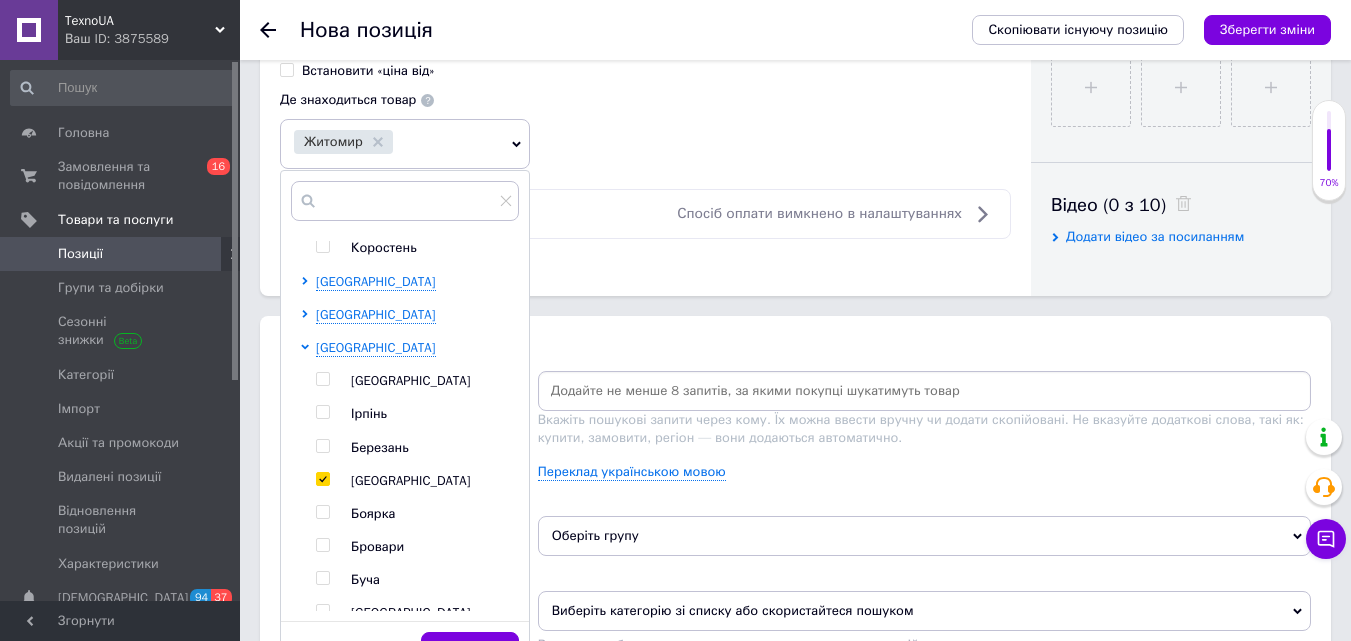checkbox on "true" 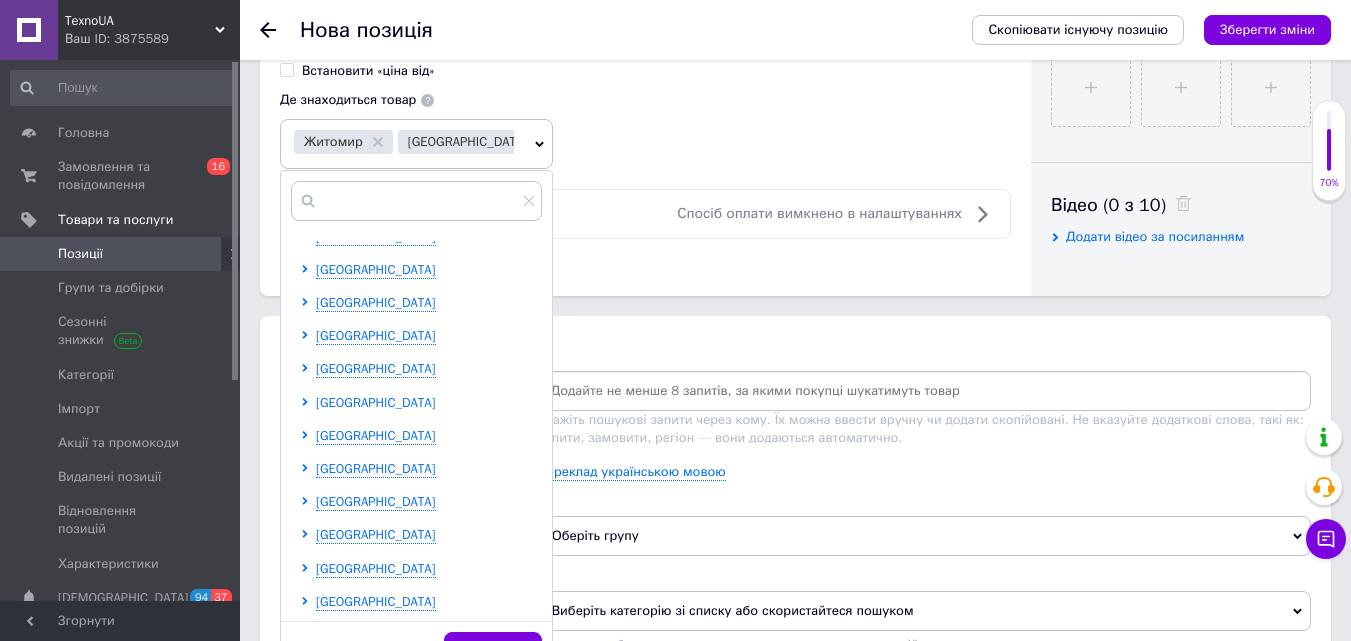 click on "Тернопільська область" at bounding box center [376, 402] 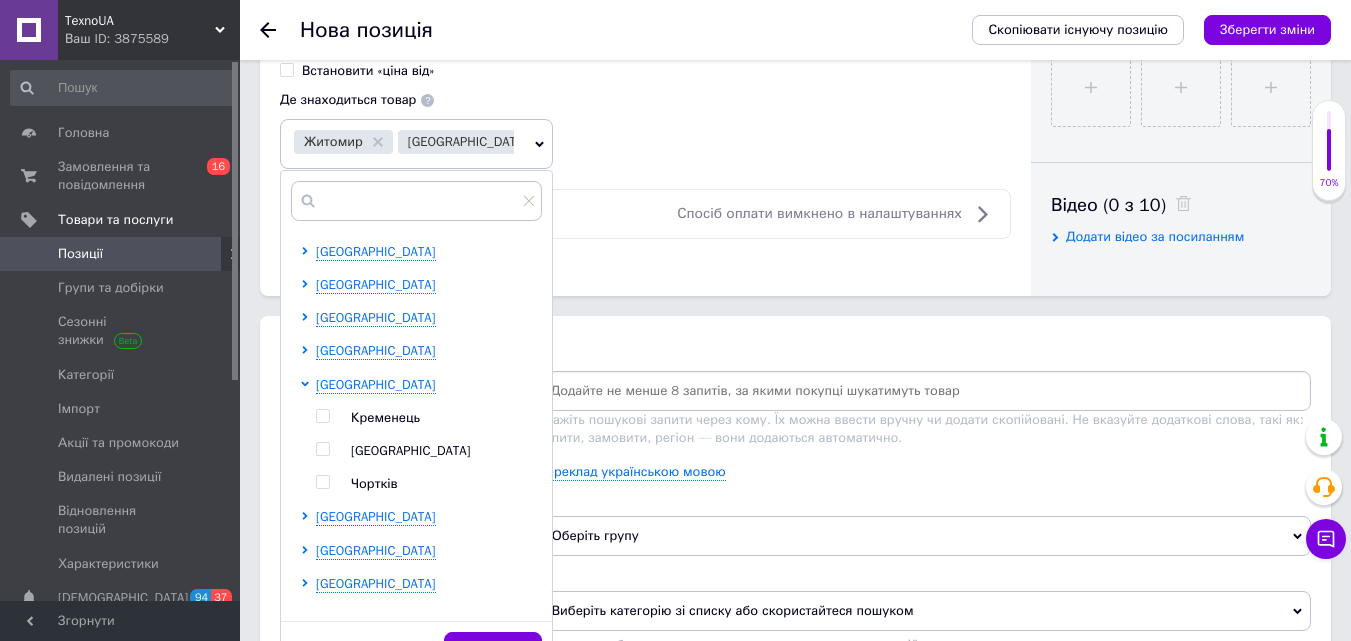 click at bounding box center [322, 449] 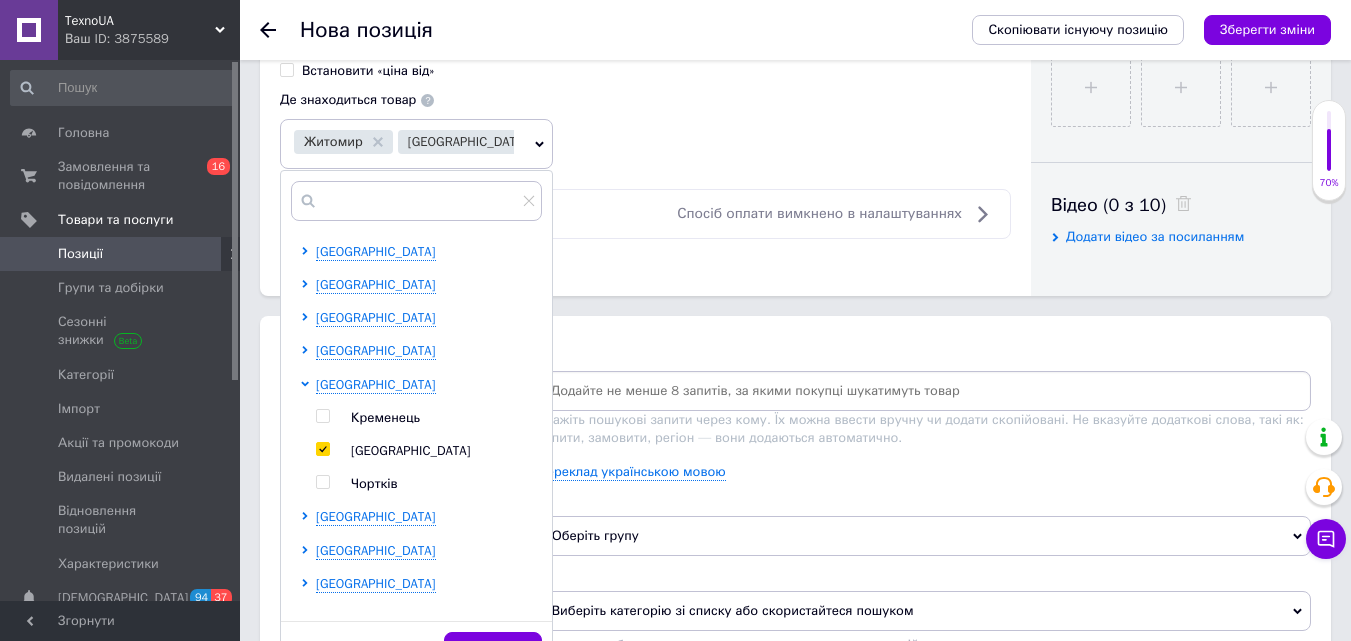 checkbox on "true" 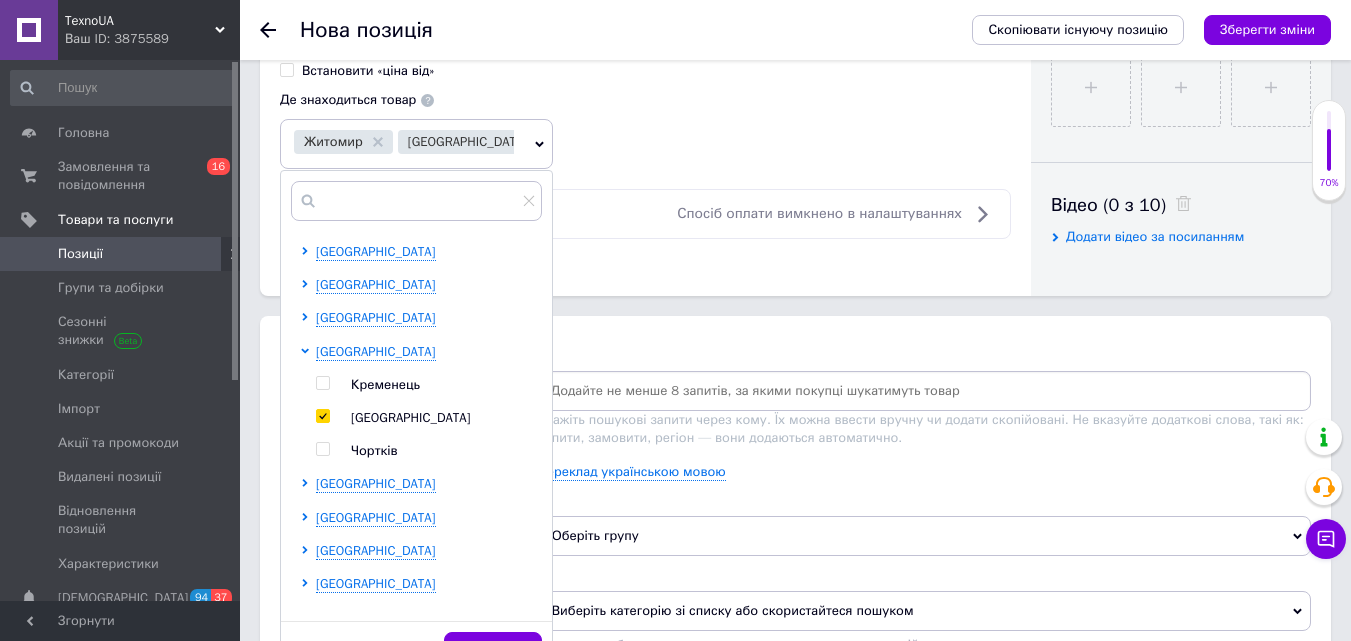 scroll, scrollTop: 1340, scrollLeft: 0, axis: vertical 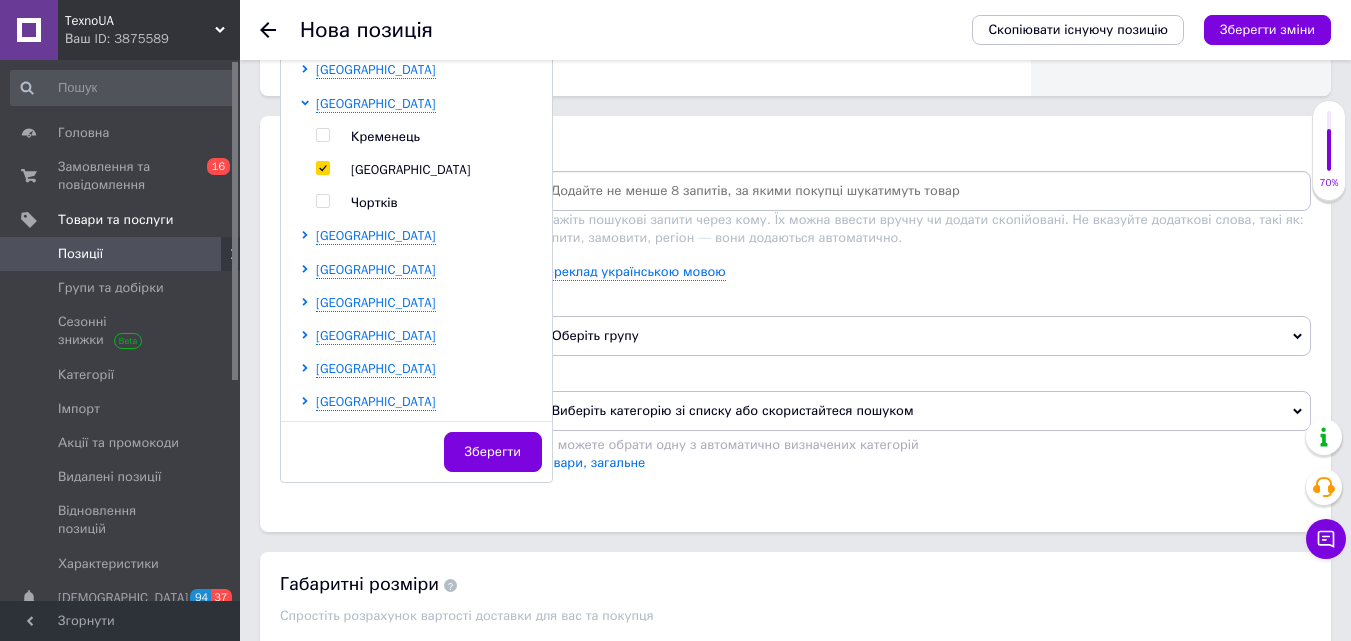 click on "Зберегти" at bounding box center (416, 451) 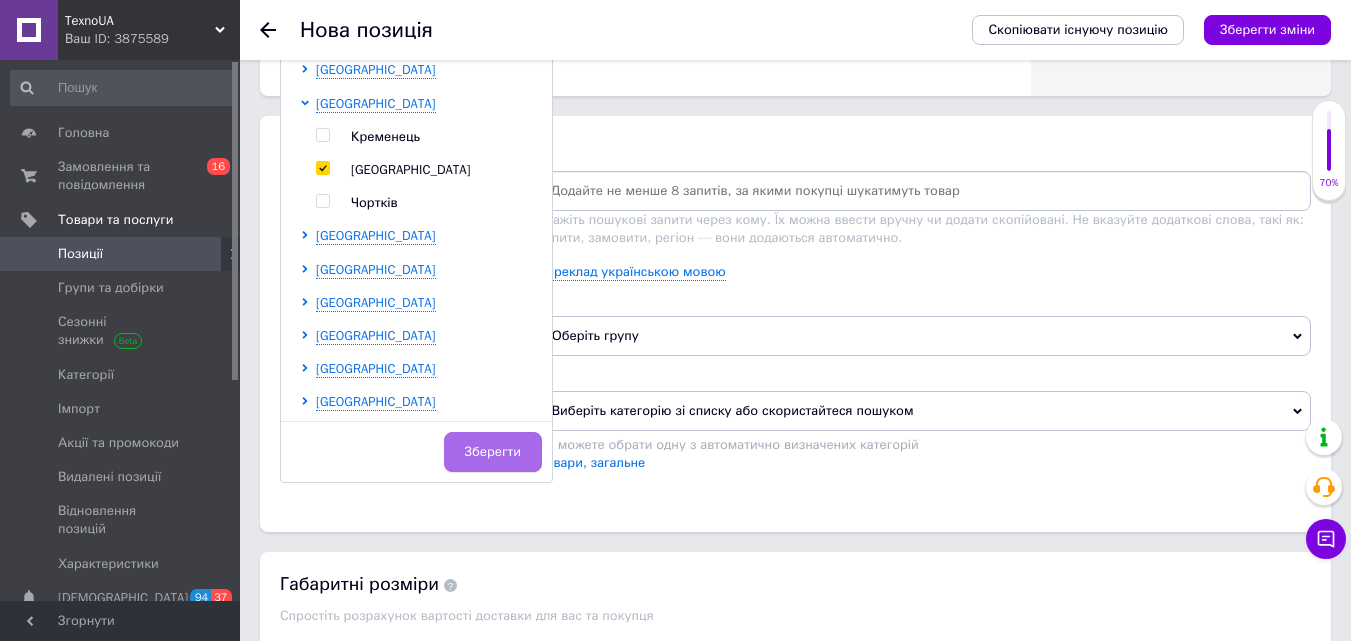 click on "Зберегти" at bounding box center (493, 452) 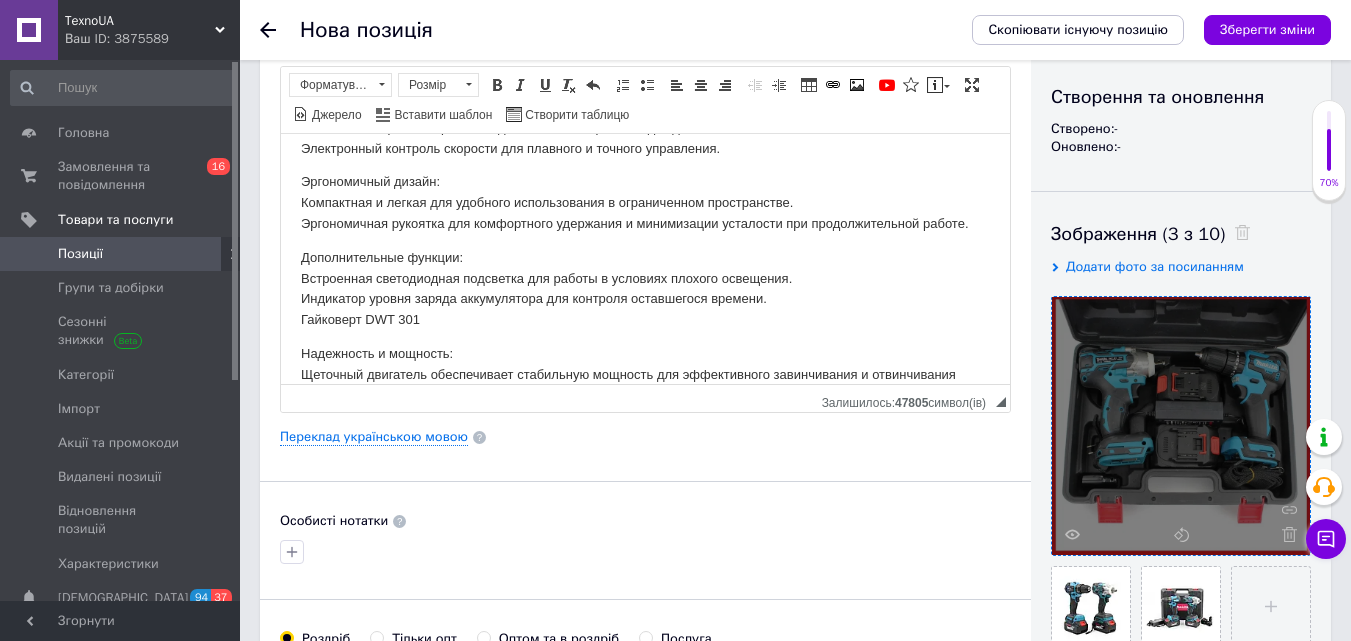 scroll, scrollTop: 200, scrollLeft: 0, axis: vertical 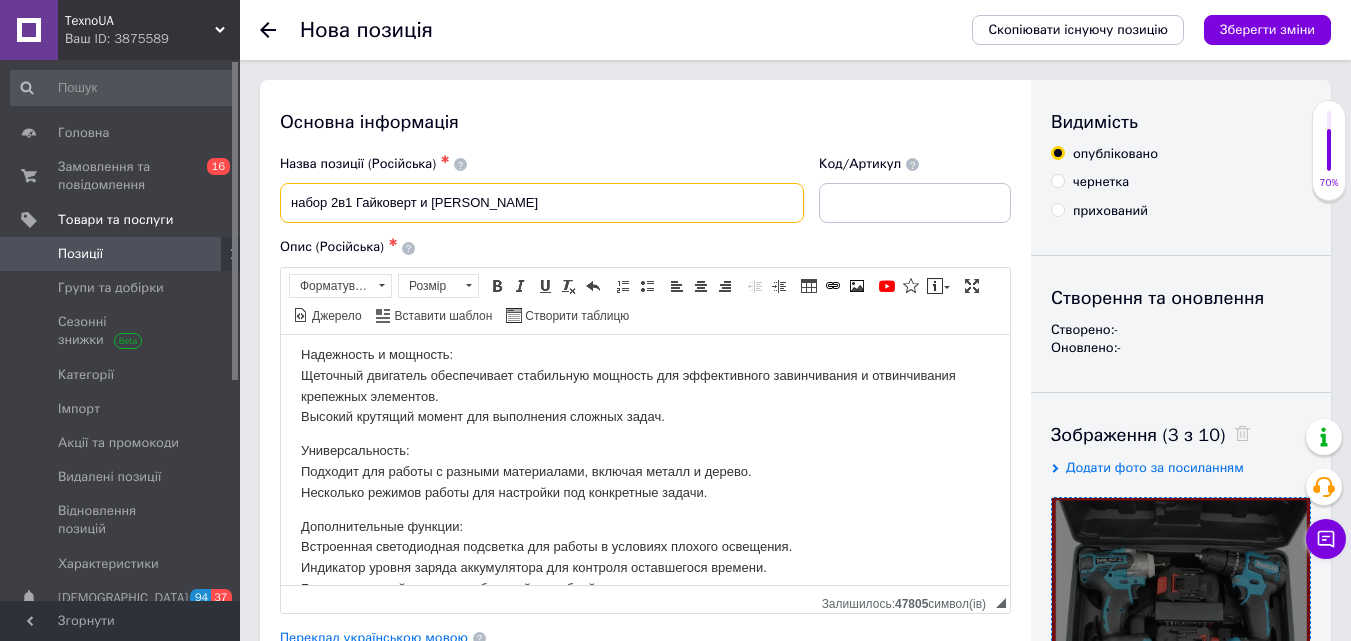drag, startPoint x: 582, startPoint y: 208, endPoint x: 259, endPoint y: 237, distance: 324.29926 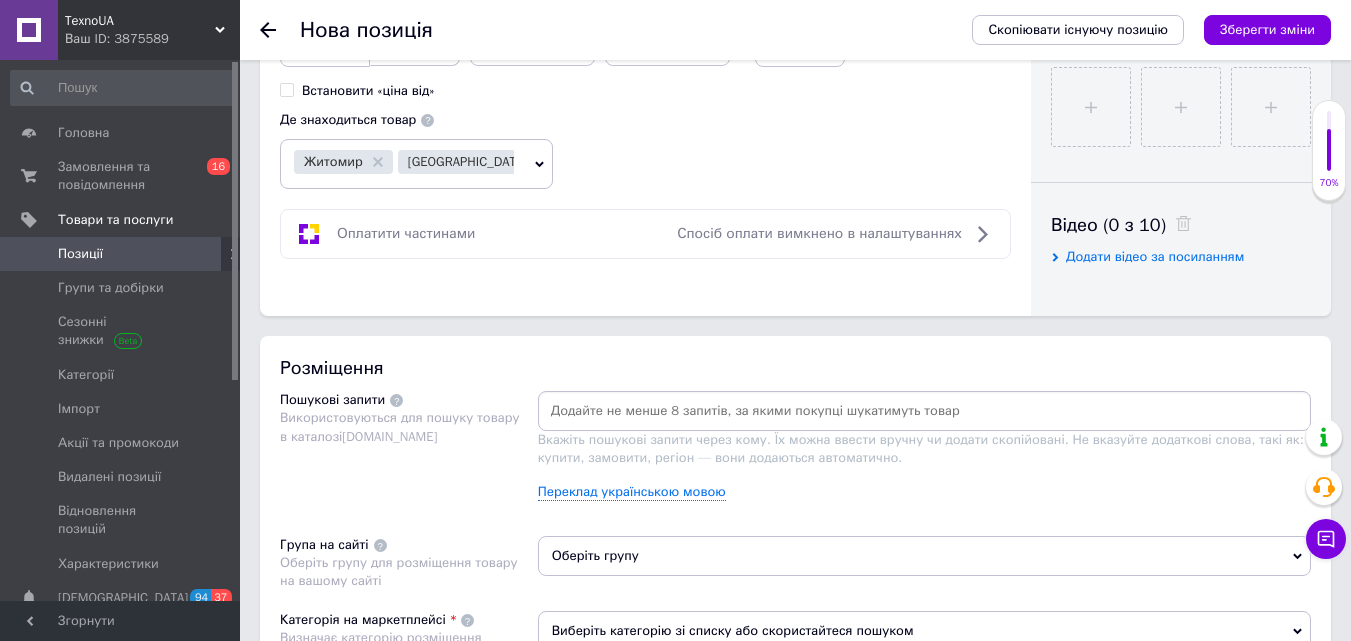 scroll, scrollTop: 900, scrollLeft: 0, axis: vertical 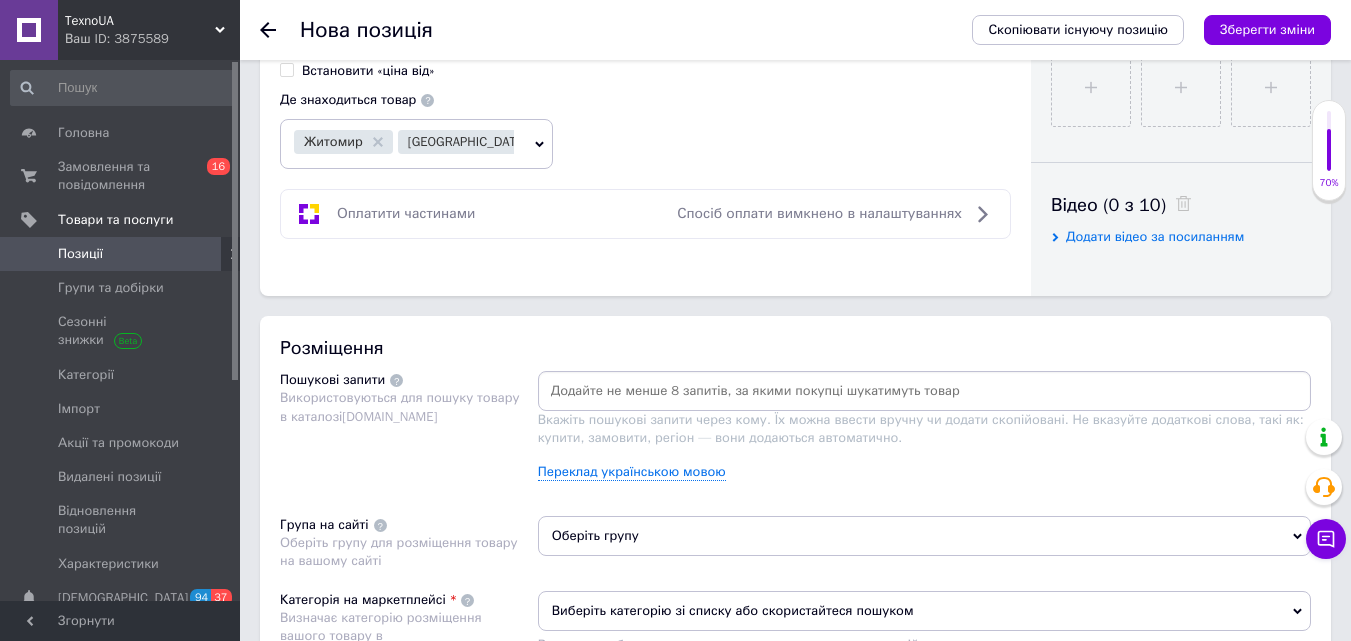 click at bounding box center [924, 391] 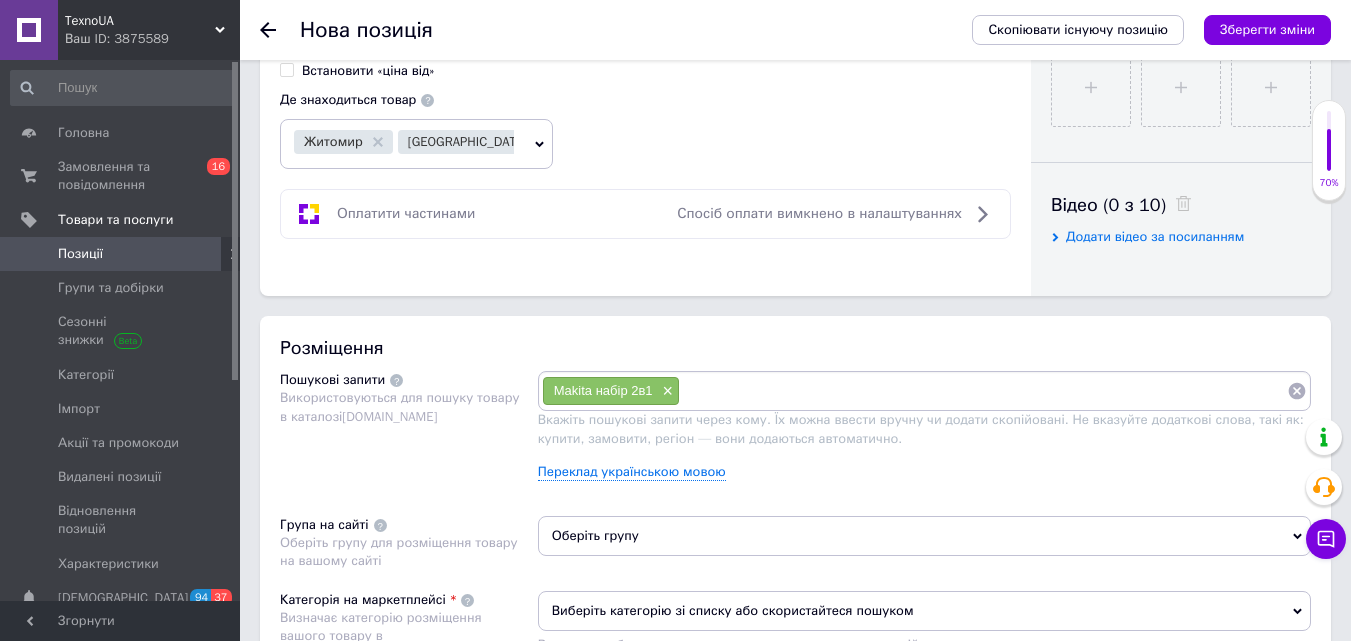 paste on "Makita гайковерт шуруповерт" 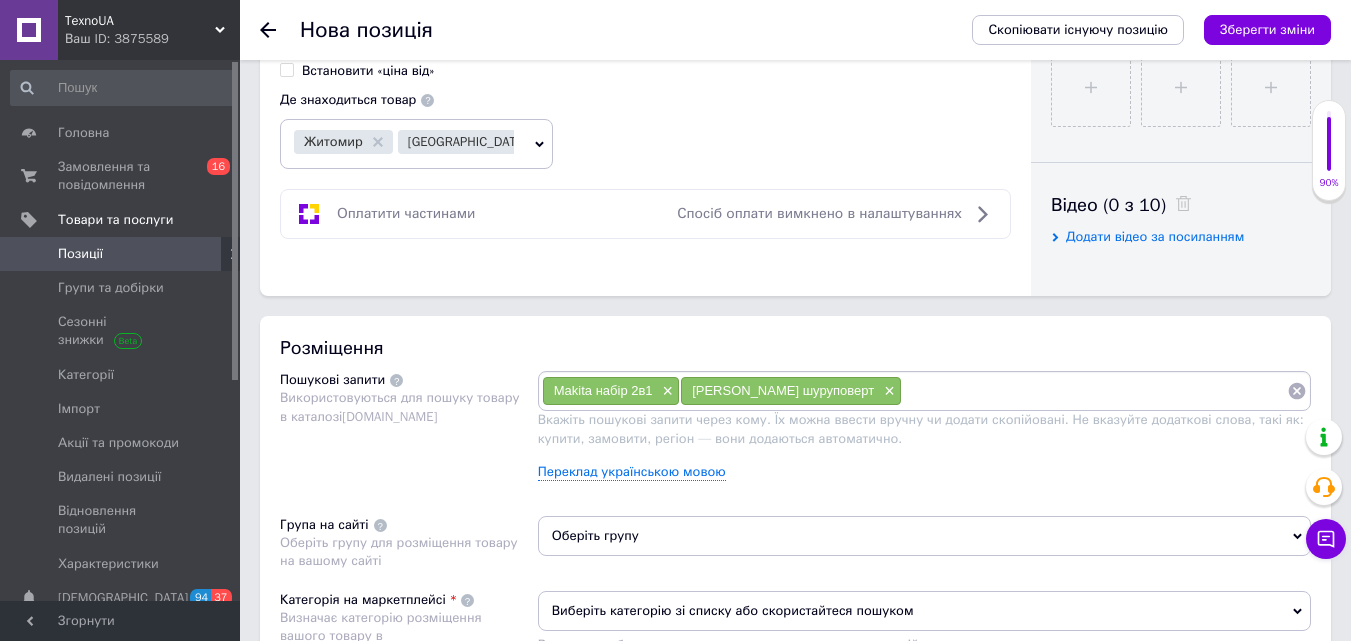 paste on "акумуляторний набір Makita" 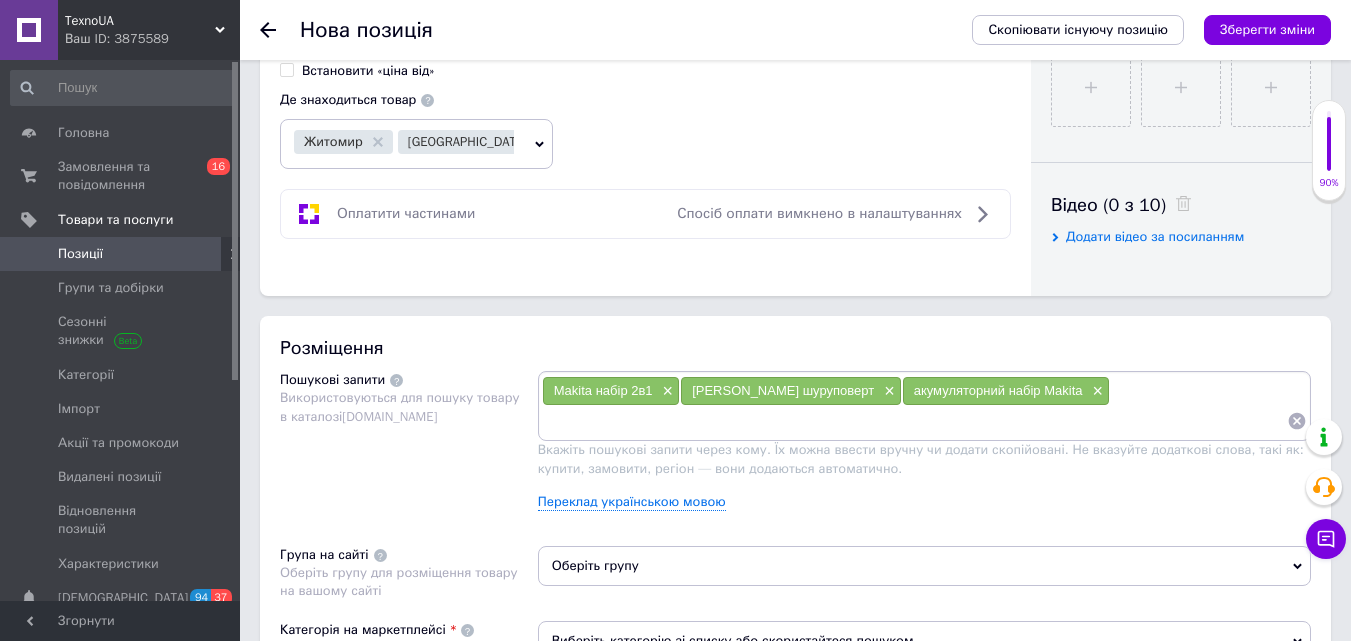 paste on "інструменти Makita 2в1" 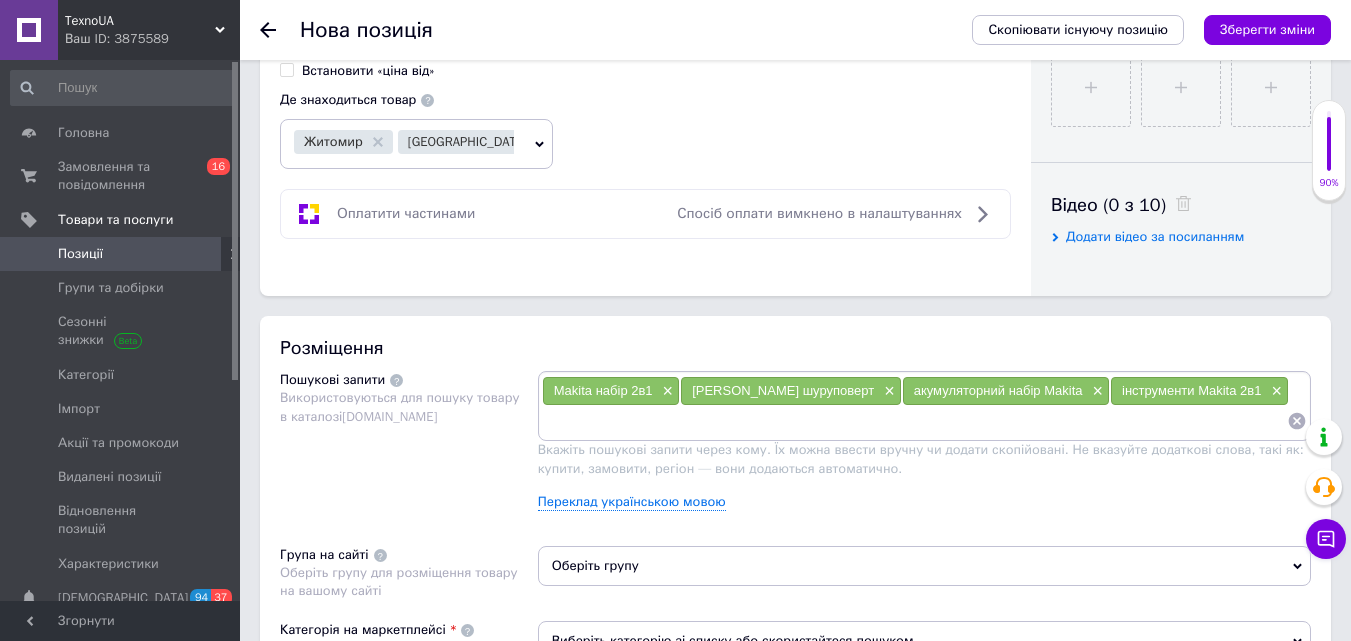 paste on "Makita акумуляторний гайковерт" 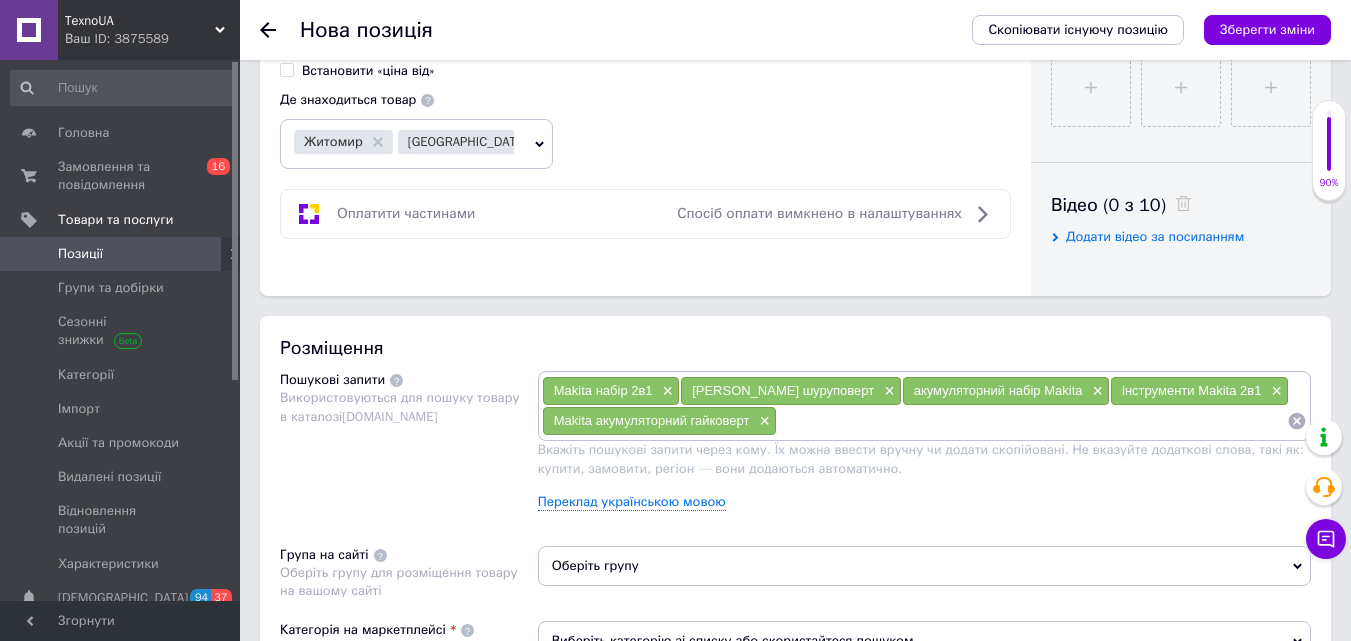 paste on "Makita акумуляторний шуруповерт" 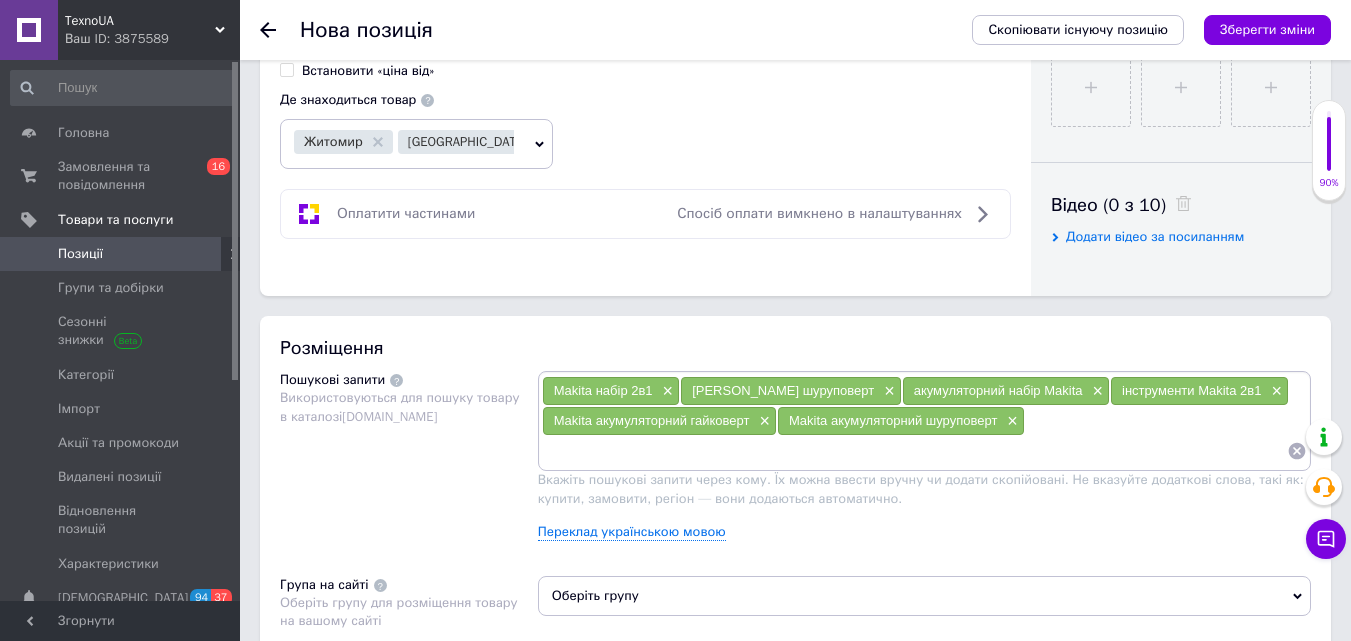 paste on "Makita набір з акумуляторами" 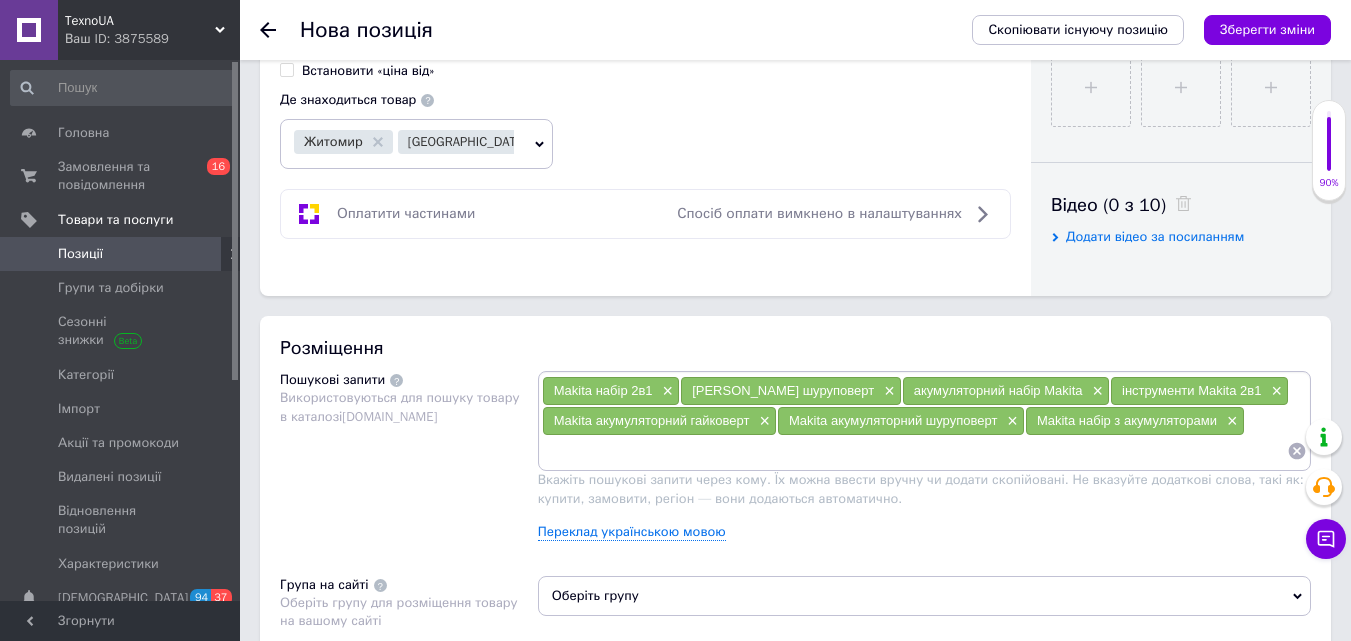 paste on "Makita бездротовий набір" 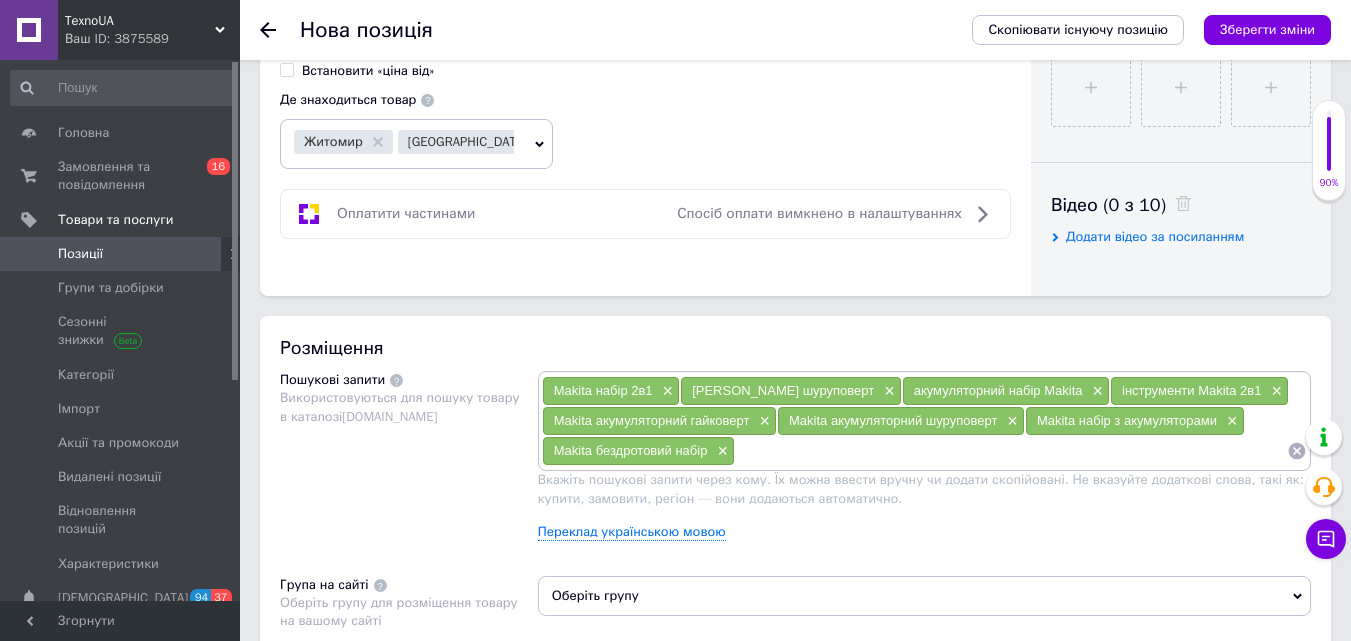 paste on "гайковерт Makita з шуруповертом" 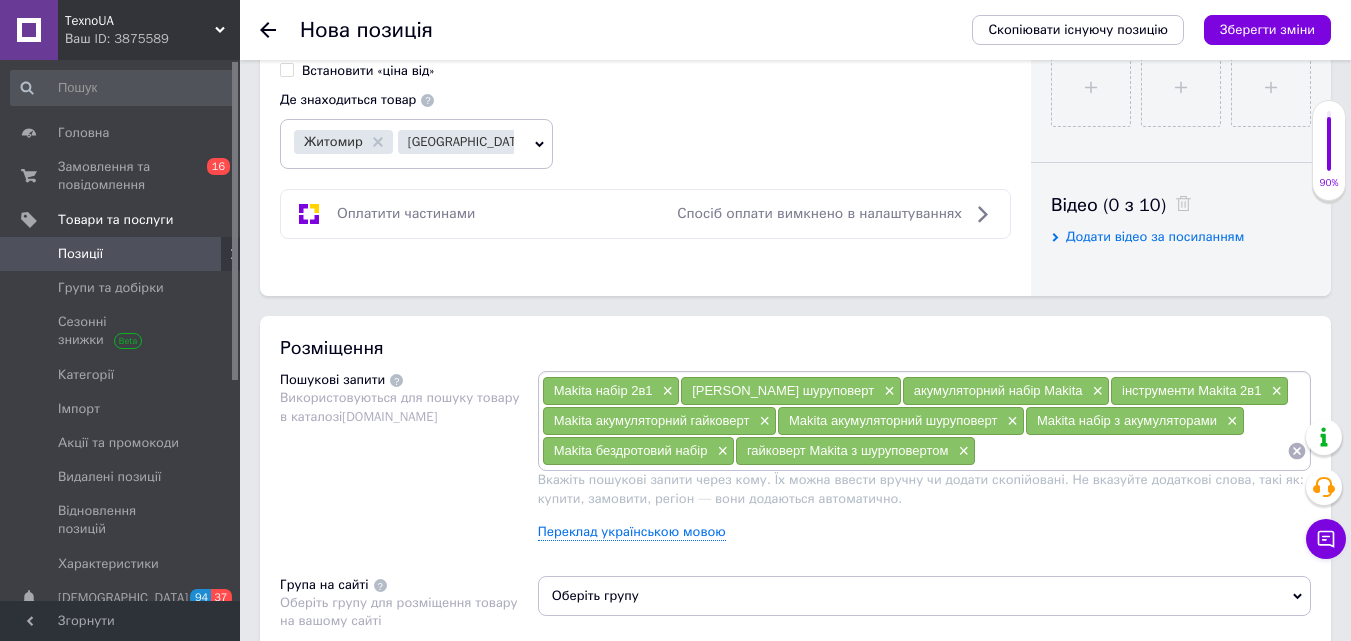 paste on "Makita XR набір 2в1" 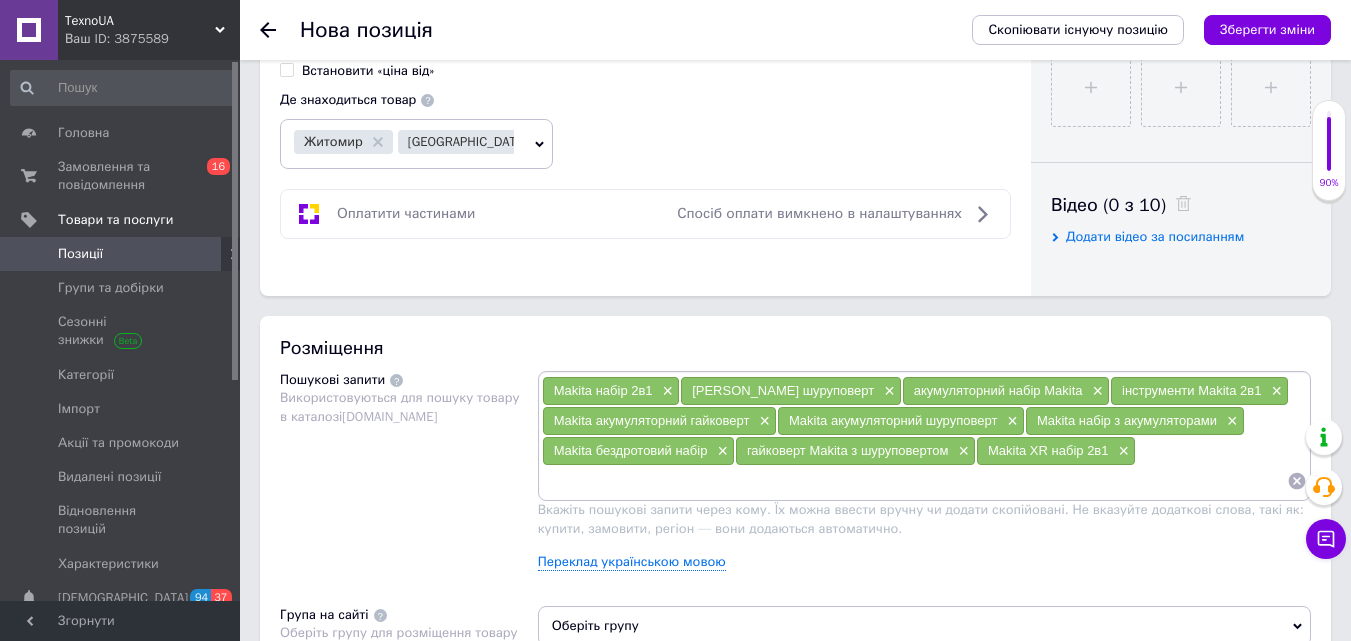 paste on "Makita інструменти 18V" 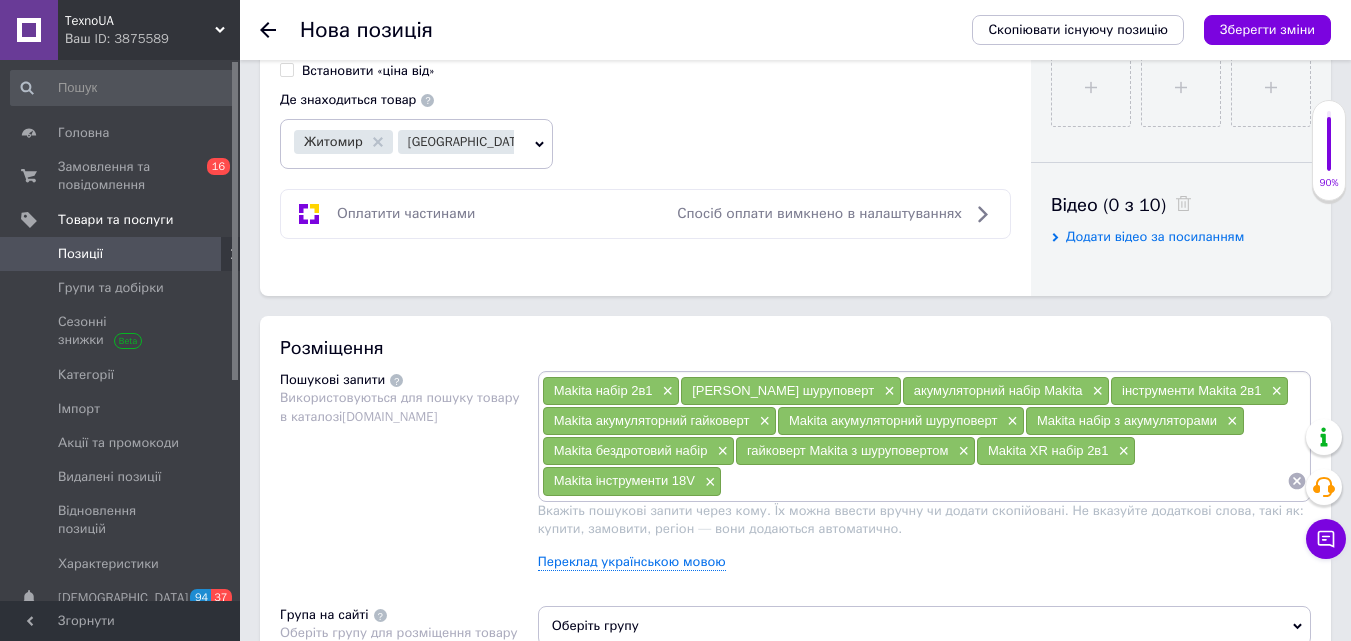 paste on "набір Makita з кейсом" 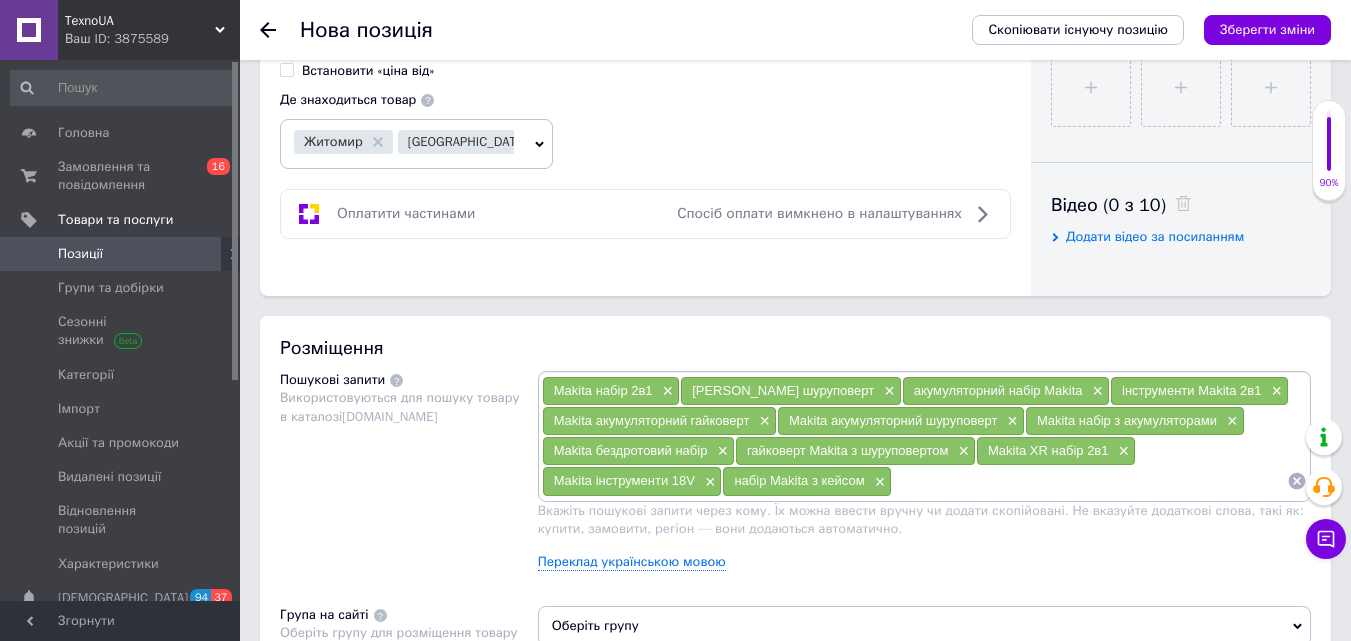 paste on "професійний набір Makita" 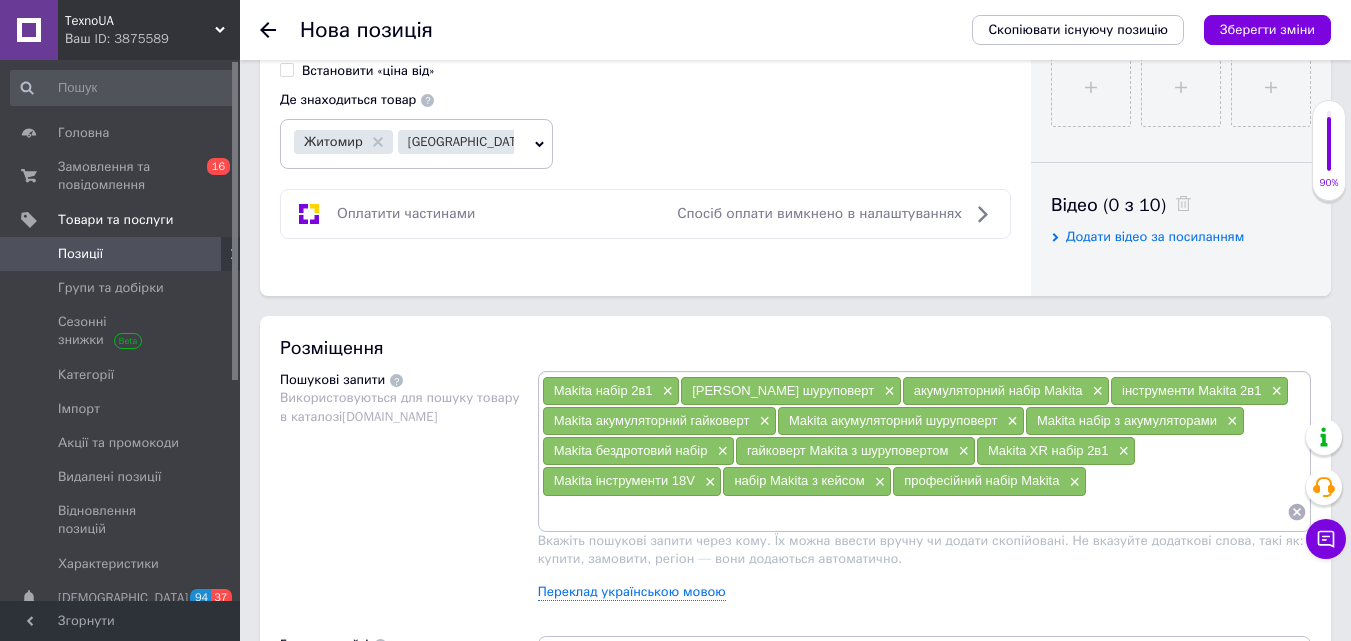 paste on "Makita інструмент акумуляторний" 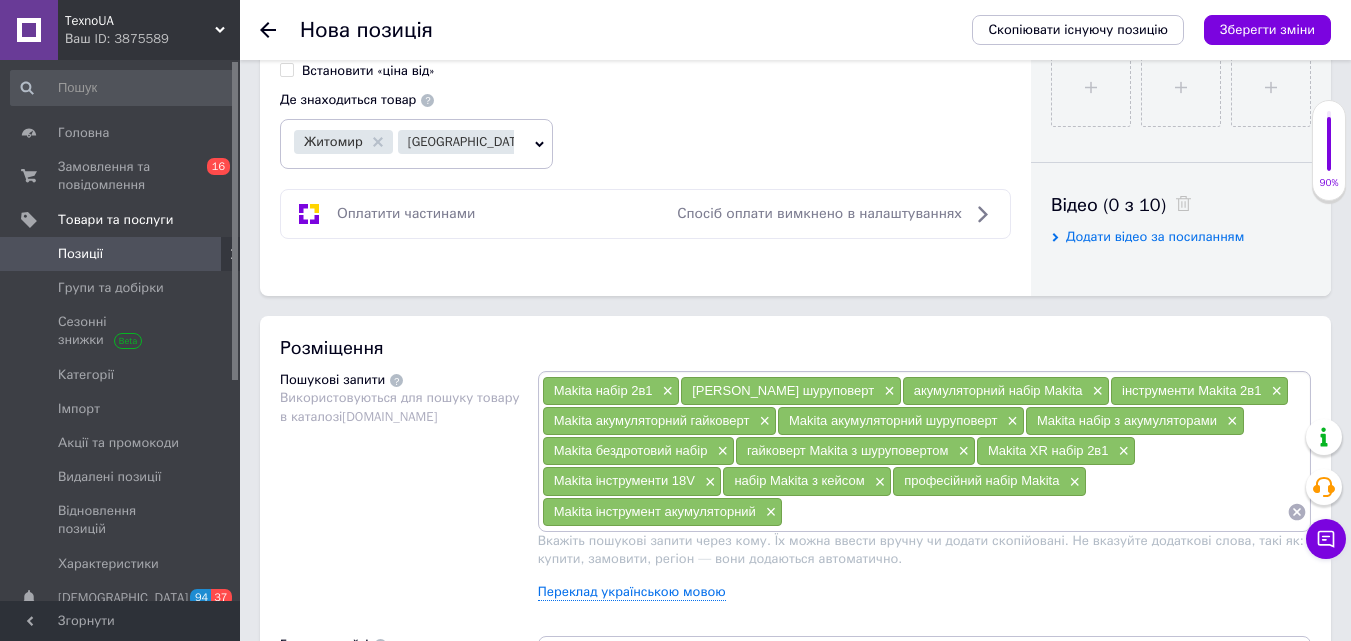 paste on "Makita гайковерт шуруповерт 18В" 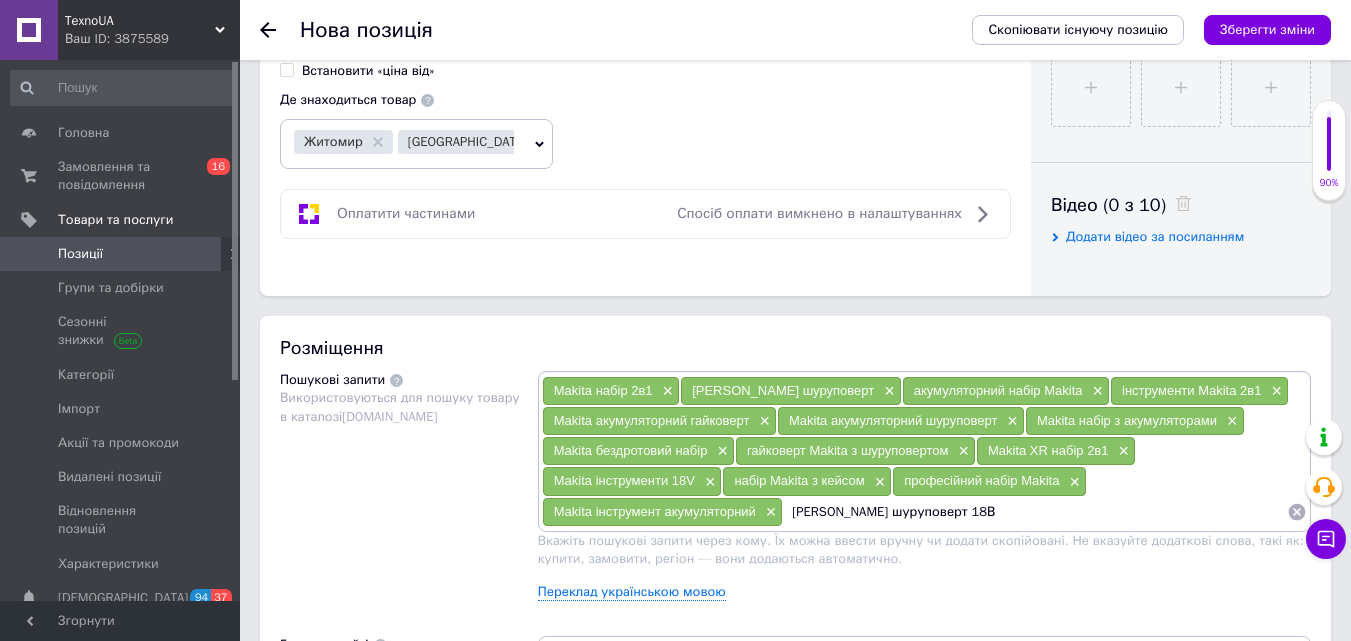 type 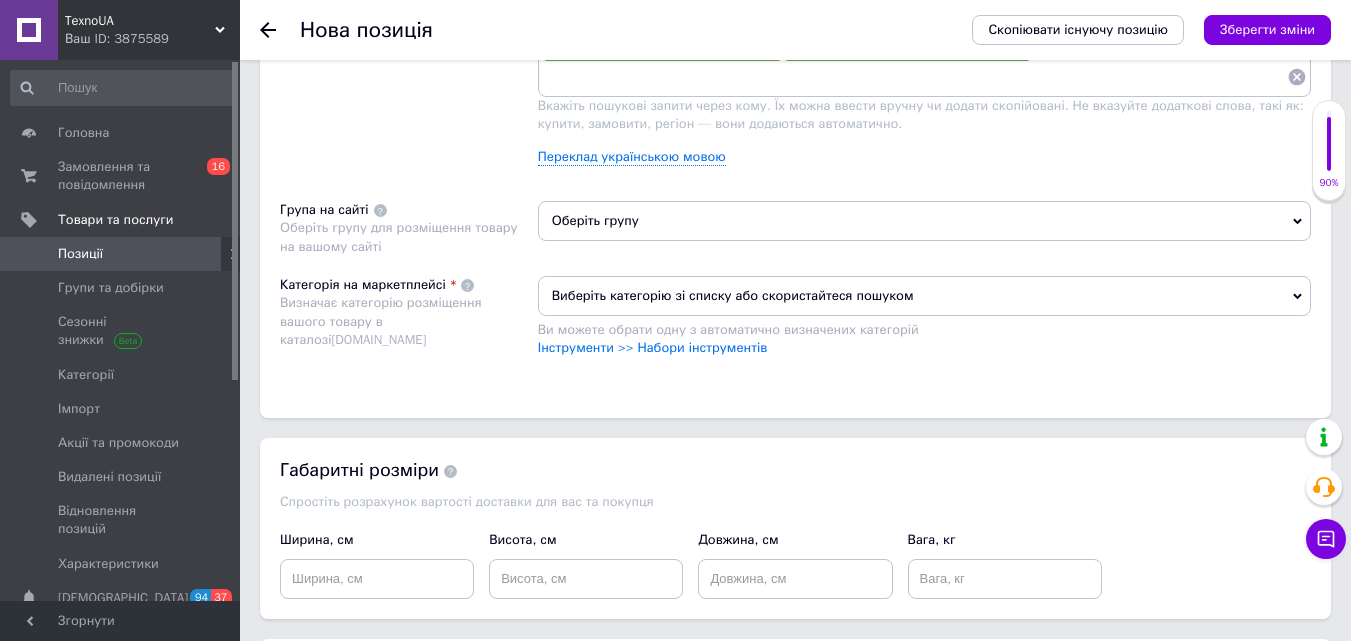 scroll, scrollTop: 1400, scrollLeft: 0, axis: vertical 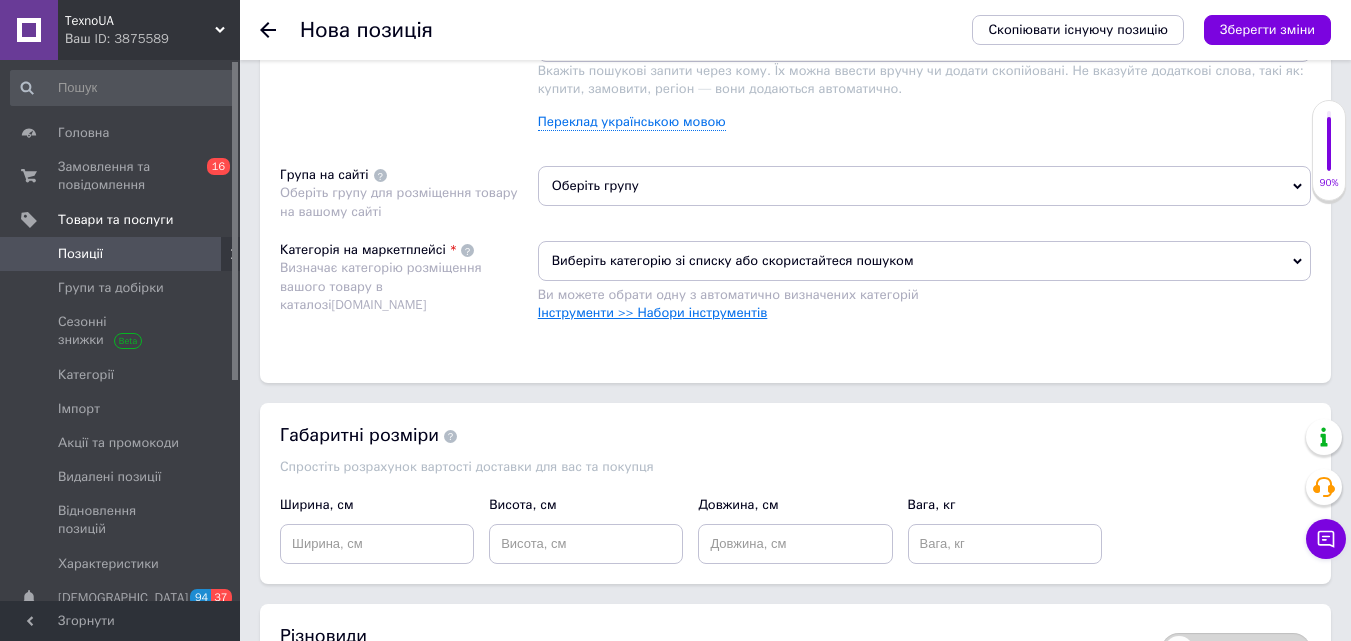 click on "Інструменти >> Набори інструментів" at bounding box center (653, 312) 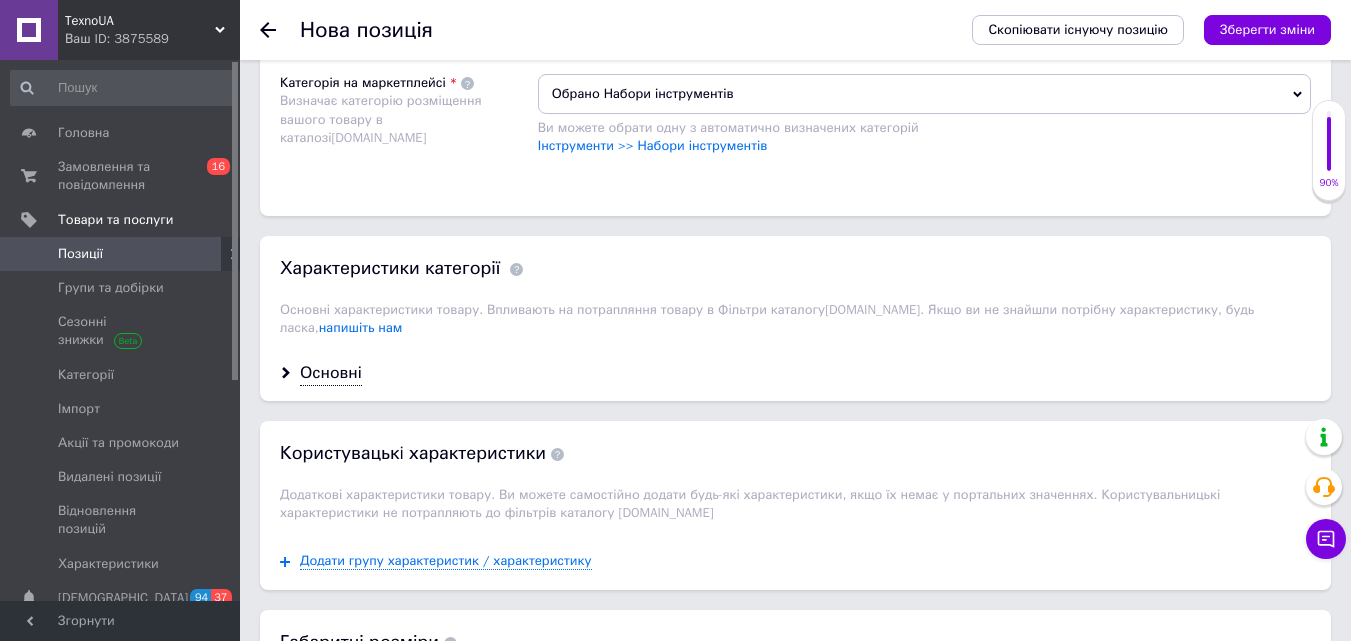 scroll, scrollTop: 1600, scrollLeft: 0, axis: vertical 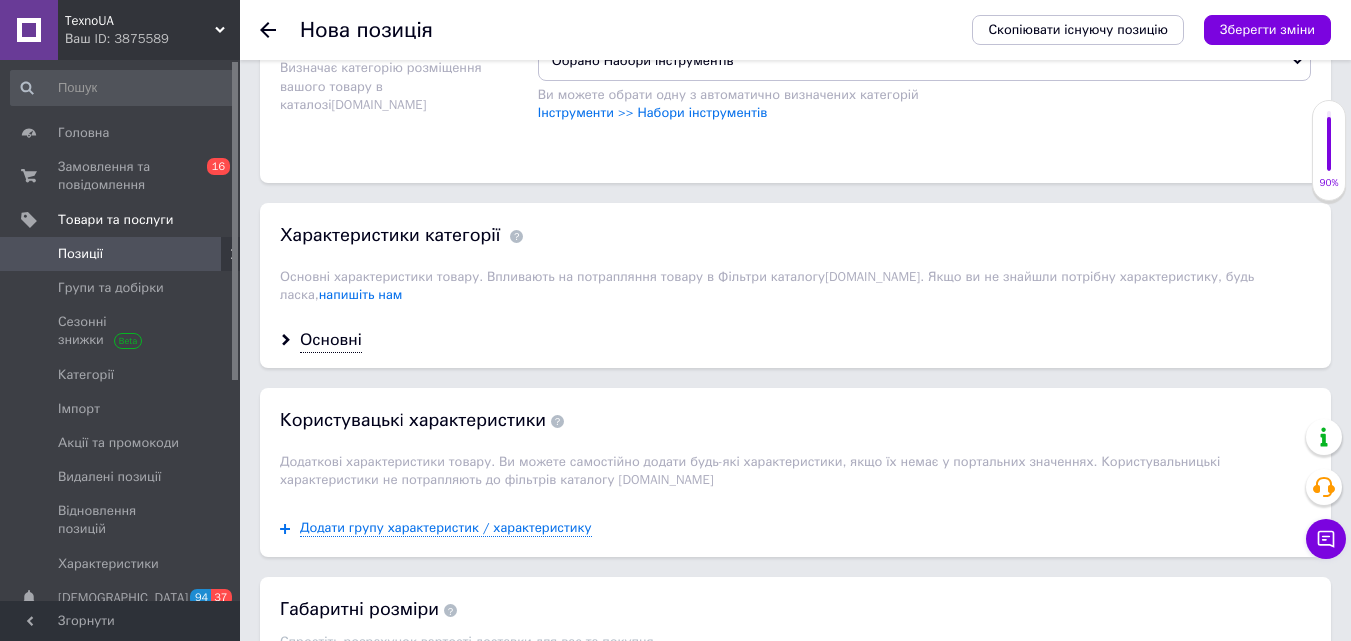 click on "Основні" at bounding box center [795, 340] 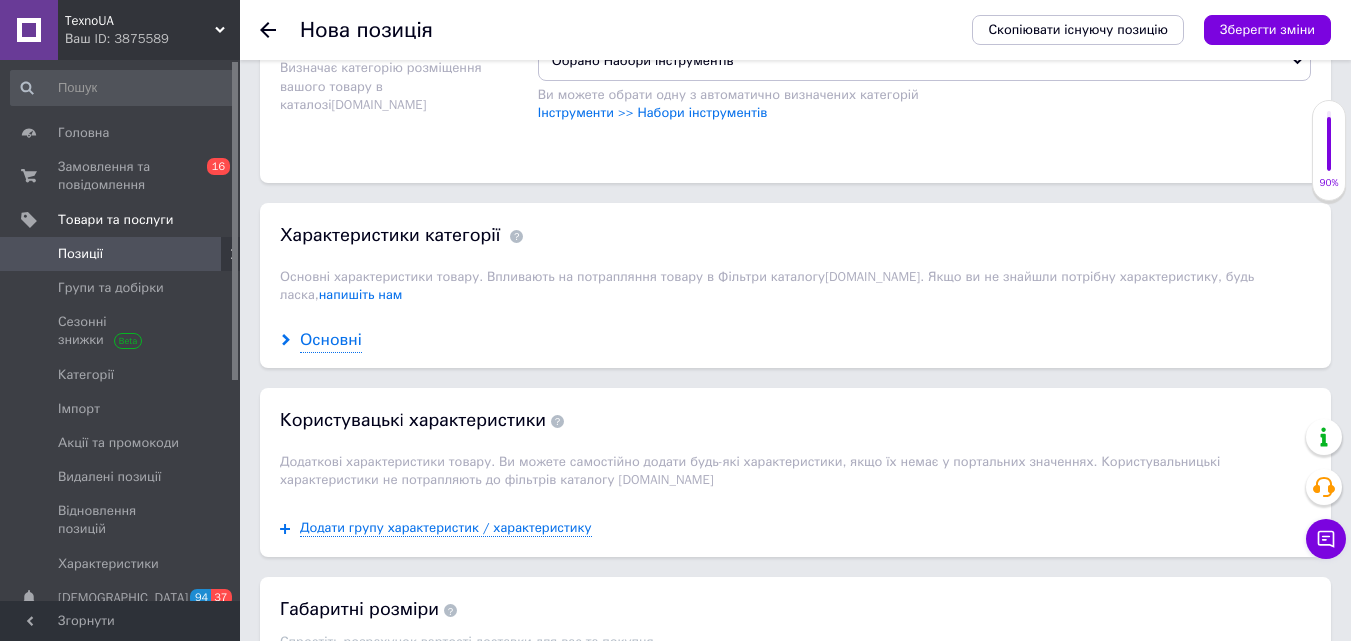 click on "Основні" at bounding box center [331, 340] 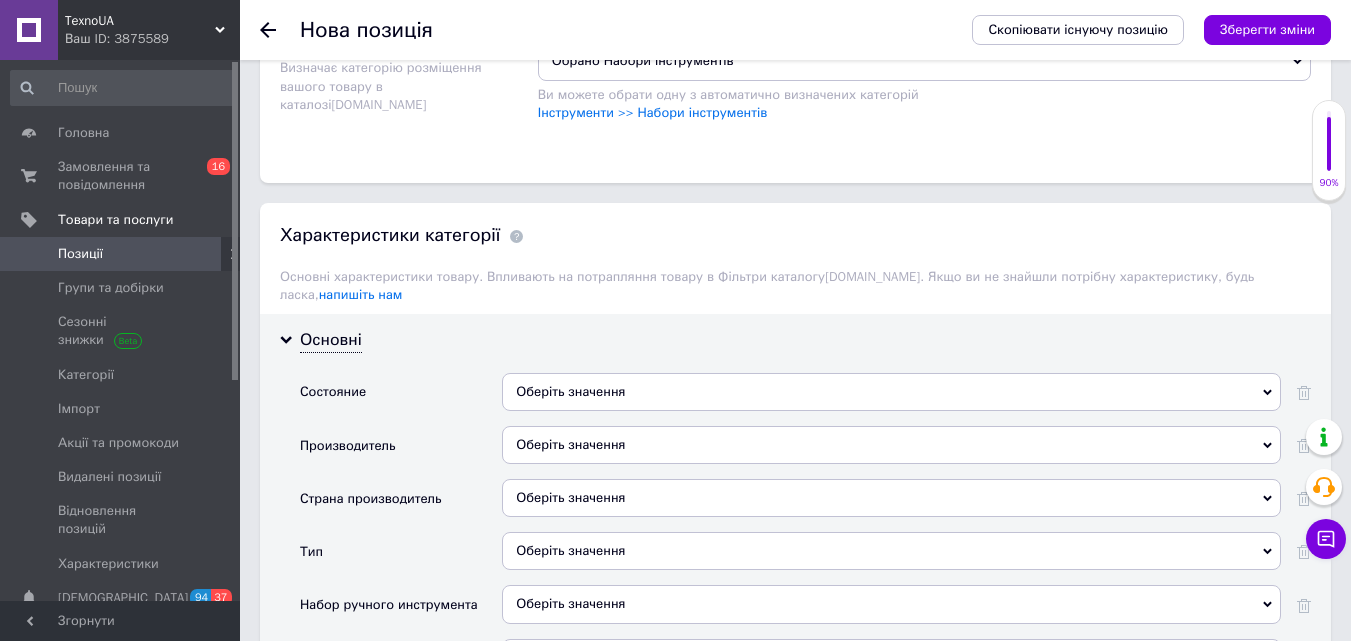 click on "Оберіть значення" at bounding box center (891, 392) 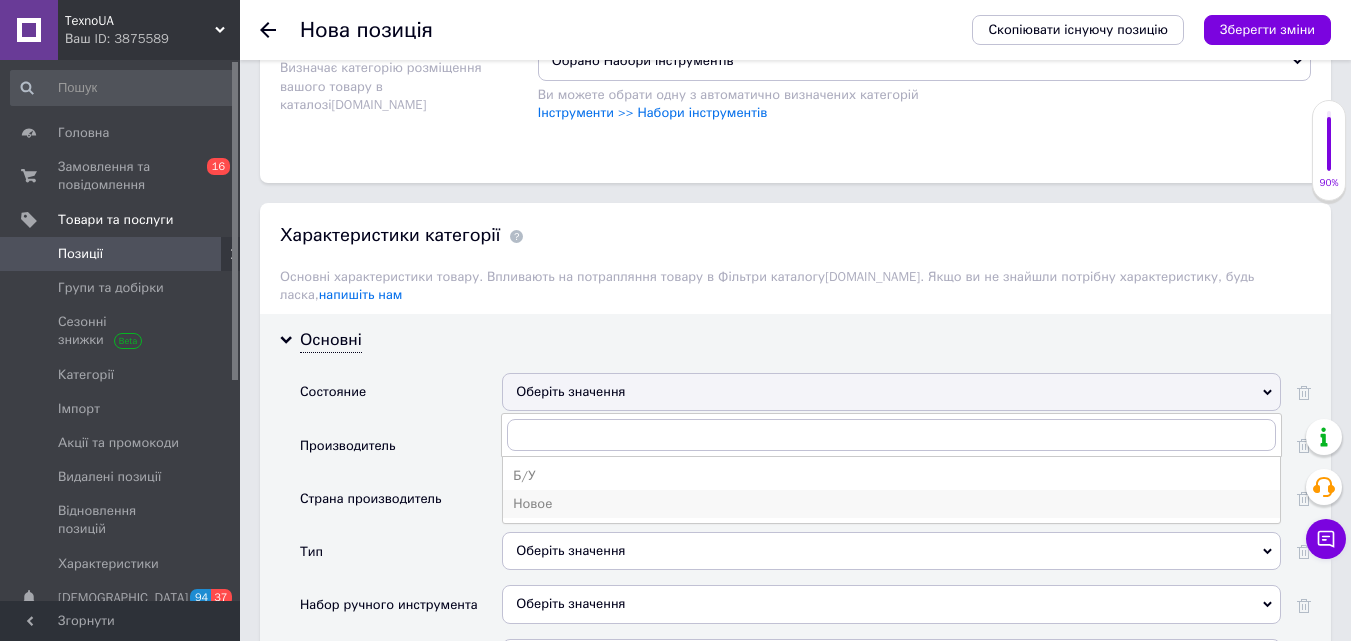 click on "Новое" at bounding box center (891, 504) 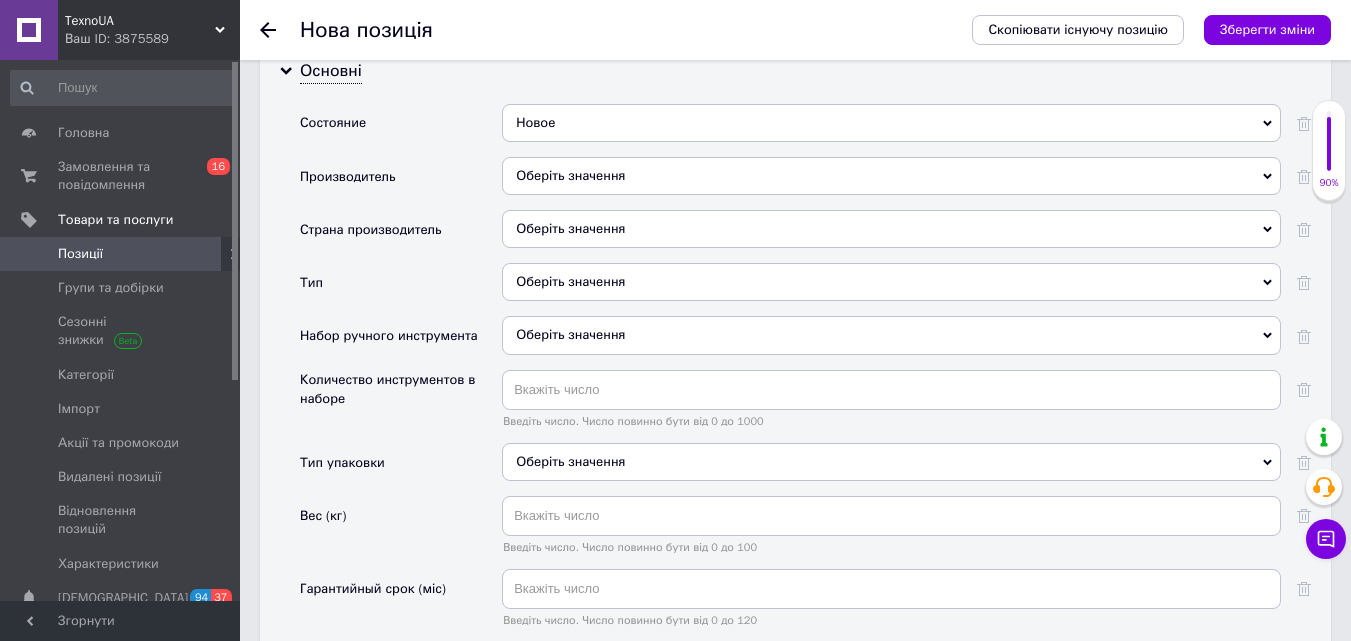 scroll, scrollTop: 1900, scrollLeft: 0, axis: vertical 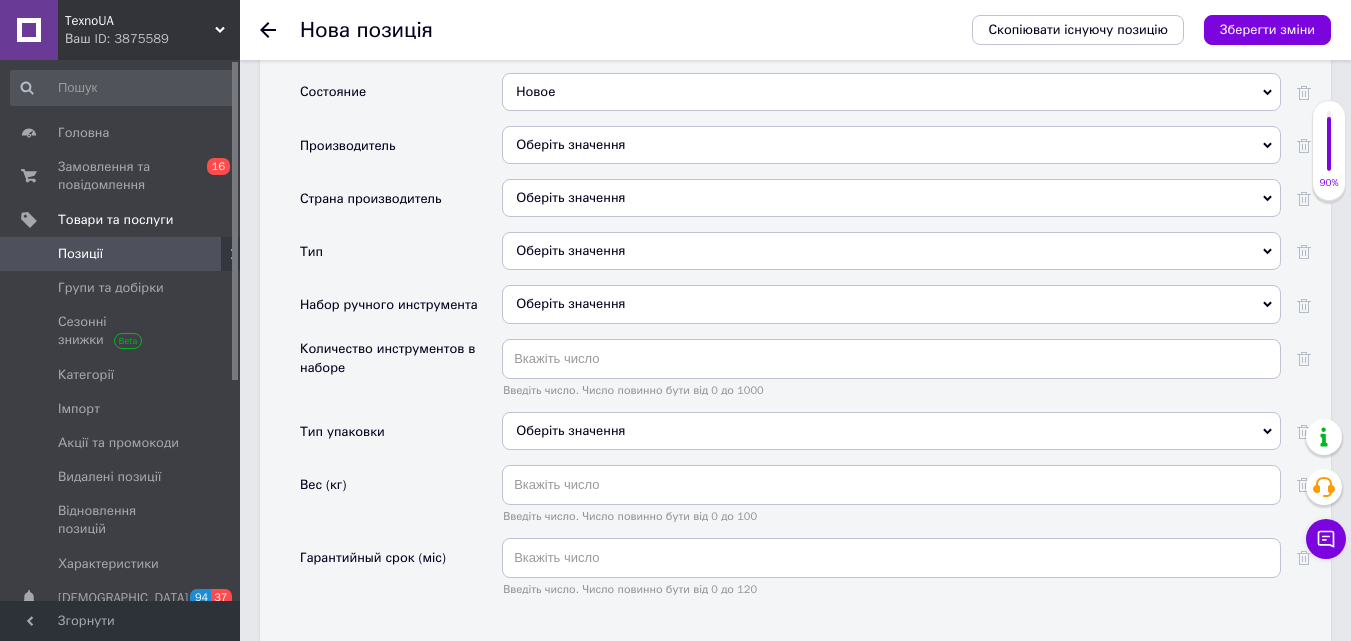 click on "Оберіть значення" at bounding box center [891, 251] 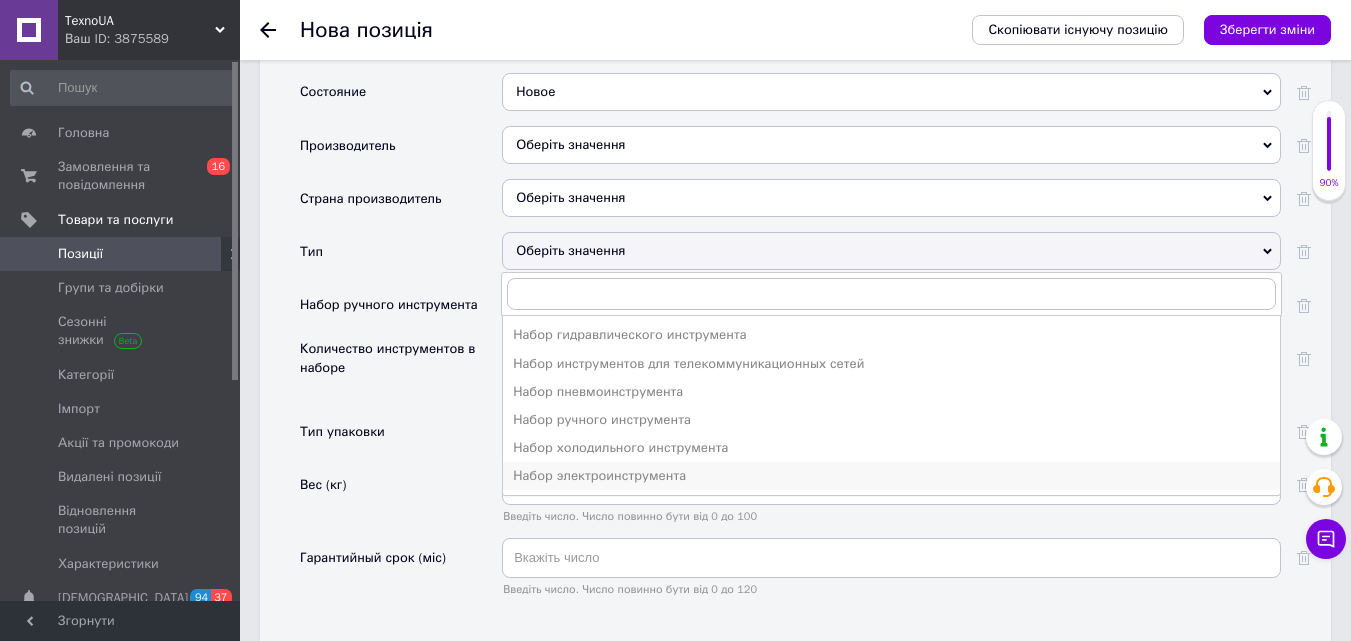 click on "Набор электроинструмента" at bounding box center [891, 476] 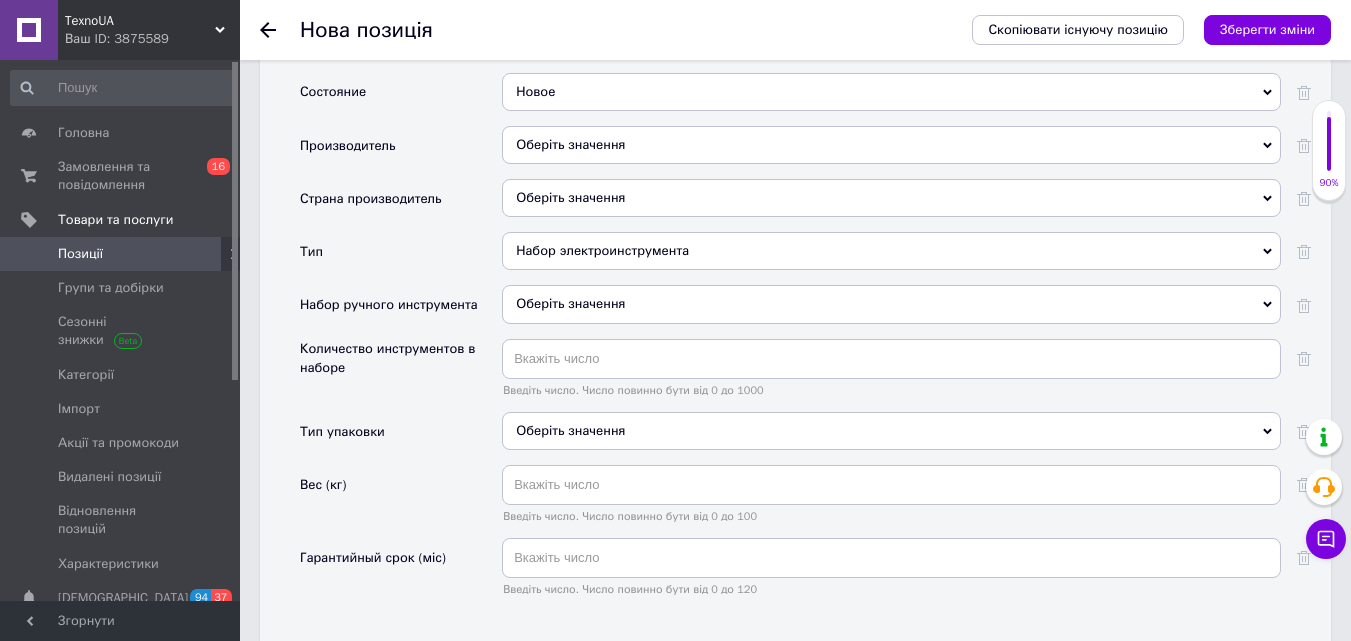 click on "Оберіть значення" at bounding box center (891, 431) 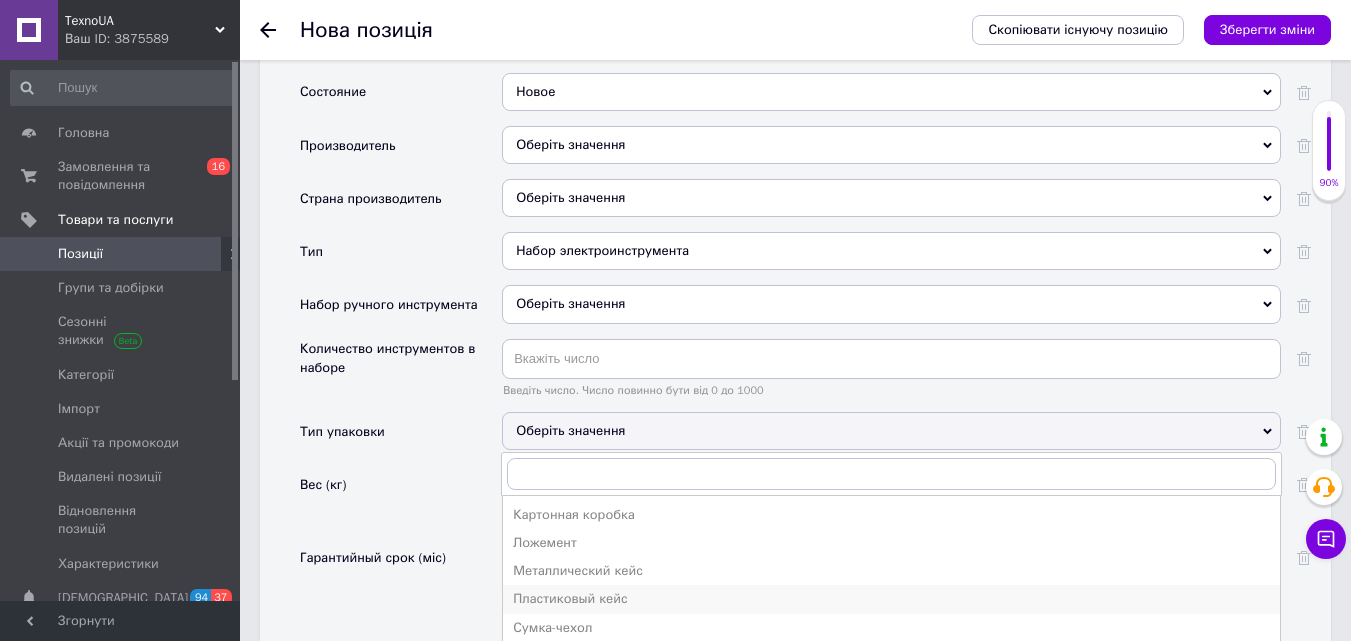 click on "Пластиковый кейс" at bounding box center (891, 599) 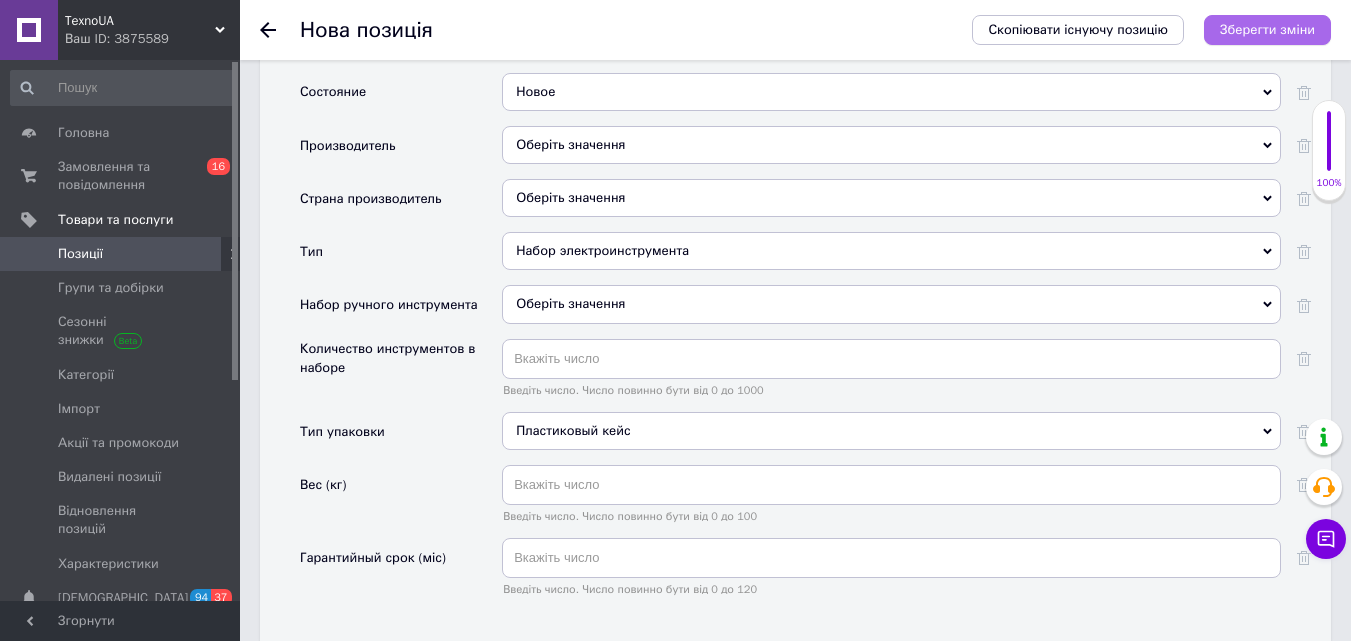 click on "Зберегти зміни" at bounding box center [1267, 29] 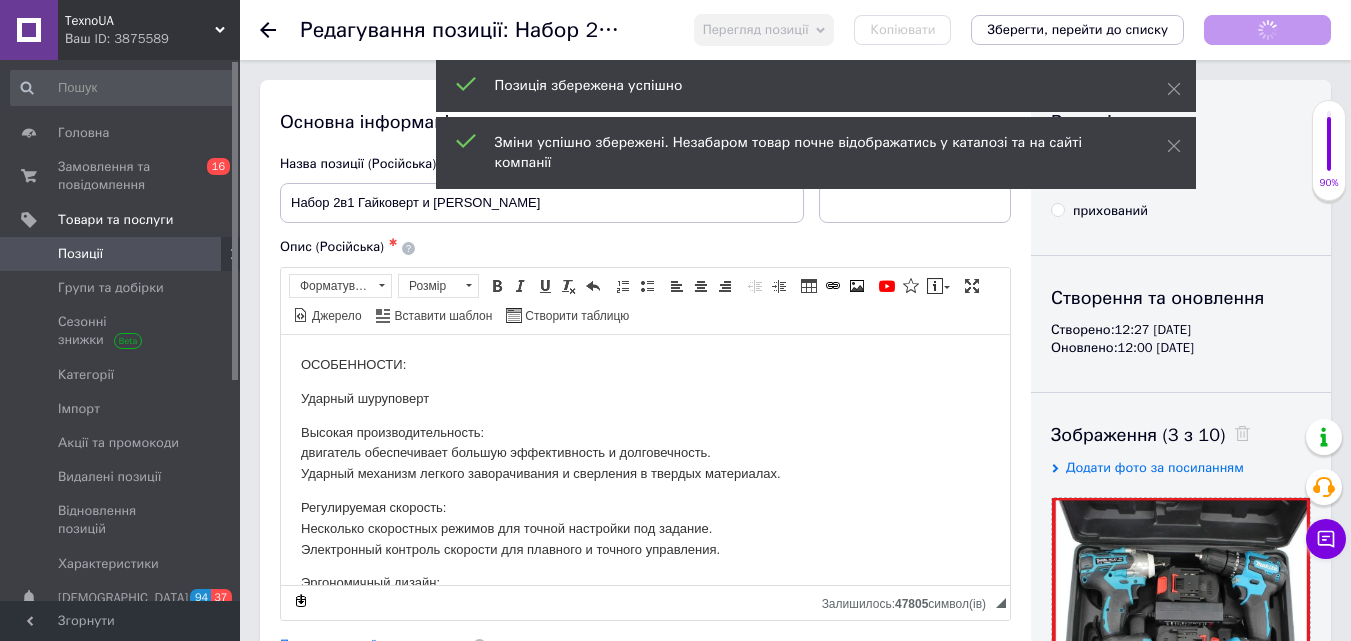 scroll, scrollTop: 0, scrollLeft: 0, axis: both 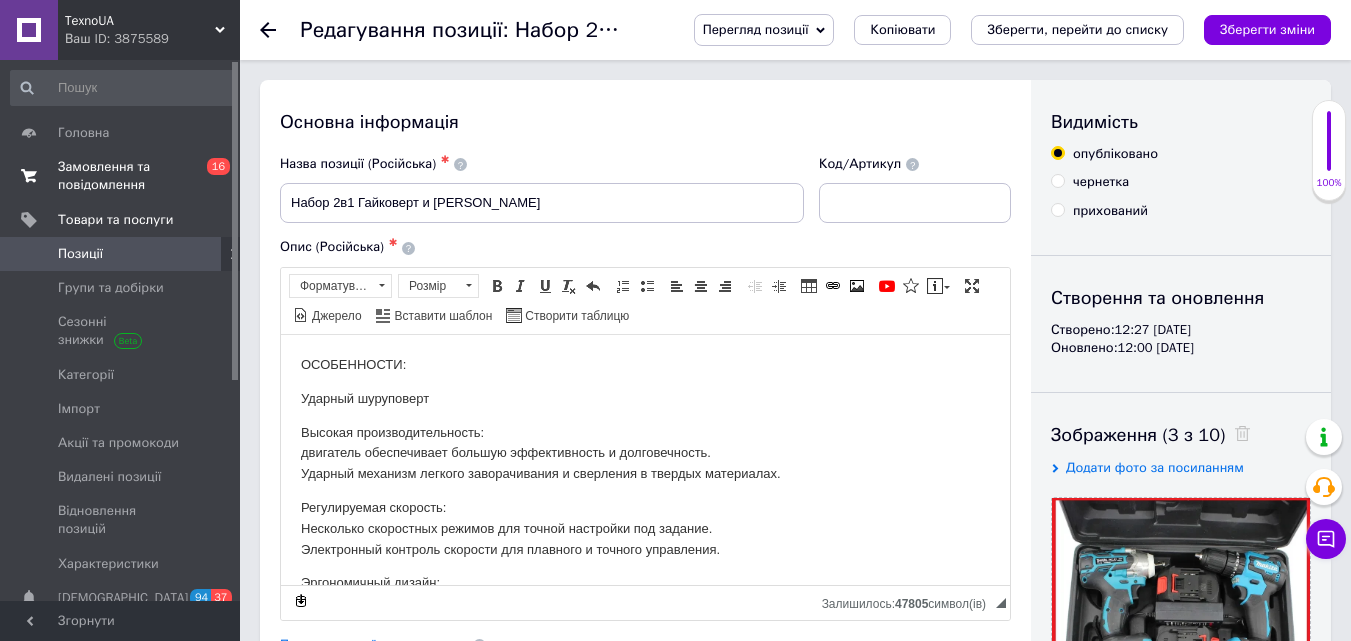 click on "Замовлення та повідомлення" at bounding box center [121, 176] 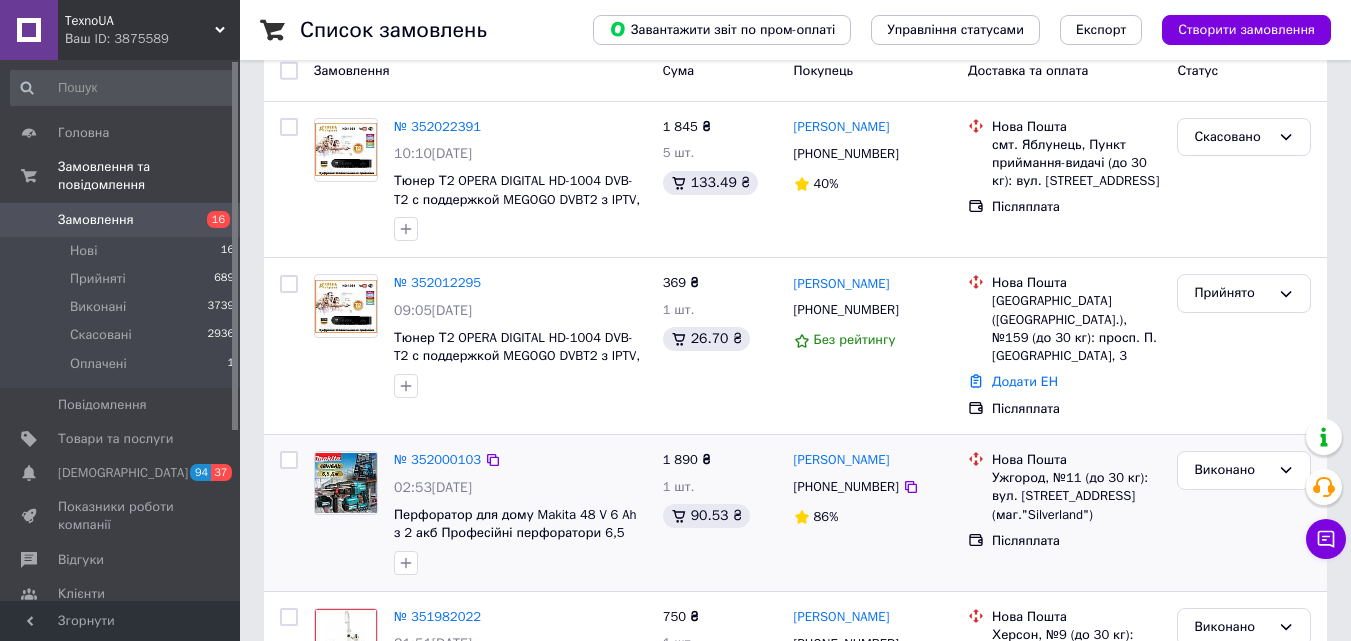 scroll, scrollTop: 200, scrollLeft: 0, axis: vertical 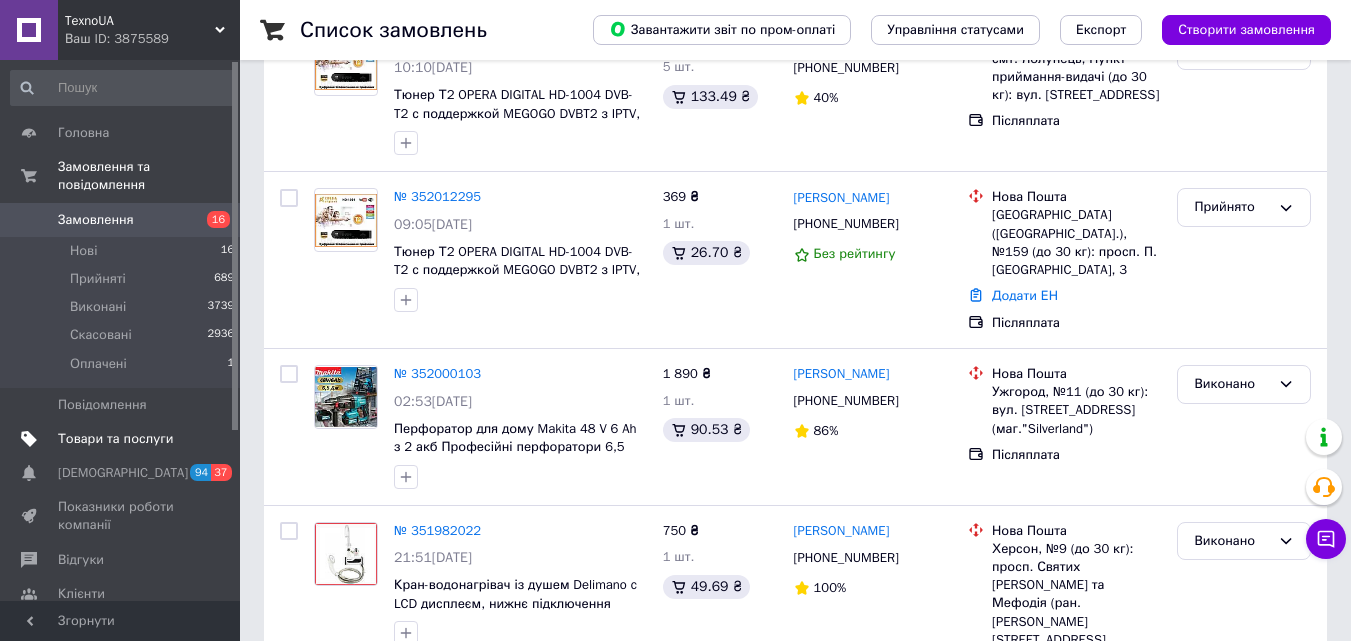 click on "Товари та послуги" at bounding box center (115, 439) 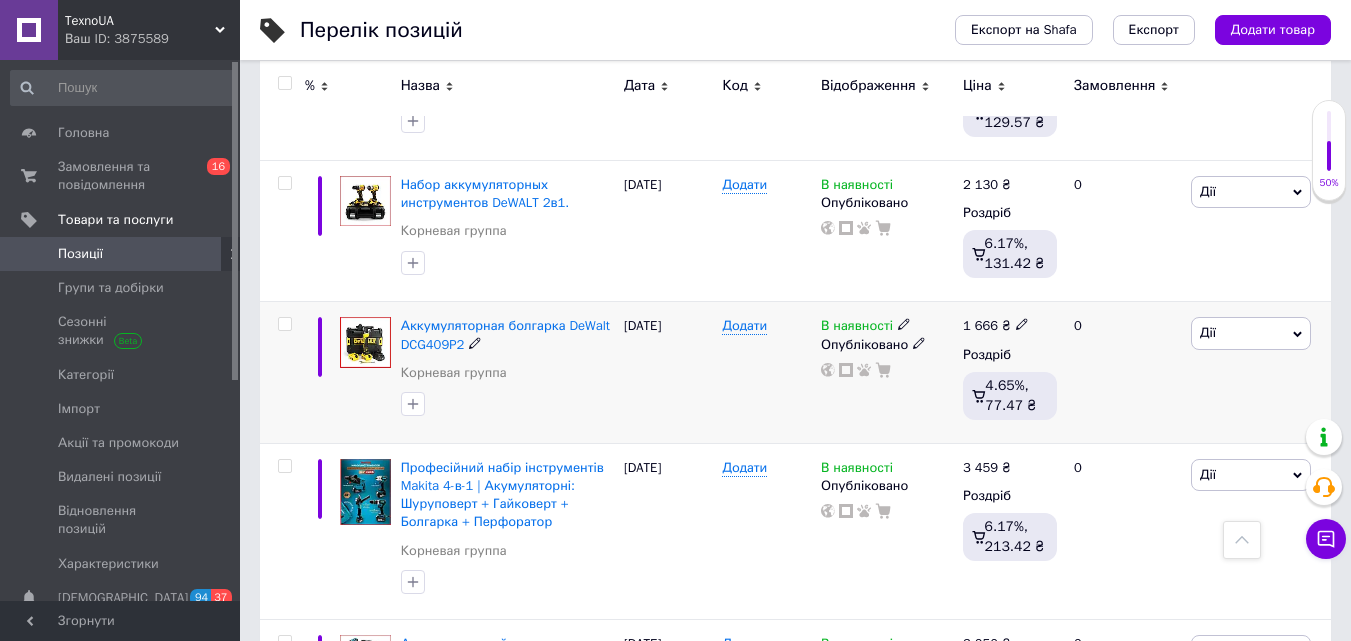 scroll, scrollTop: 0, scrollLeft: 0, axis: both 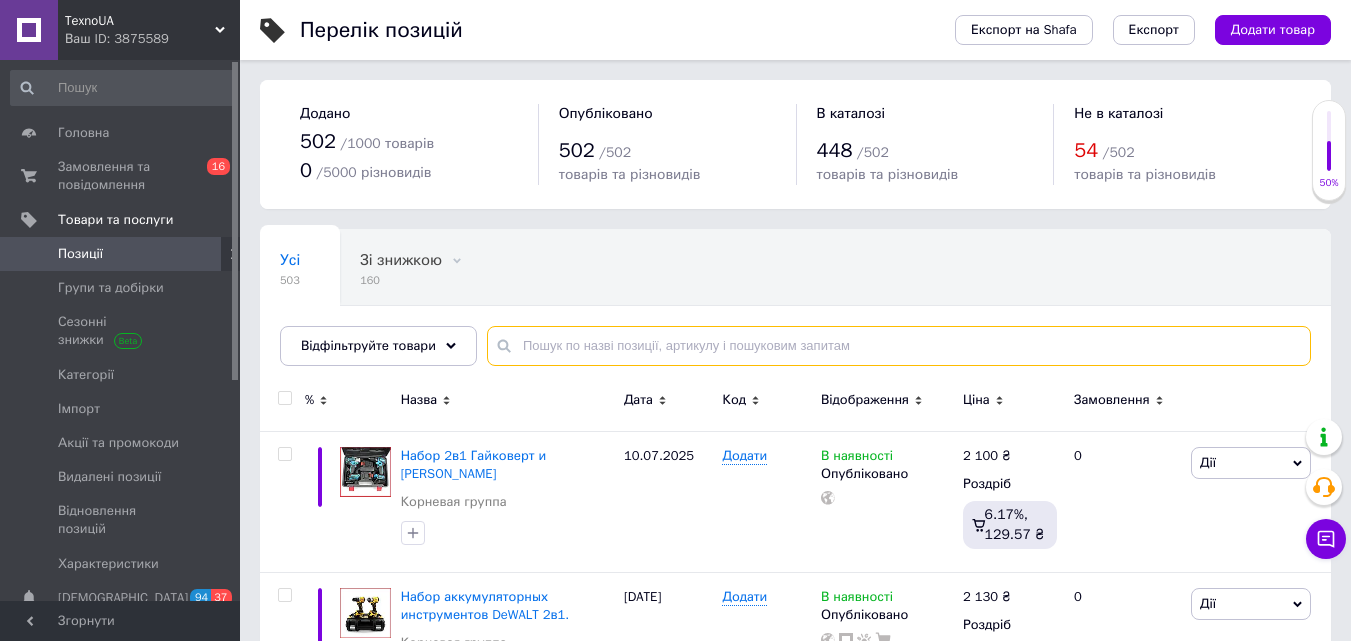 click at bounding box center [899, 346] 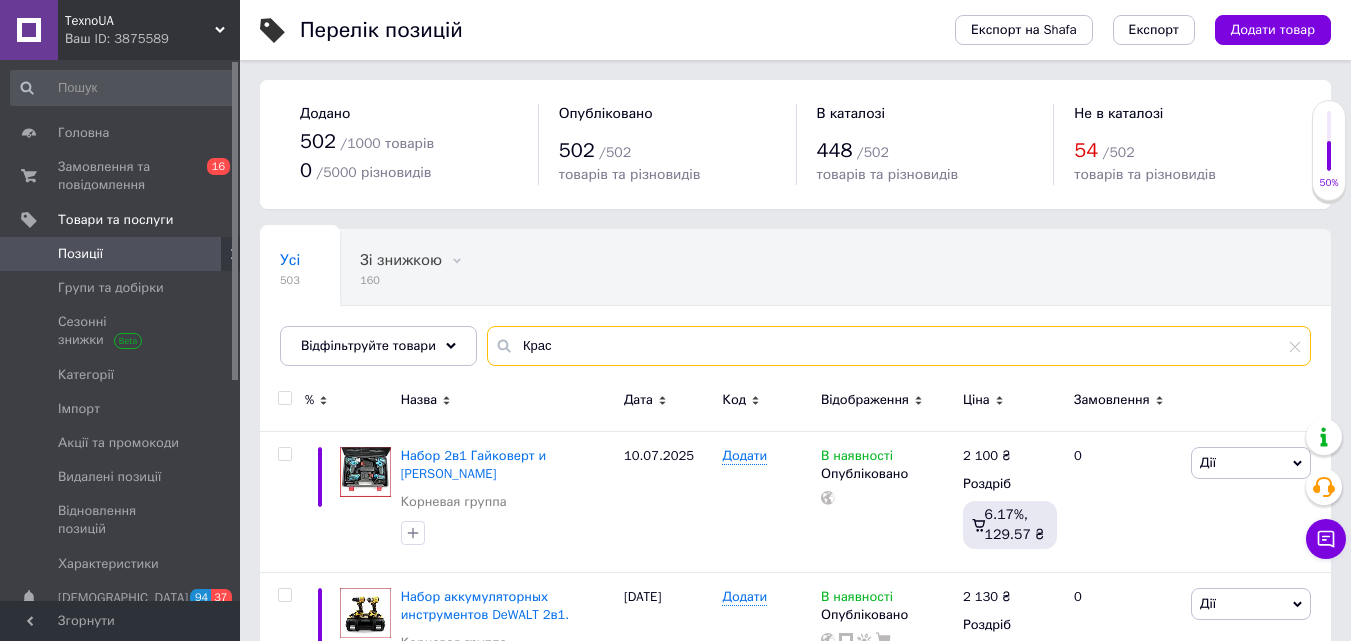 type on "Краск" 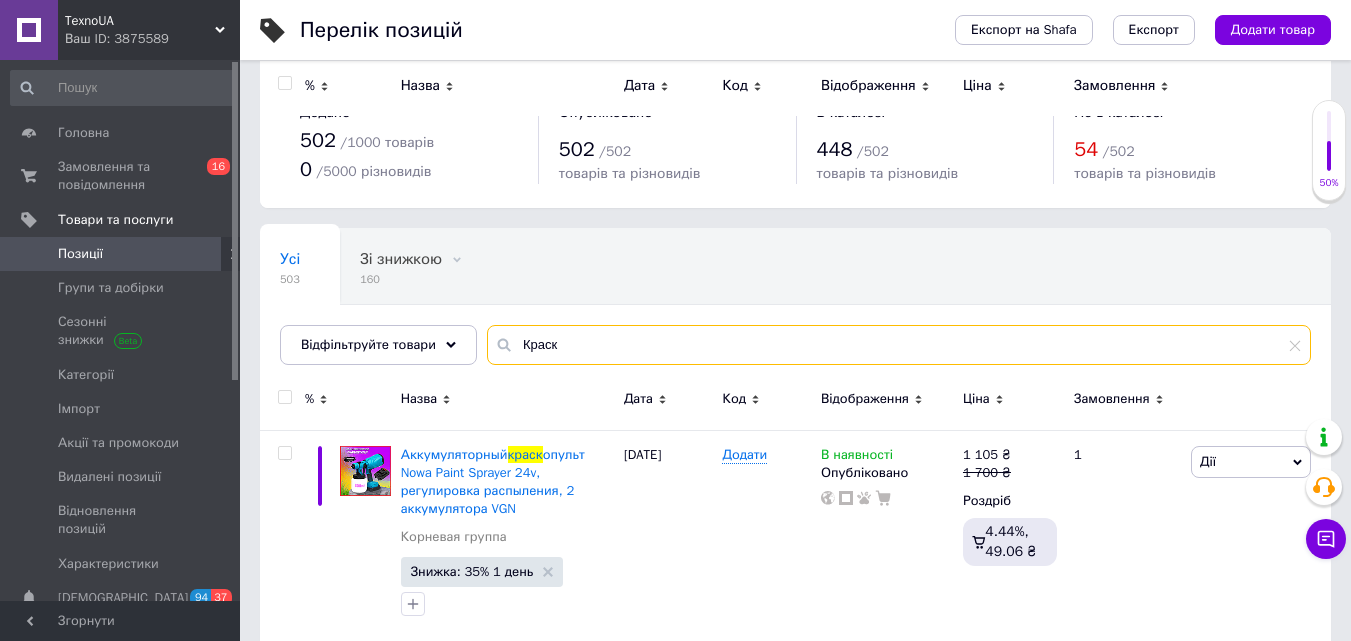 scroll, scrollTop: 0, scrollLeft: 0, axis: both 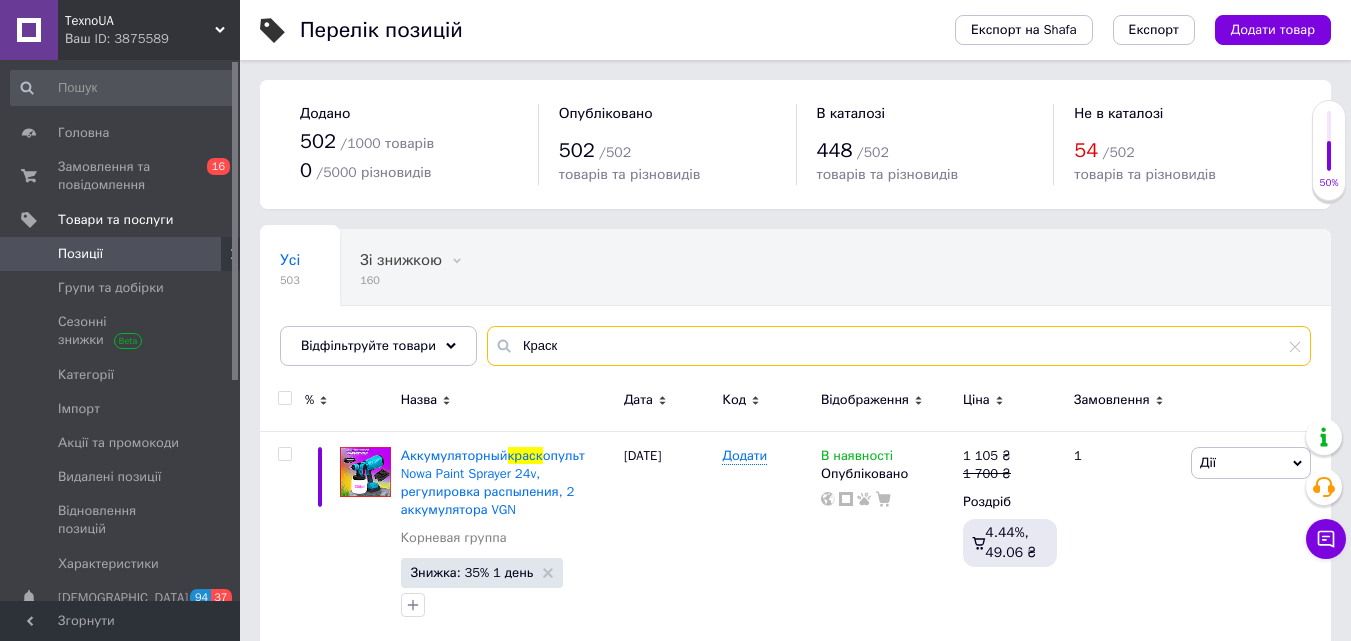 click on "Краск" at bounding box center (899, 346) 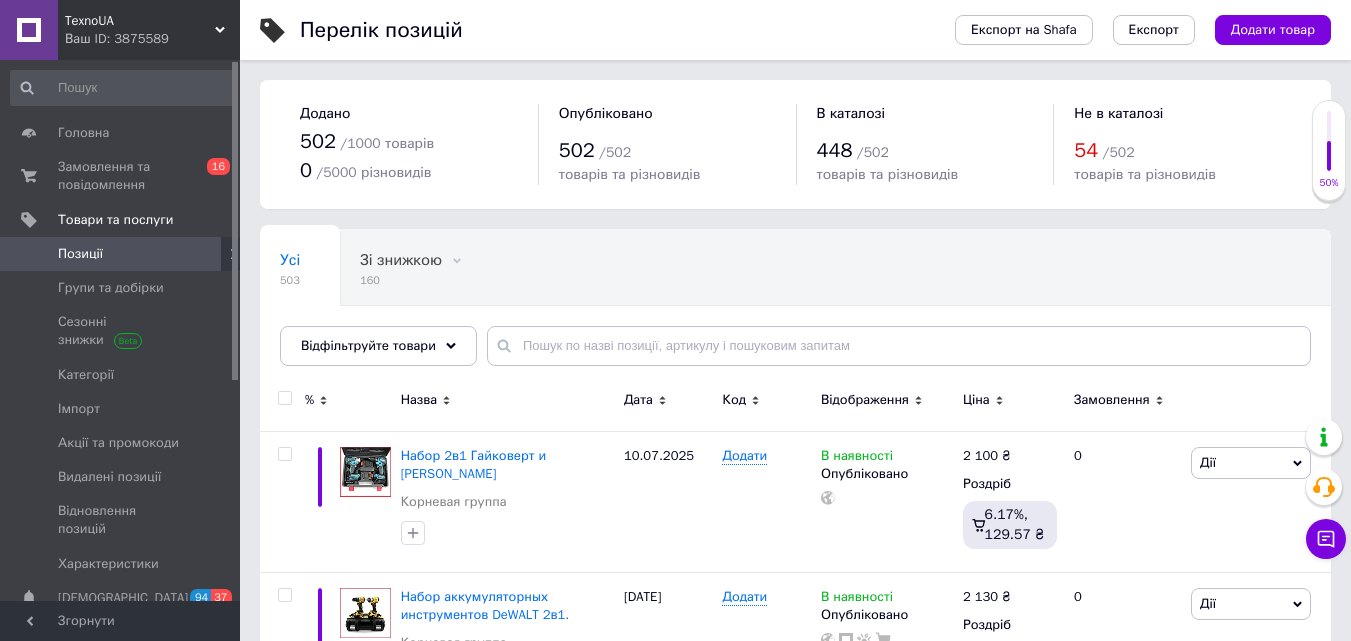 click on "Додати товар" at bounding box center (1273, 30) 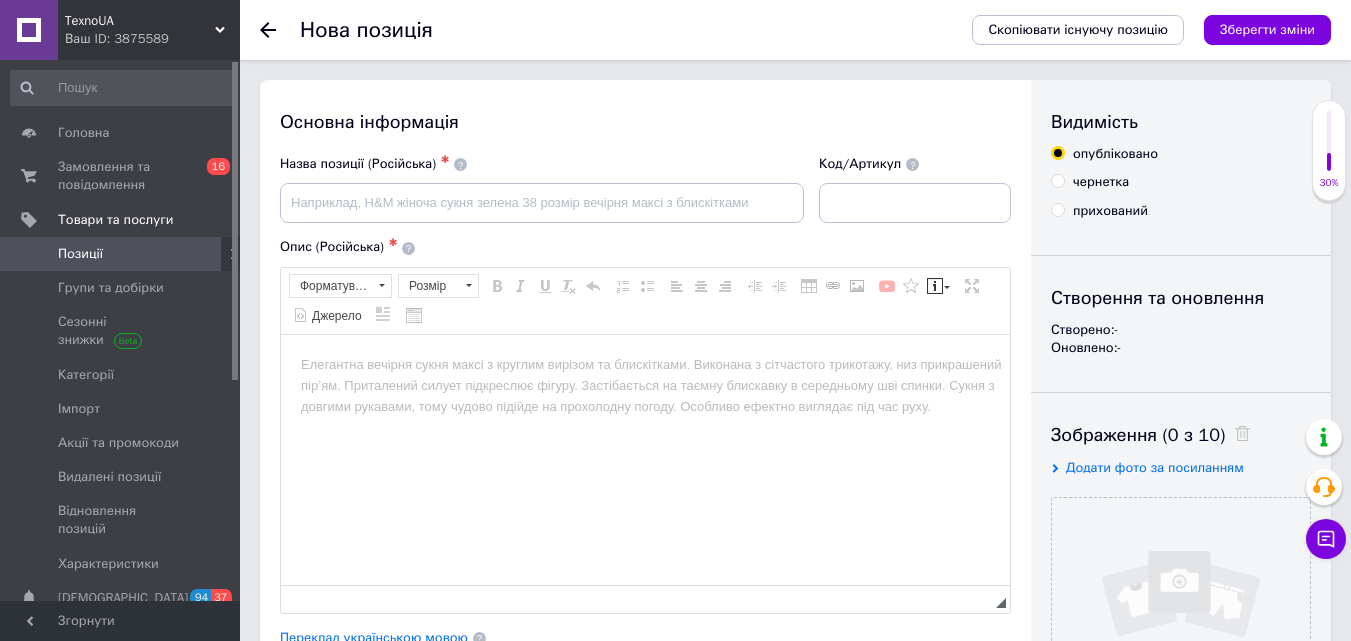 scroll, scrollTop: 0, scrollLeft: 0, axis: both 